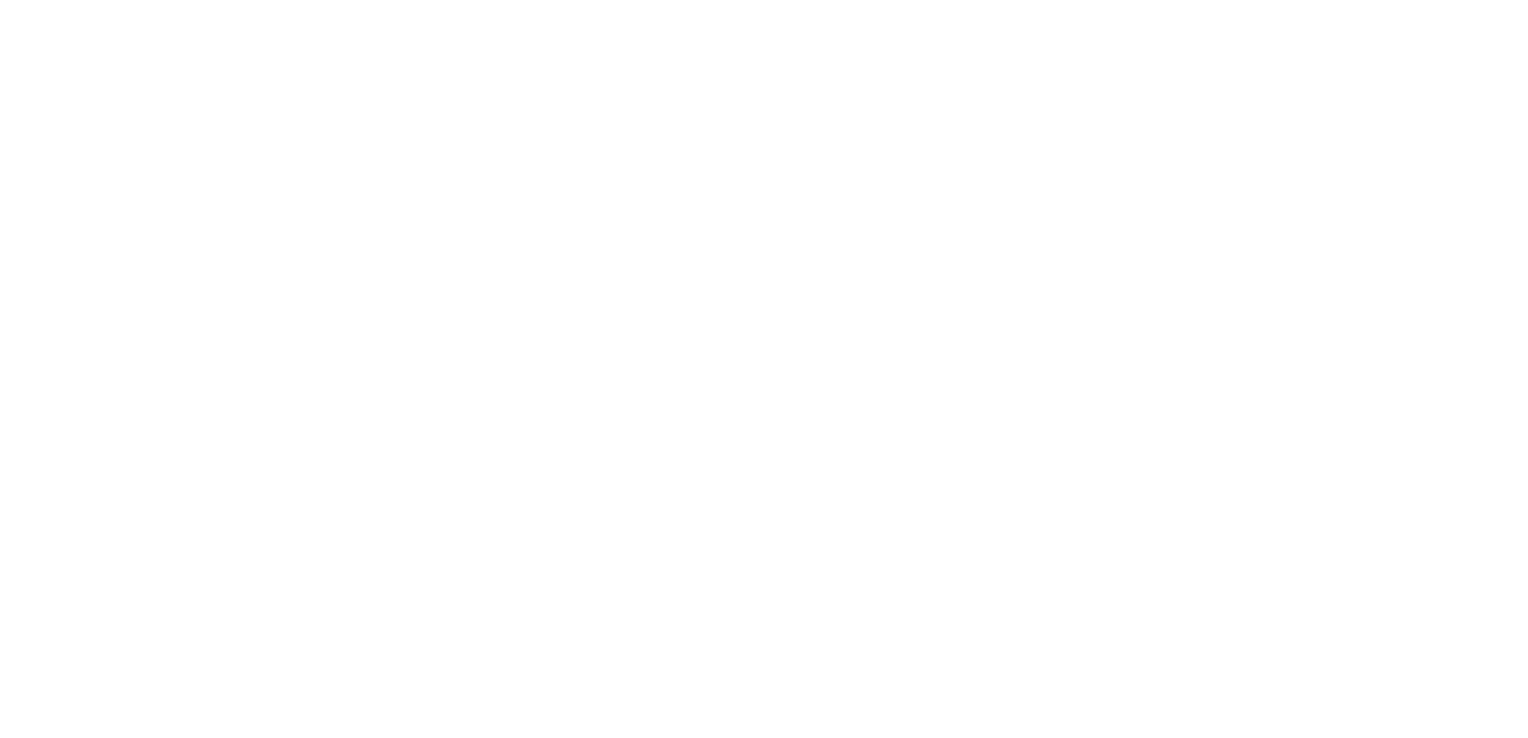 scroll, scrollTop: 0, scrollLeft: 0, axis: both 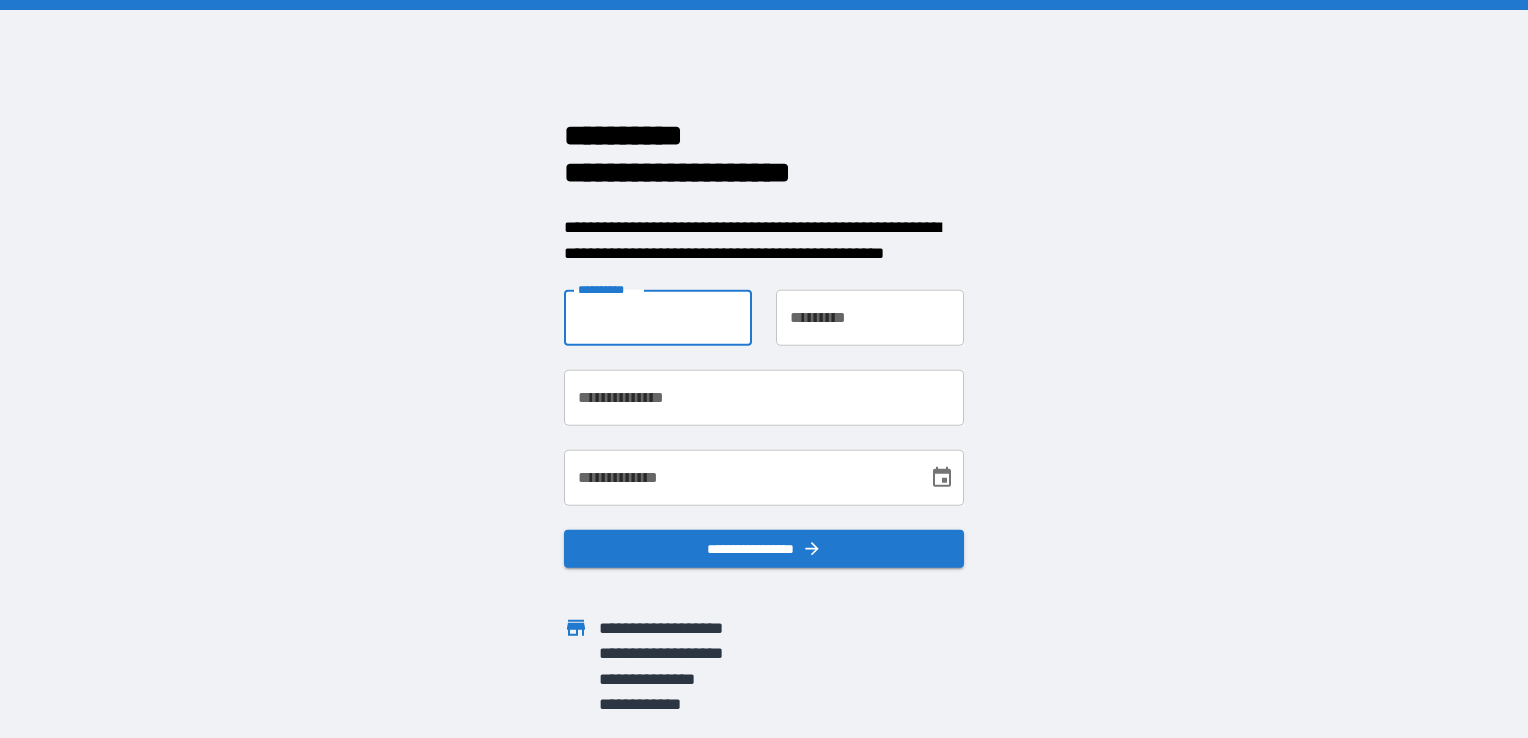 click on "**********" at bounding box center [658, 318] 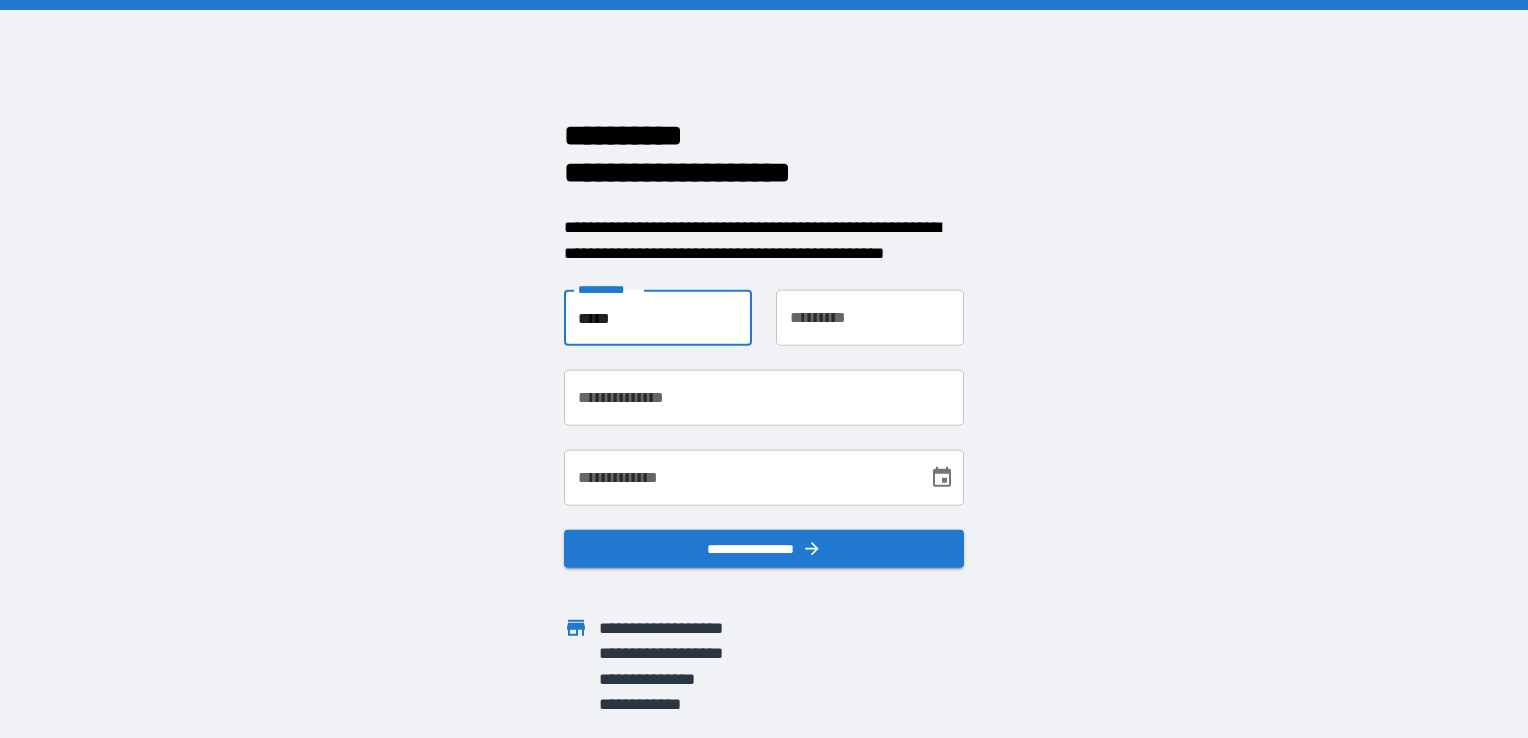 type on "*******" 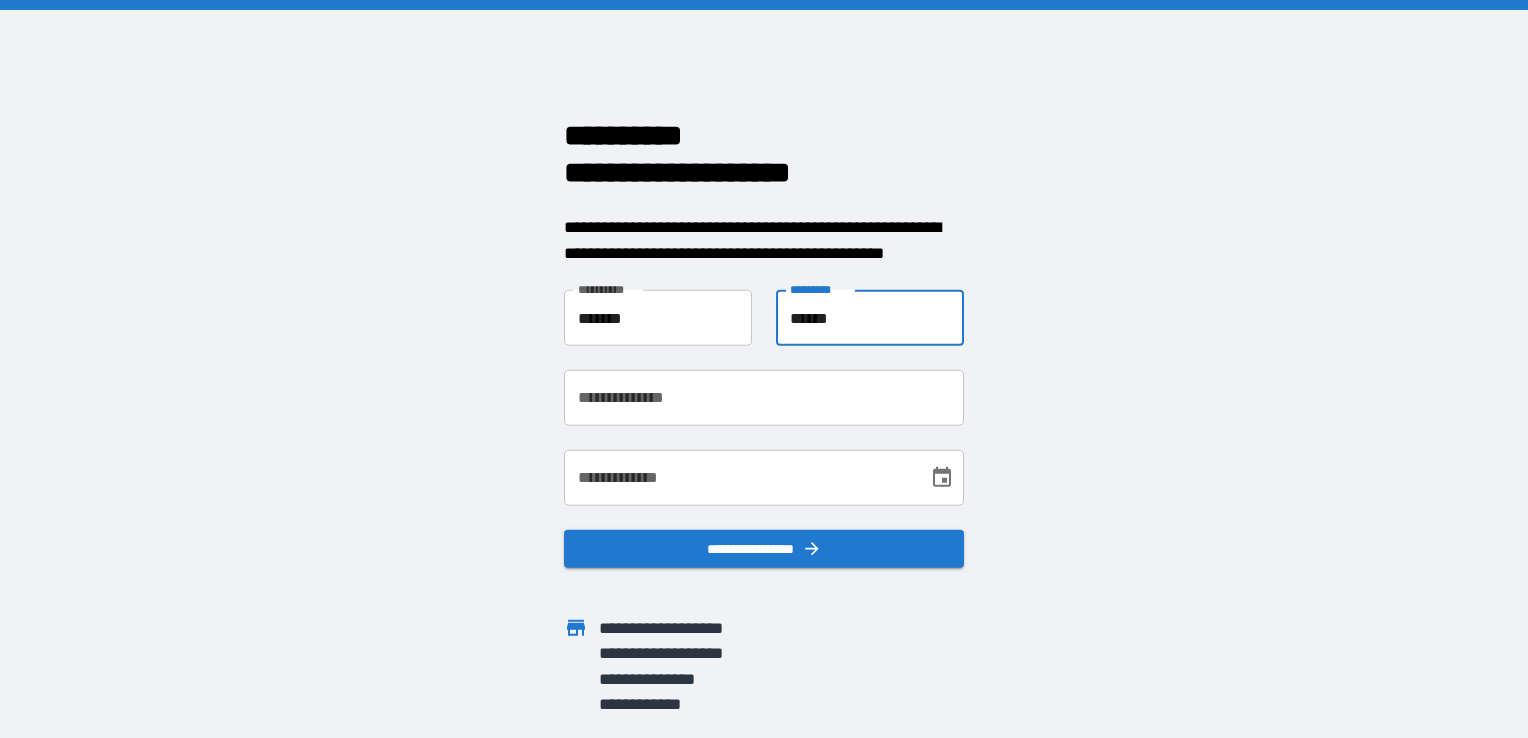 type on "******" 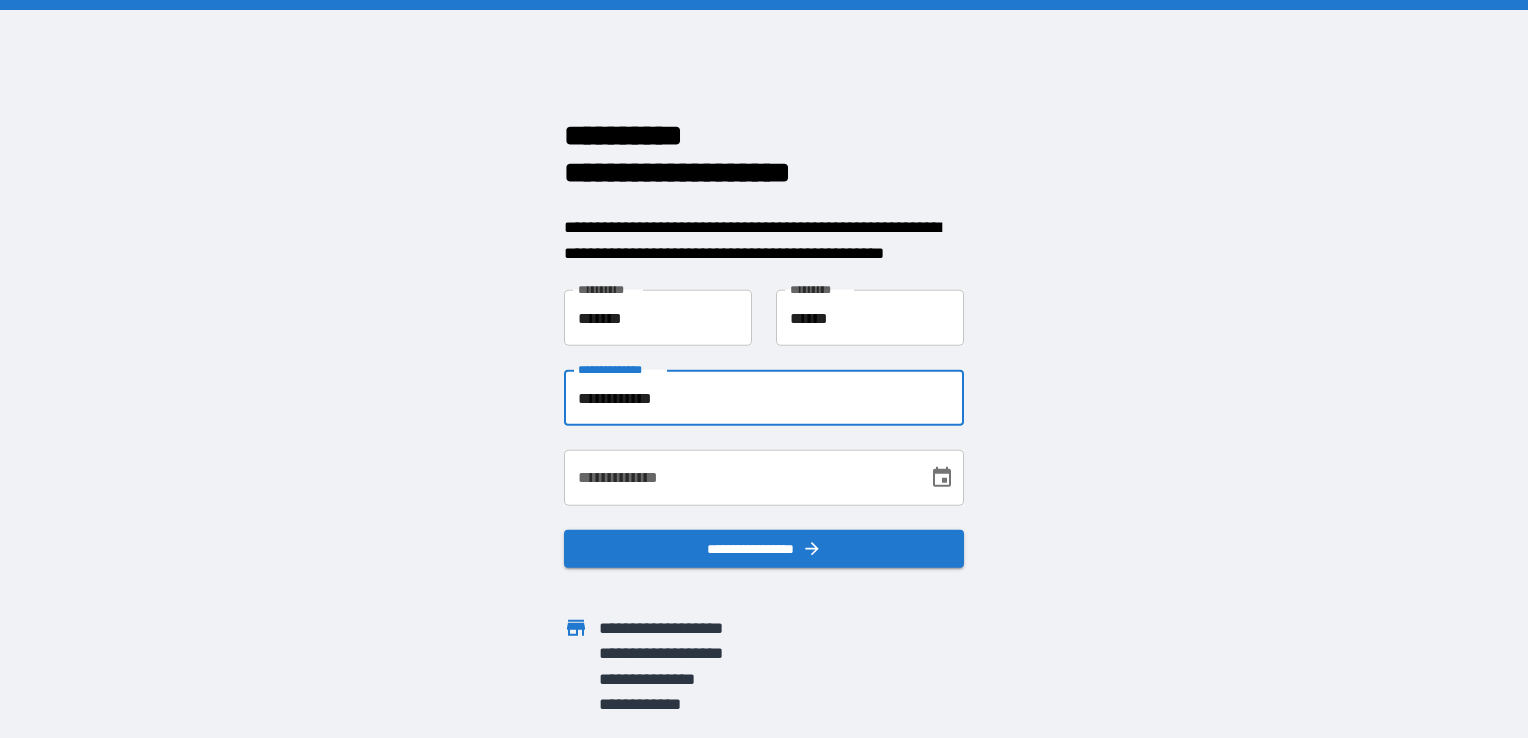 type on "**********" 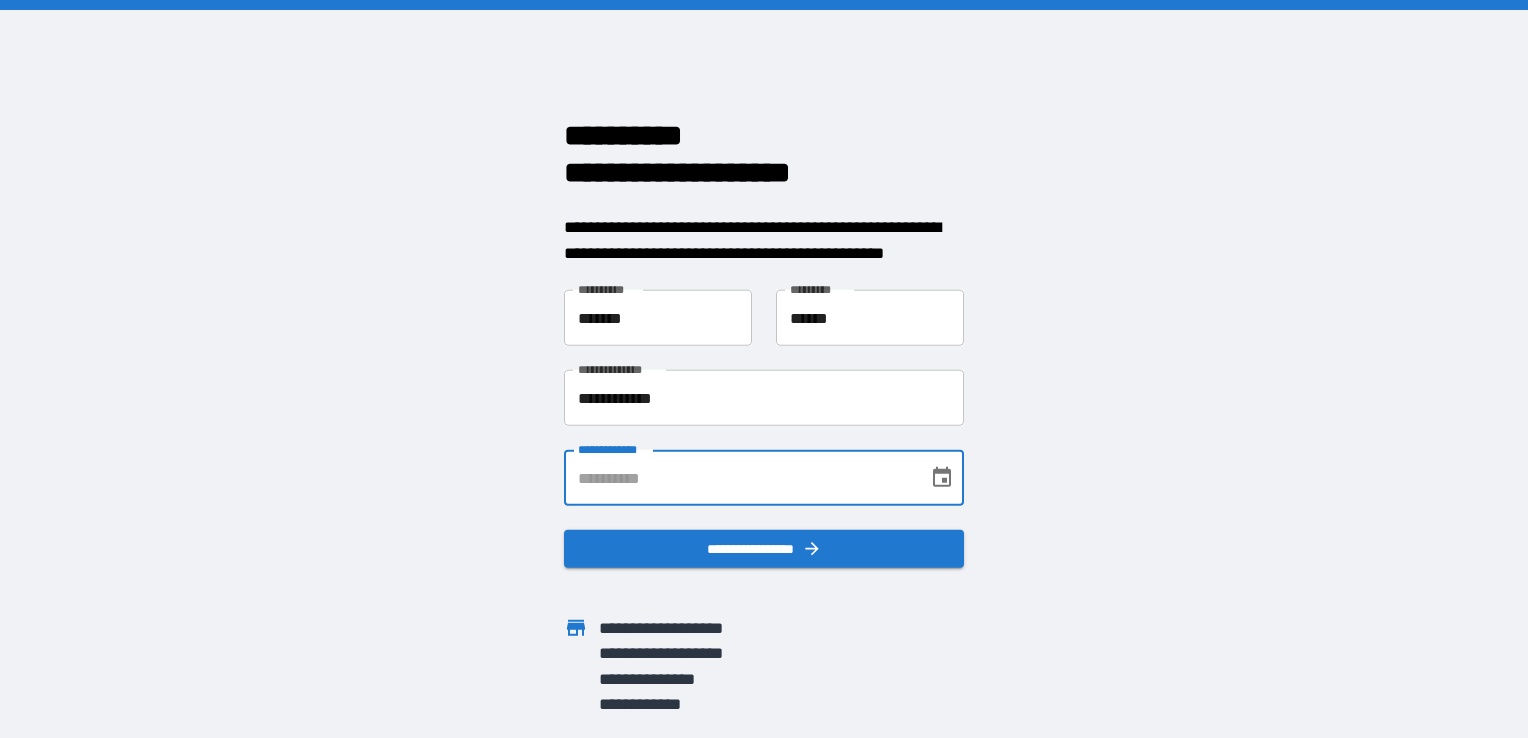 click on "**********" at bounding box center (739, 478) 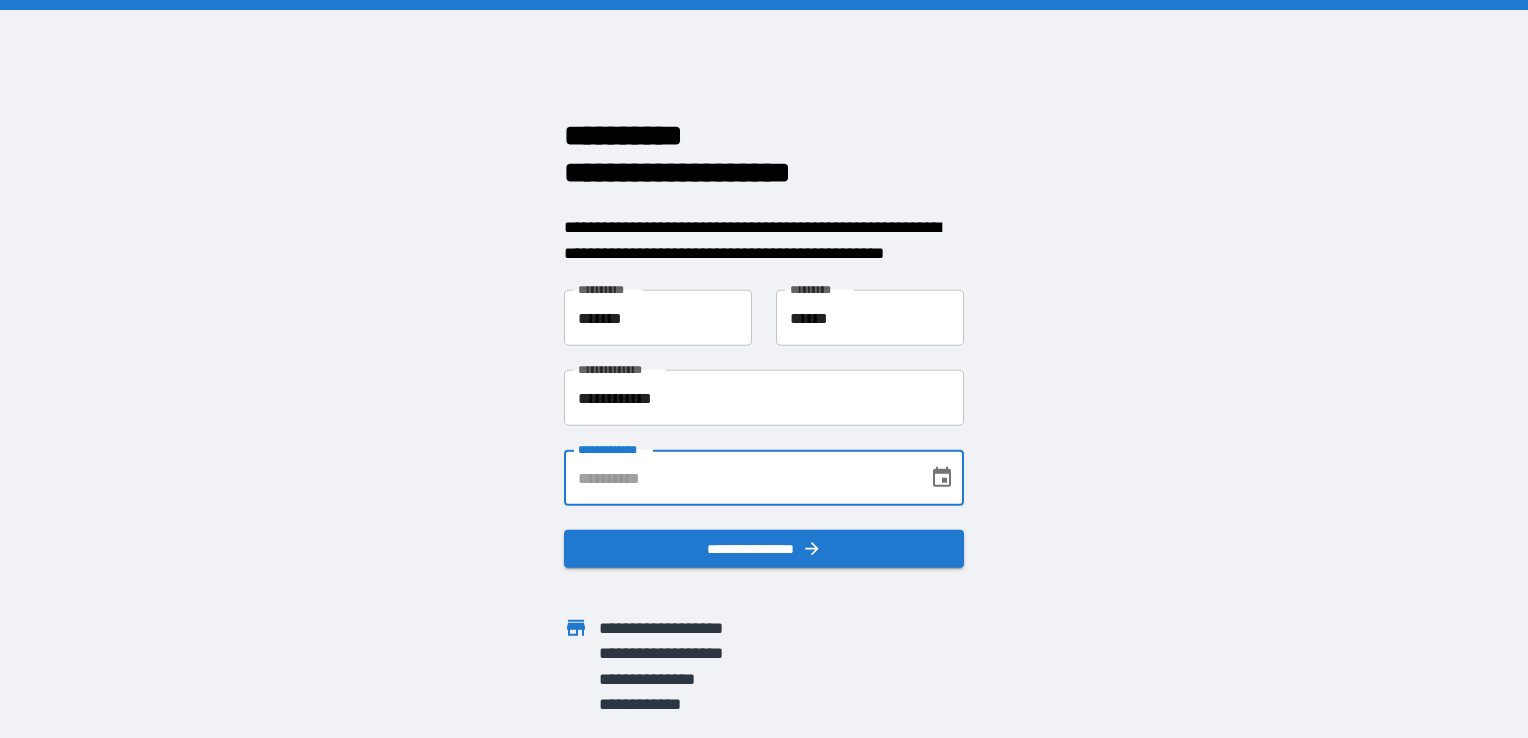 type on "**********" 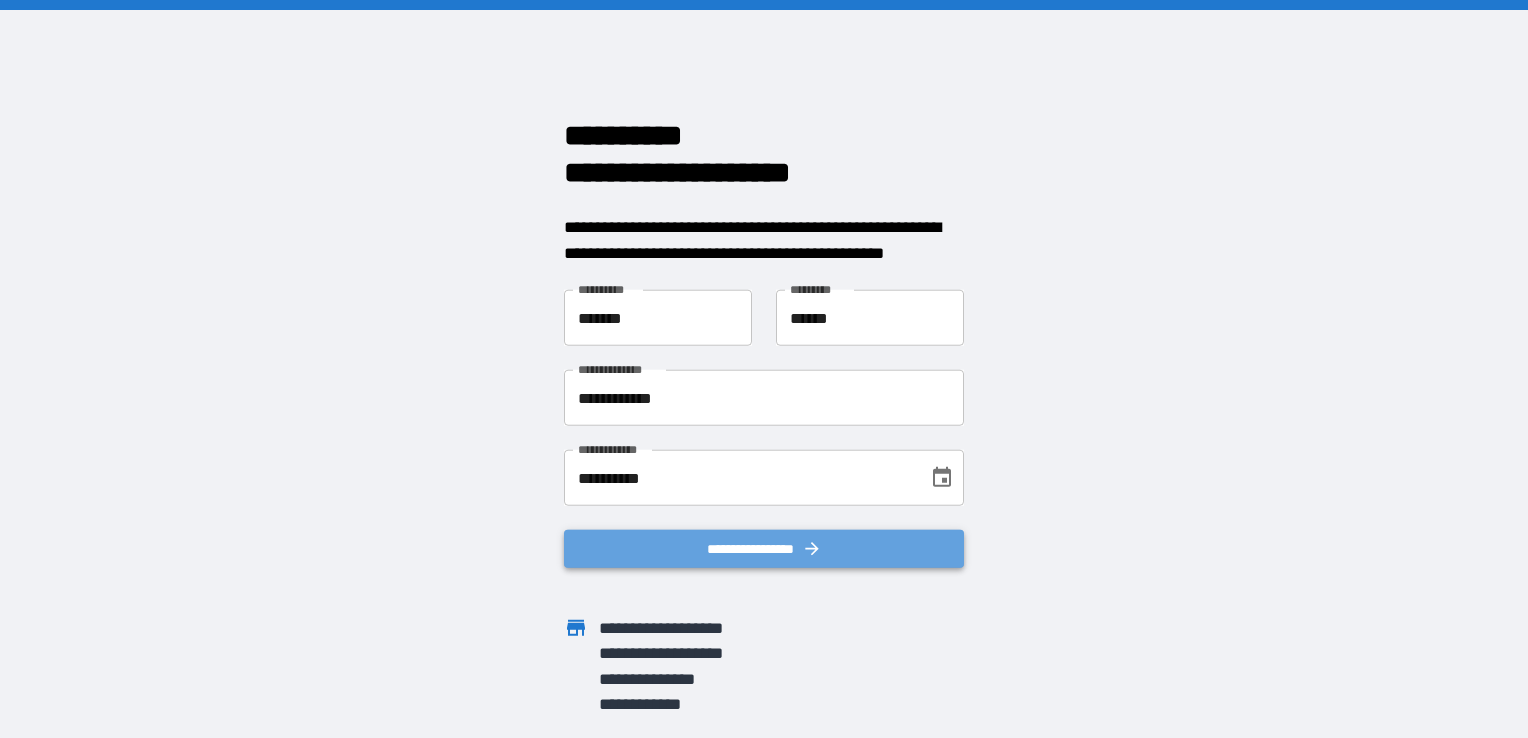 click on "**********" at bounding box center [764, 549] 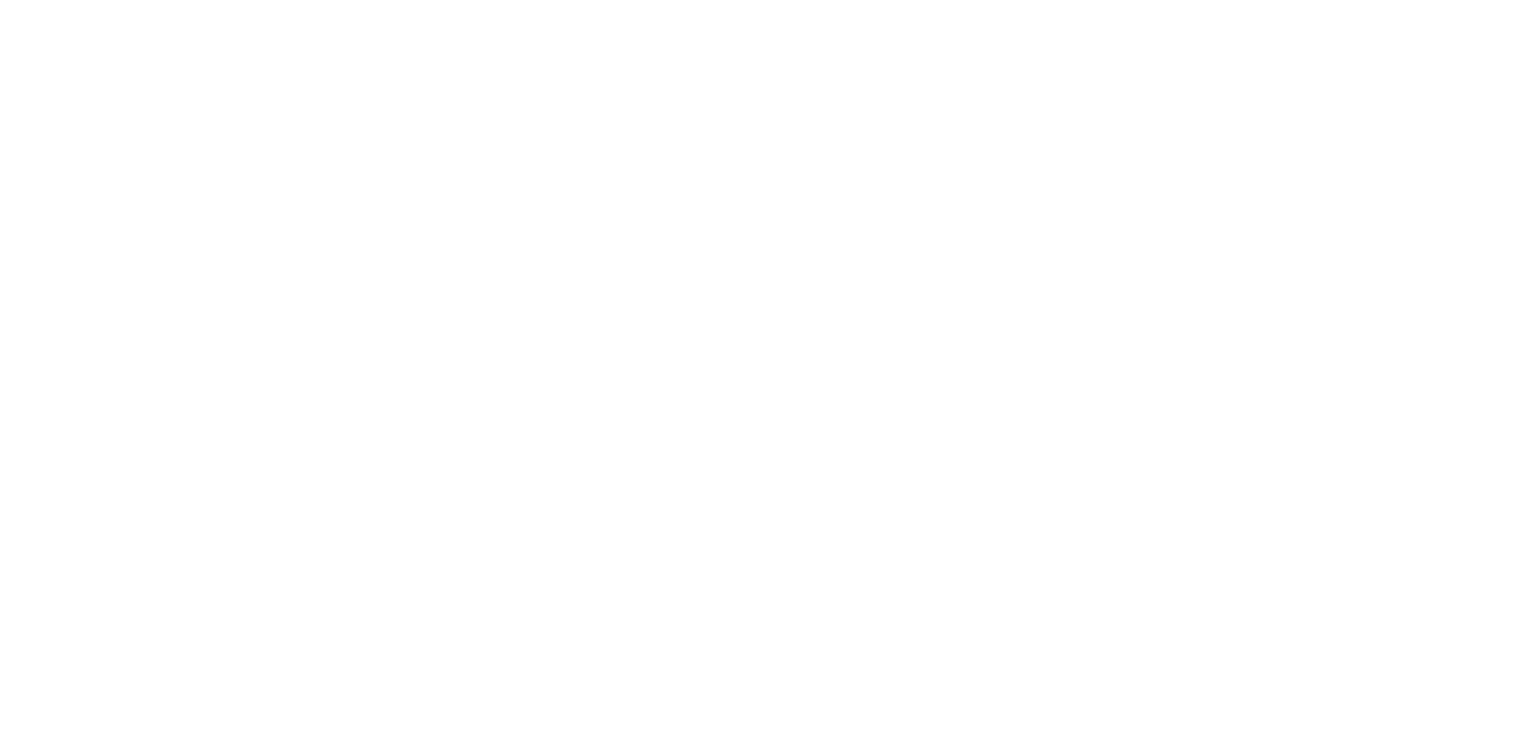 scroll, scrollTop: 0, scrollLeft: 0, axis: both 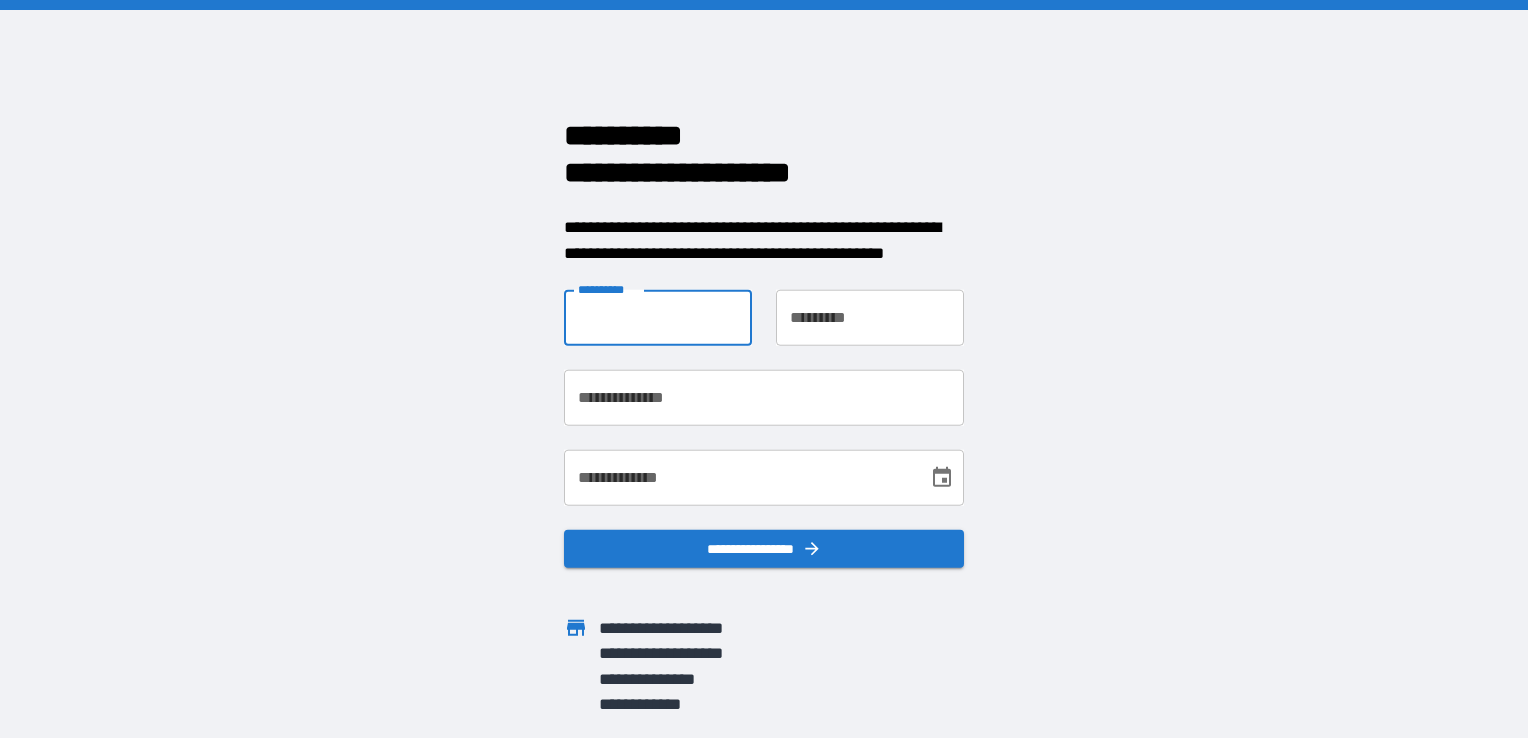 click on "**********" at bounding box center (658, 318) 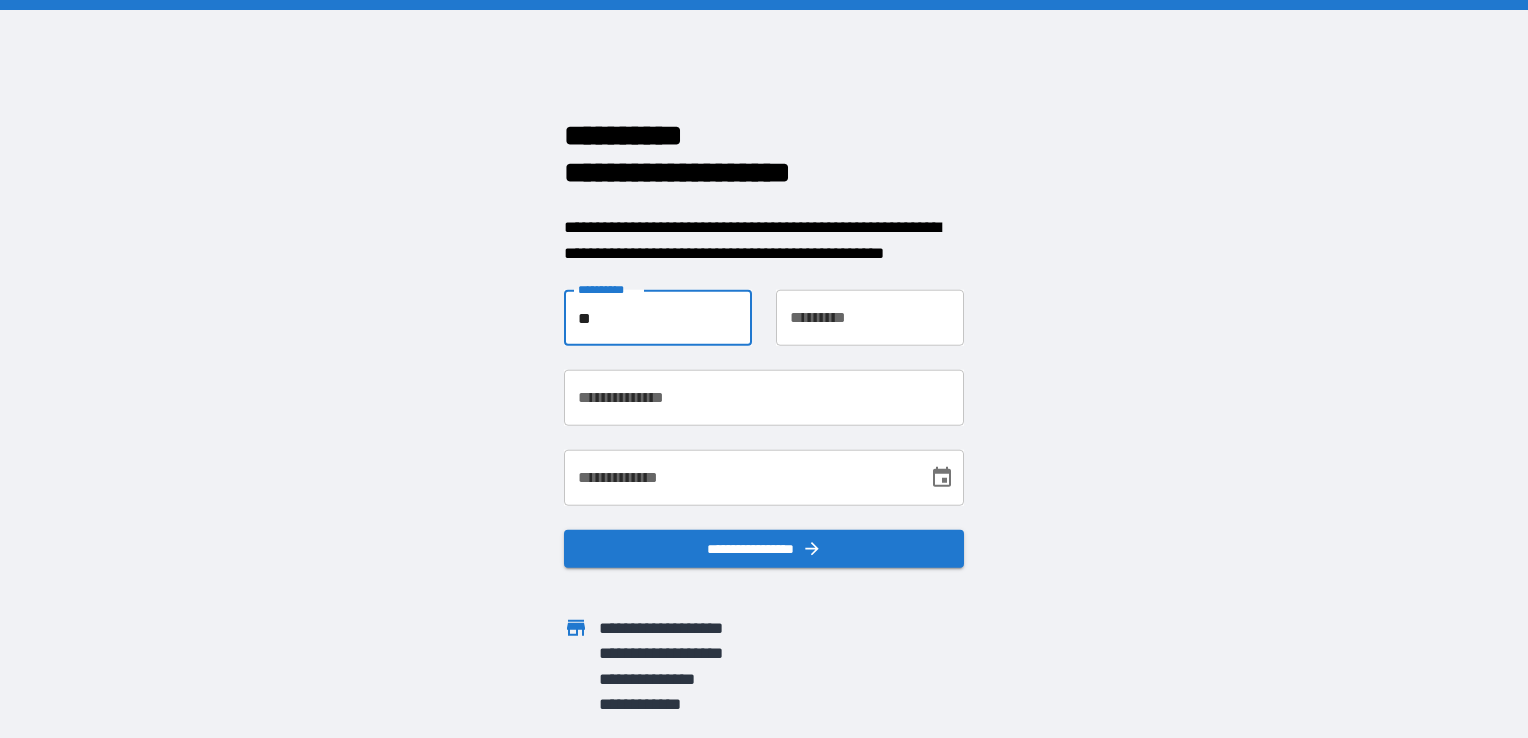 type on "*" 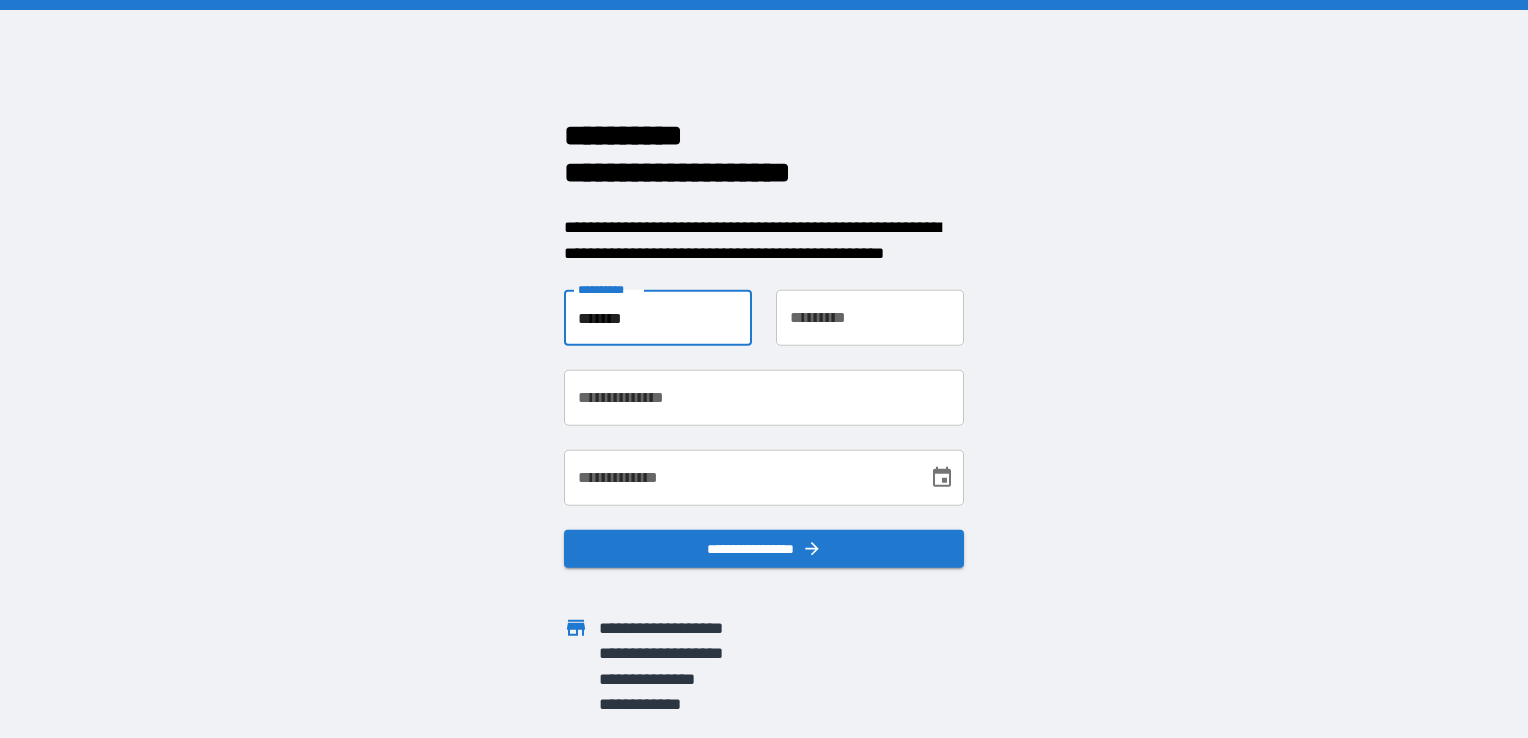 type on "*******" 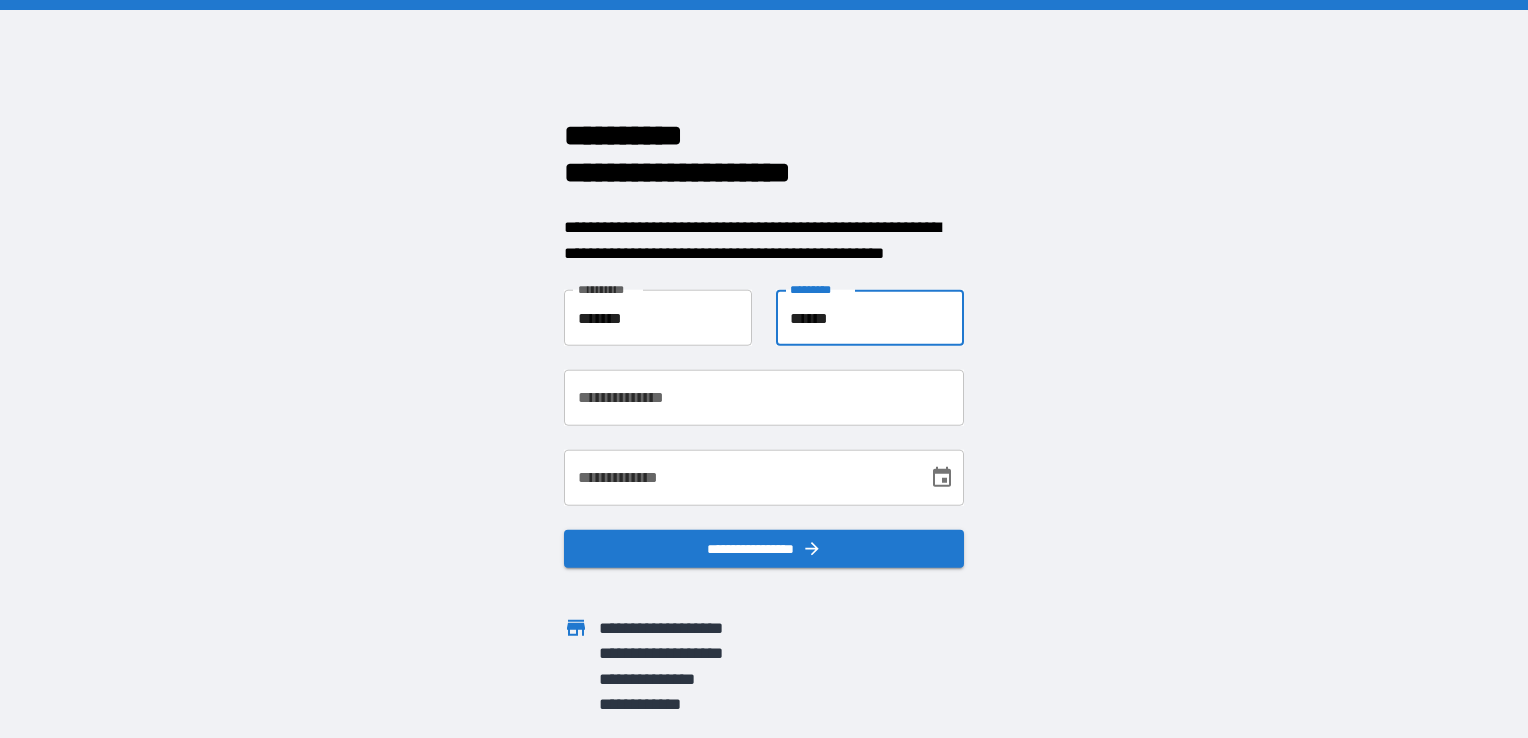 type on "******" 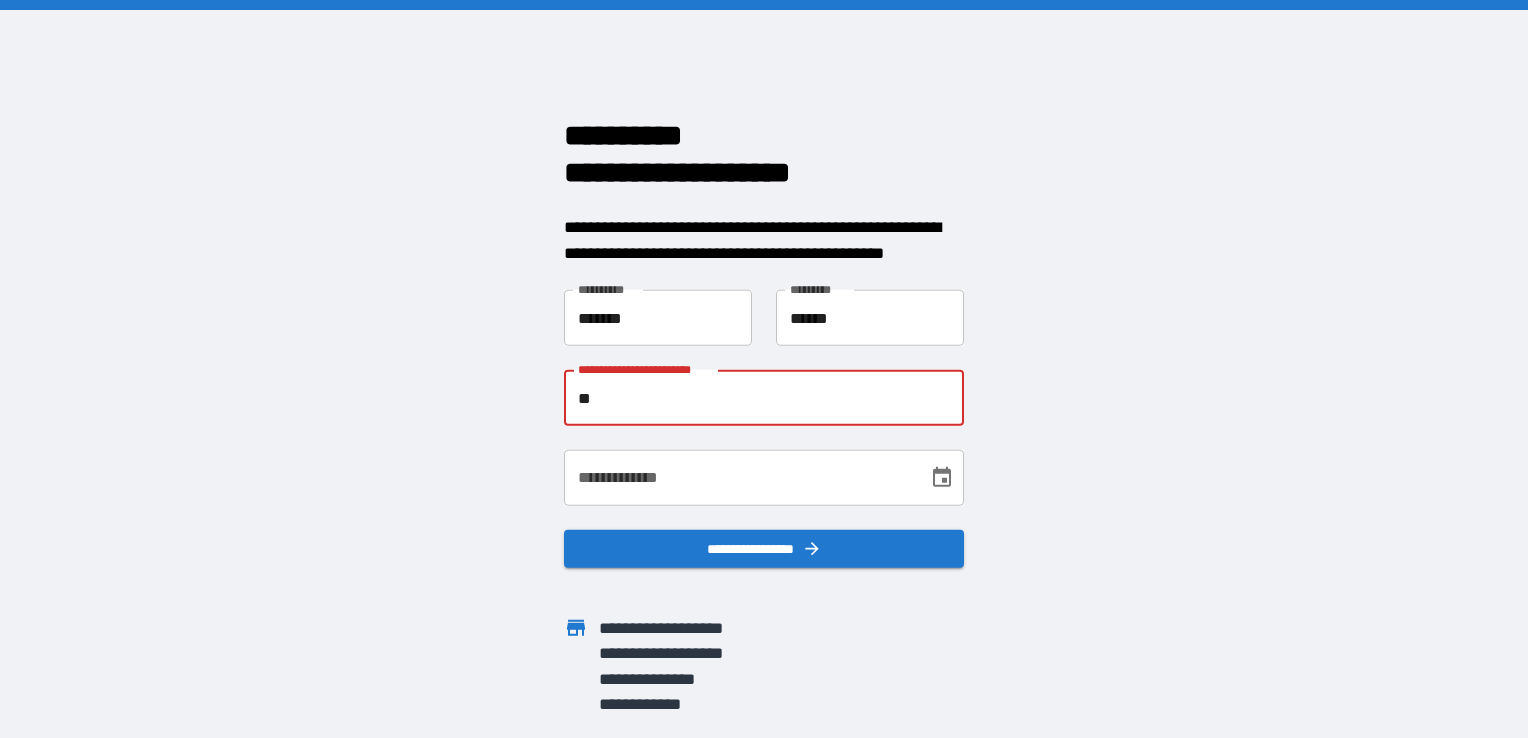 type on "*" 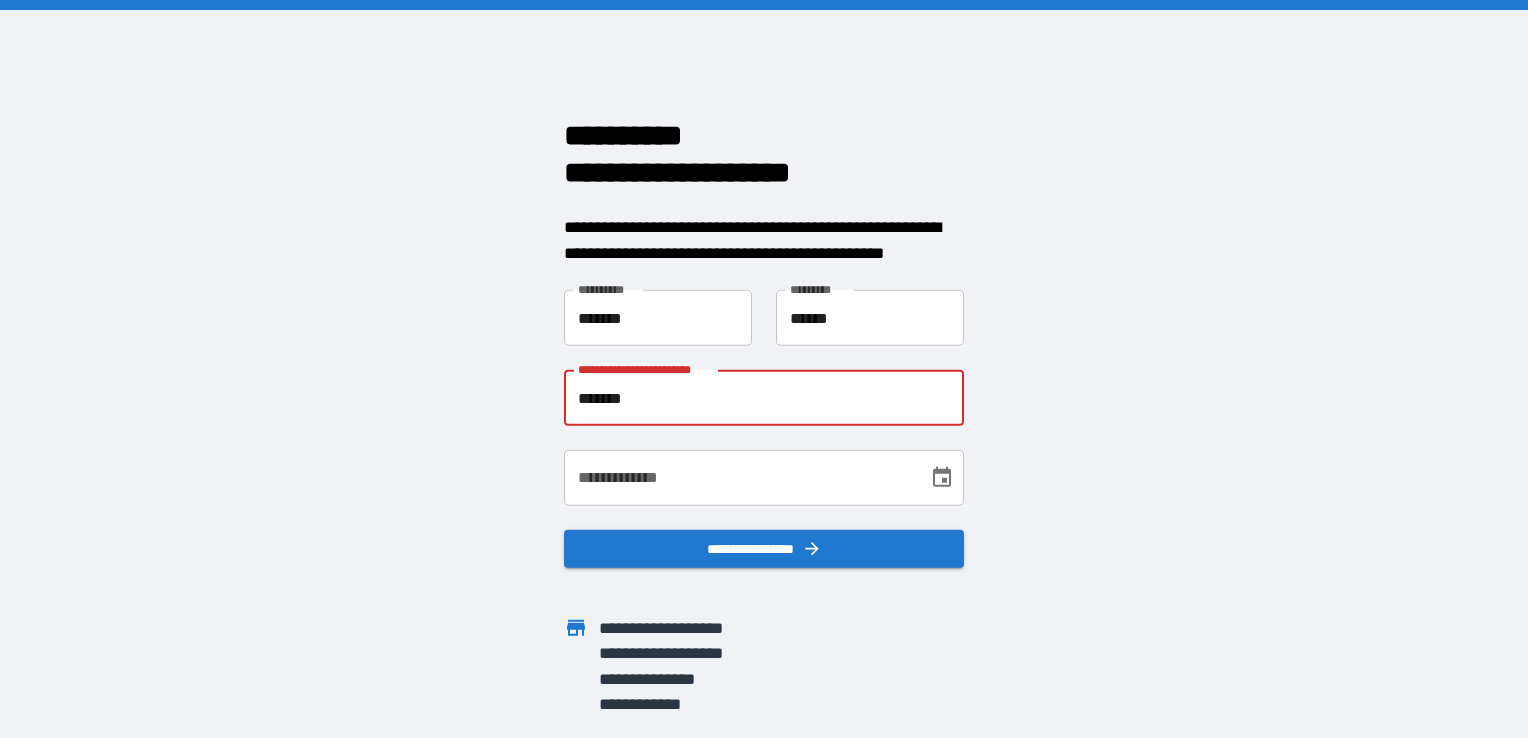 type on "**********" 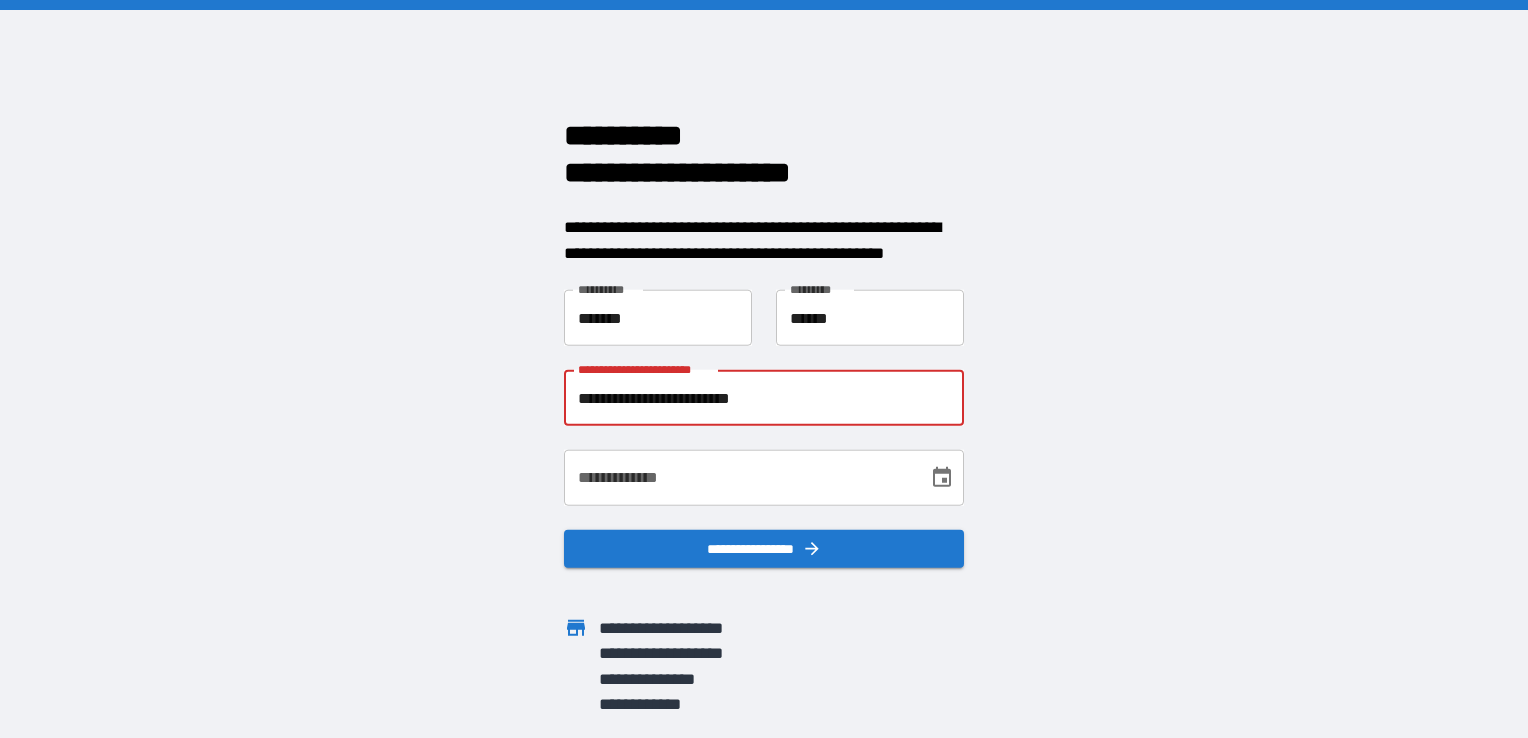 type on "**********" 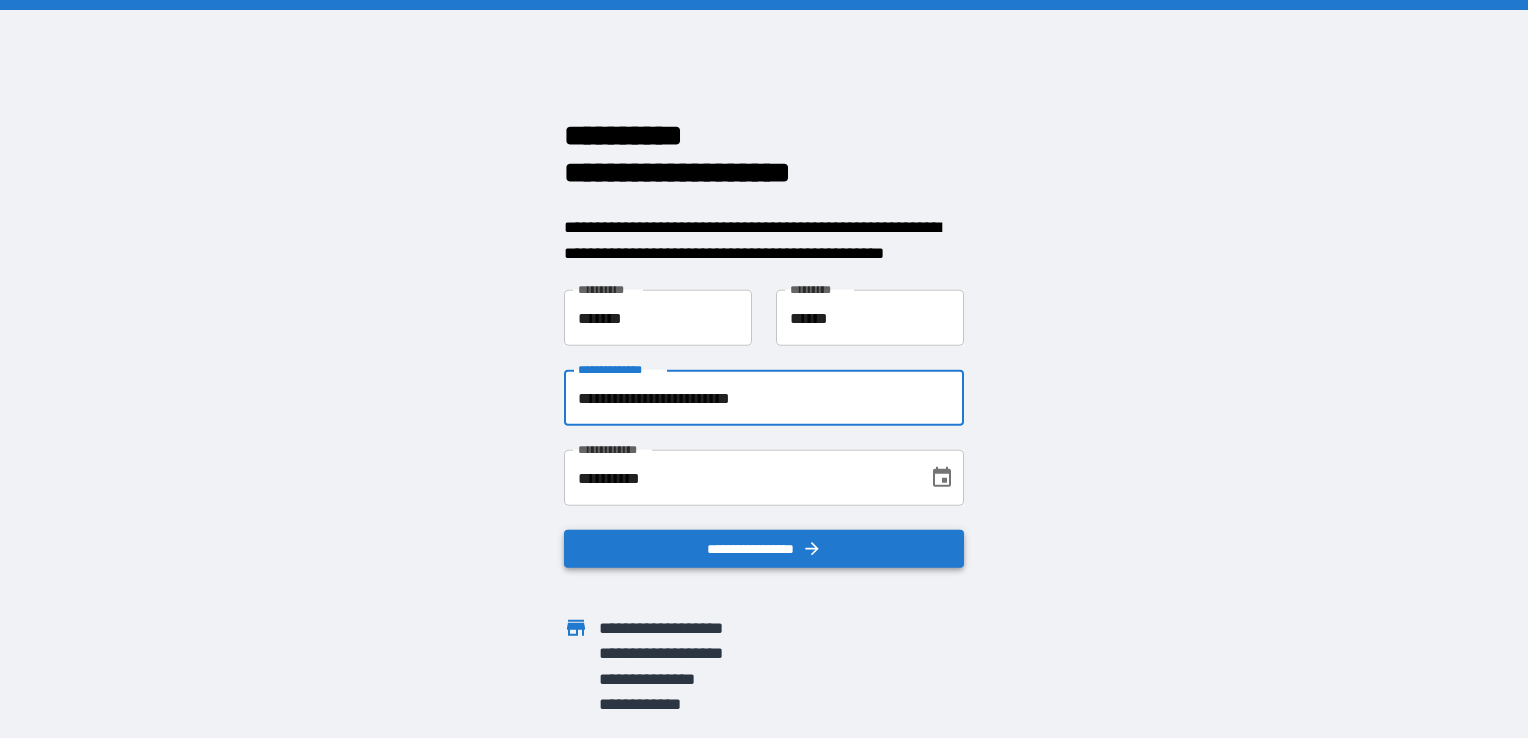 click on "**********" at bounding box center [764, 549] 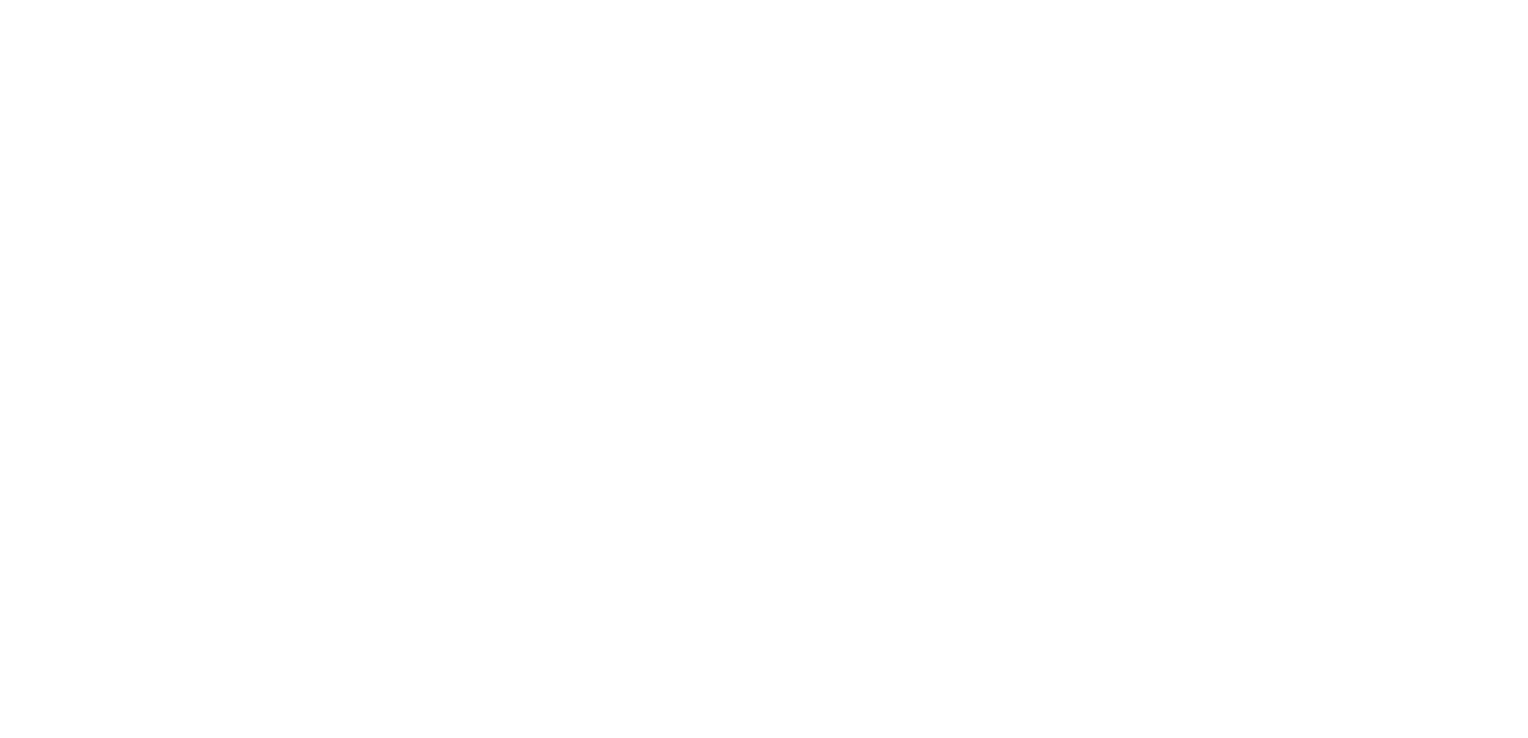 scroll, scrollTop: 0, scrollLeft: 0, axis: both 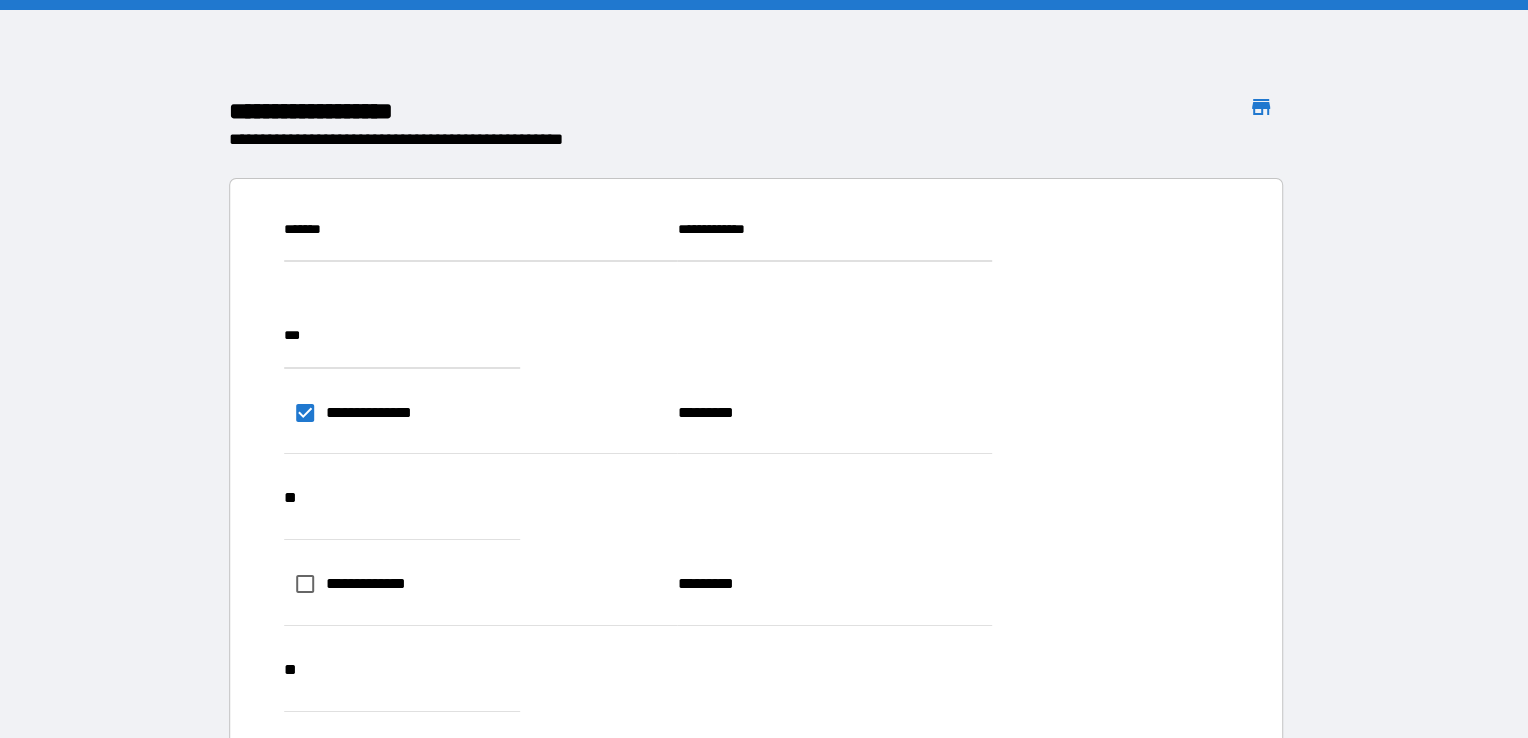 click on "**********" at bounding box center [1199, 785] 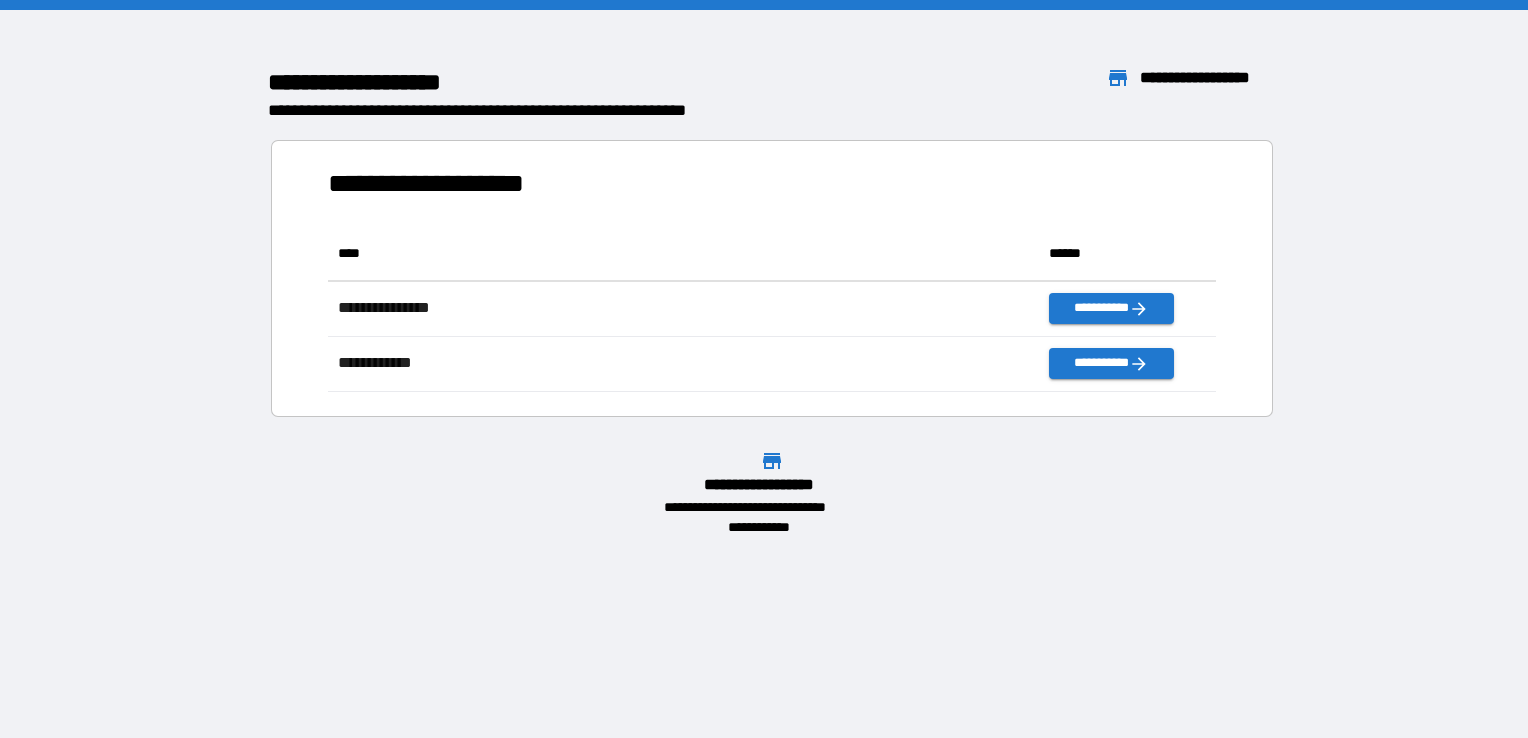 scroll, scrollTop: 16, scrollLeft: 16, axis: both 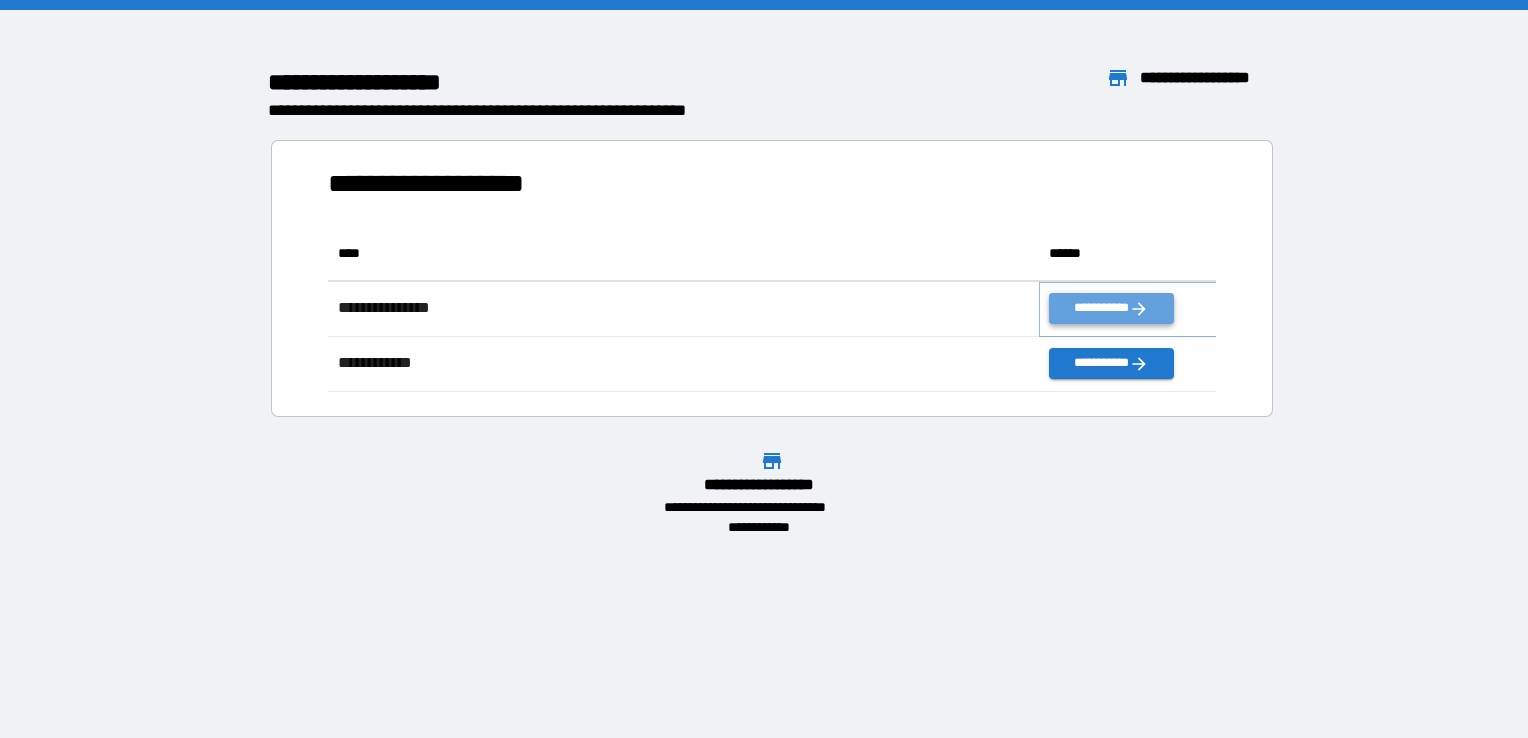click on "**********" at bounding box center (1111, 308) 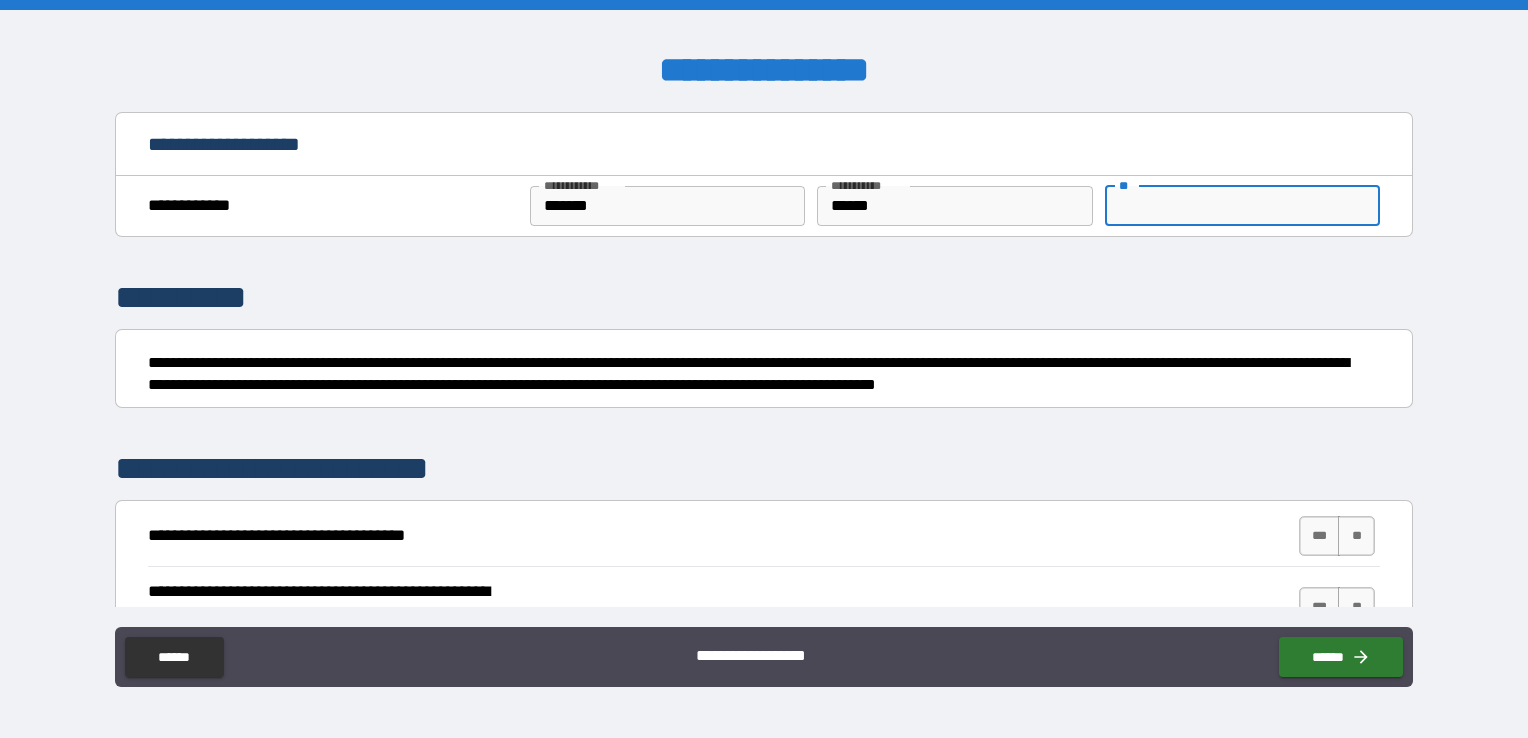 click on "** **" at bounding box center [1242, 206] 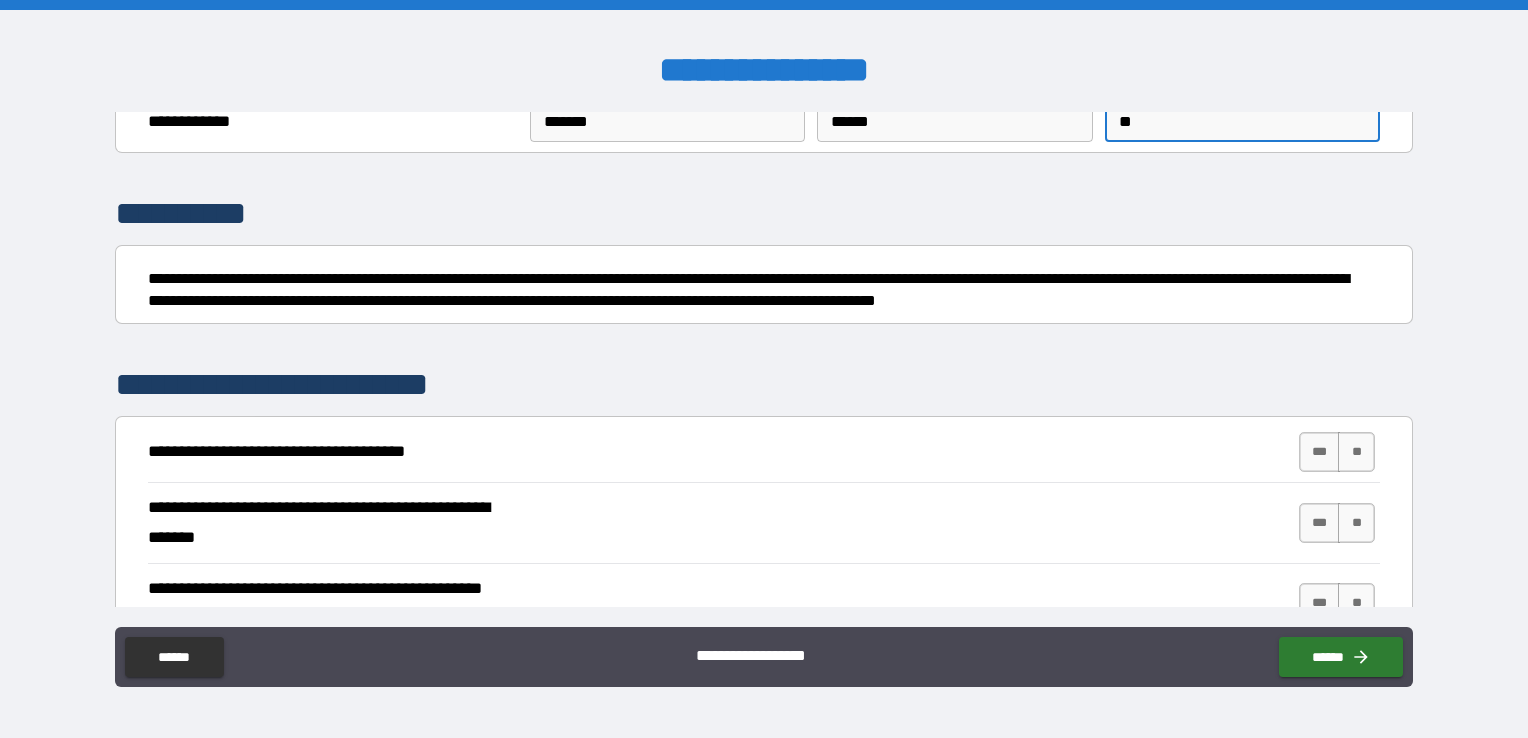 scroll, scrollTop: 200, scrollLeft: 0, axis: vertical 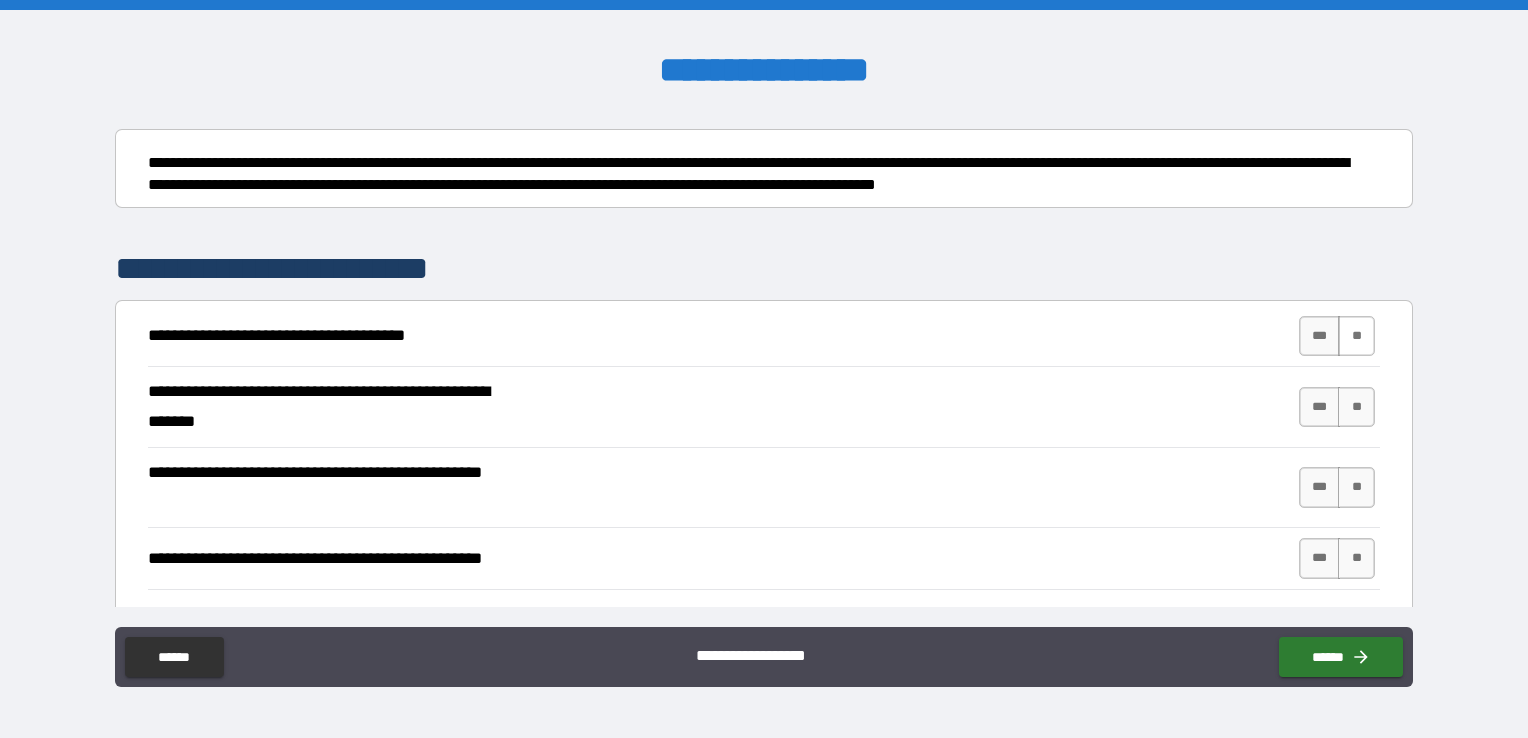 type on "*" 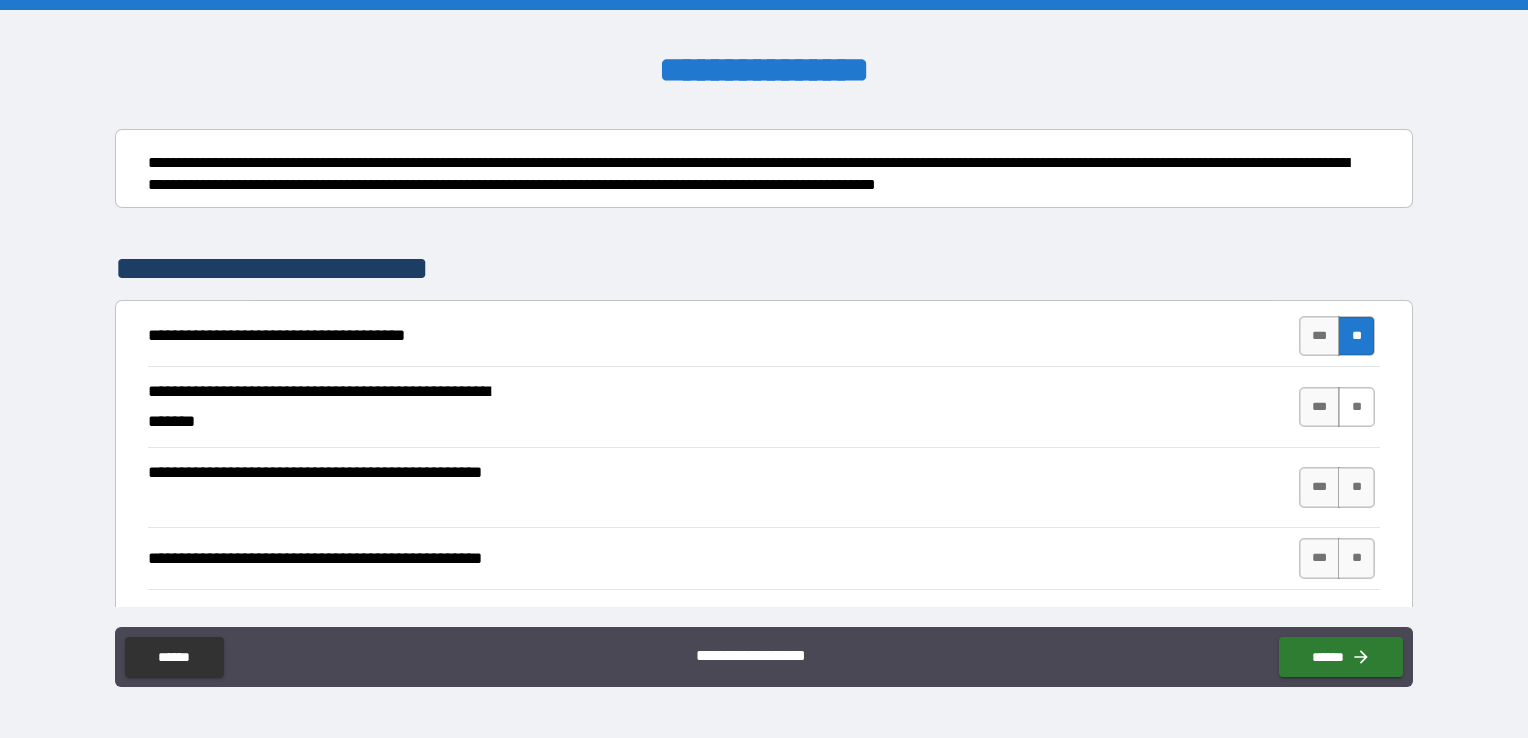 click on "**" at bounding box center [1356, 407] 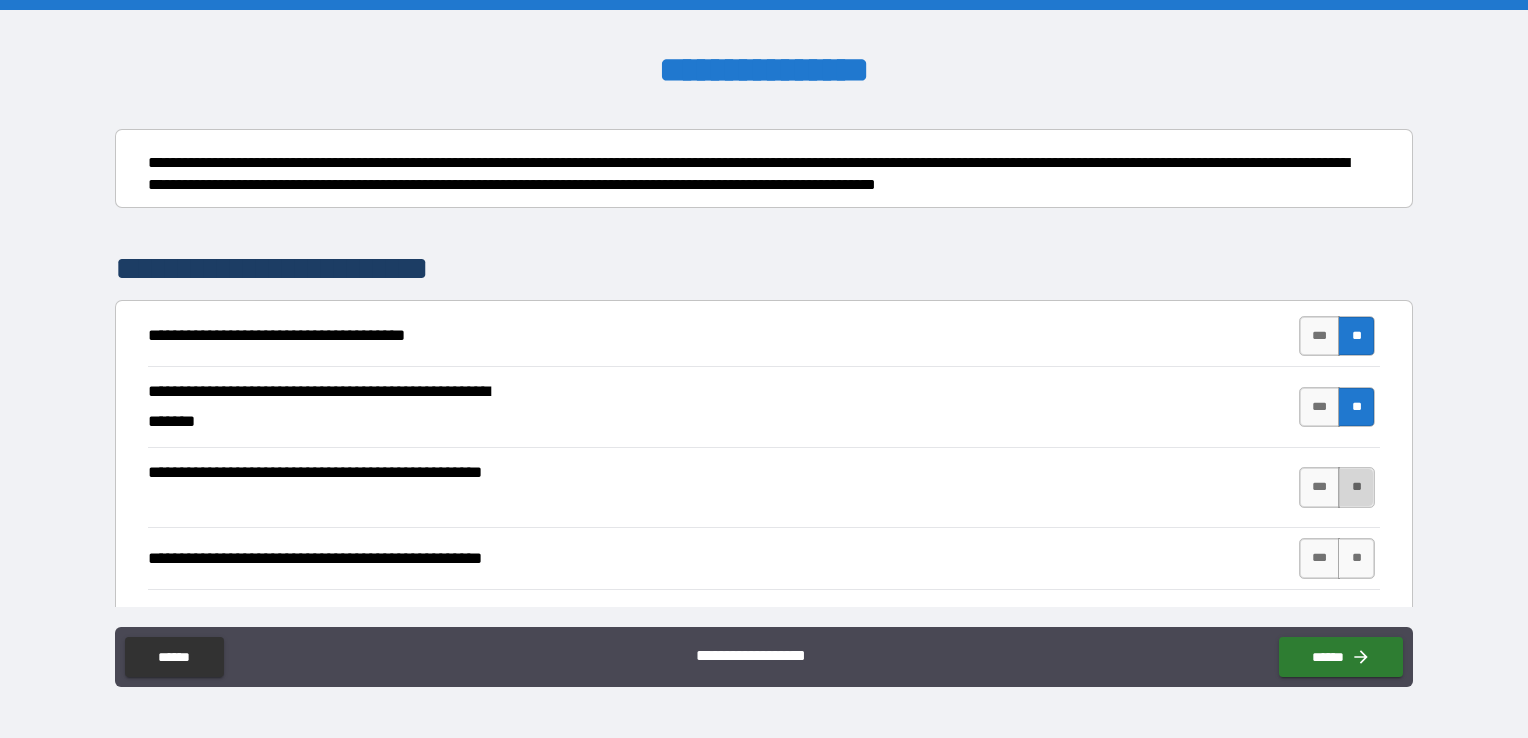 click on "**" at bounding box center [1356, 487] 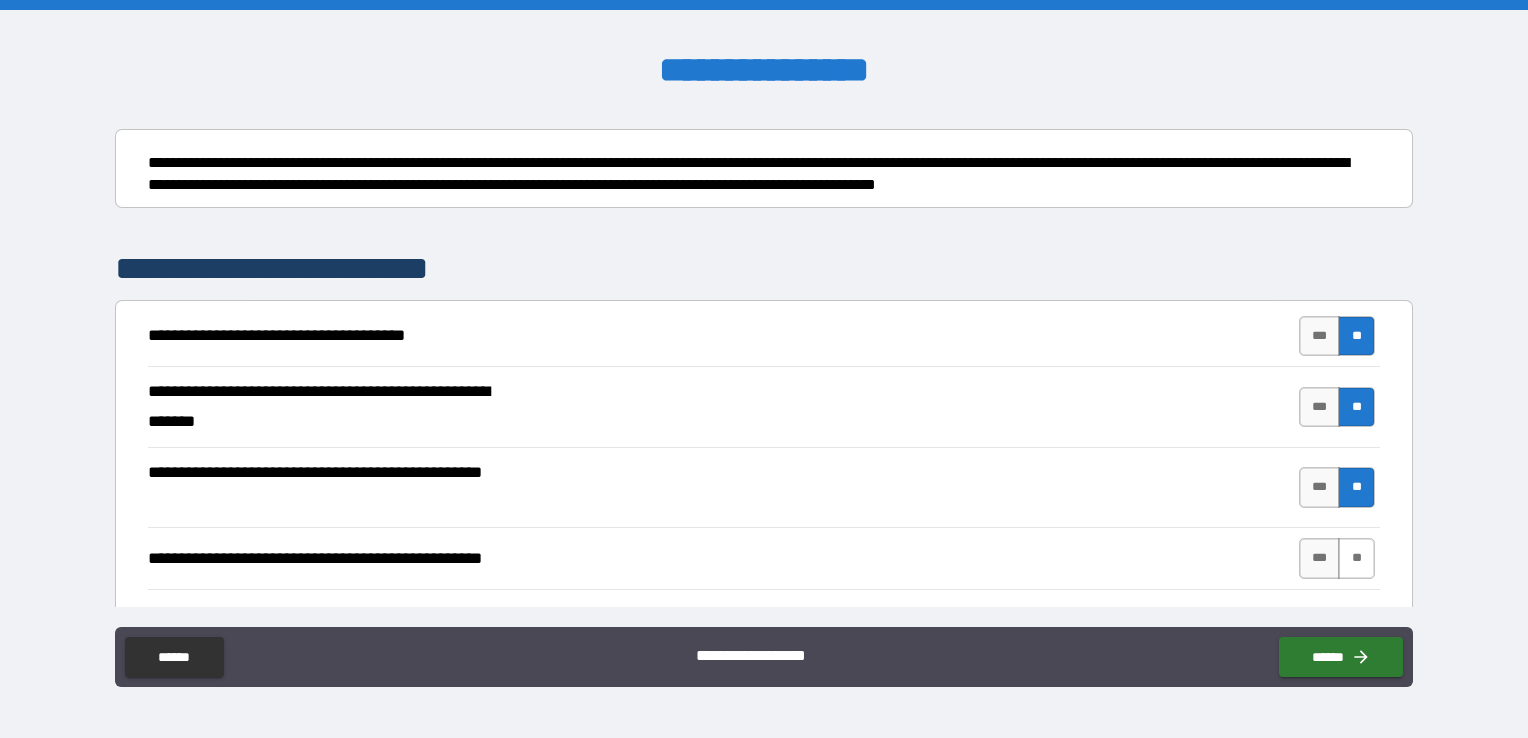 click on "**" at bounding box center [1356, 558] 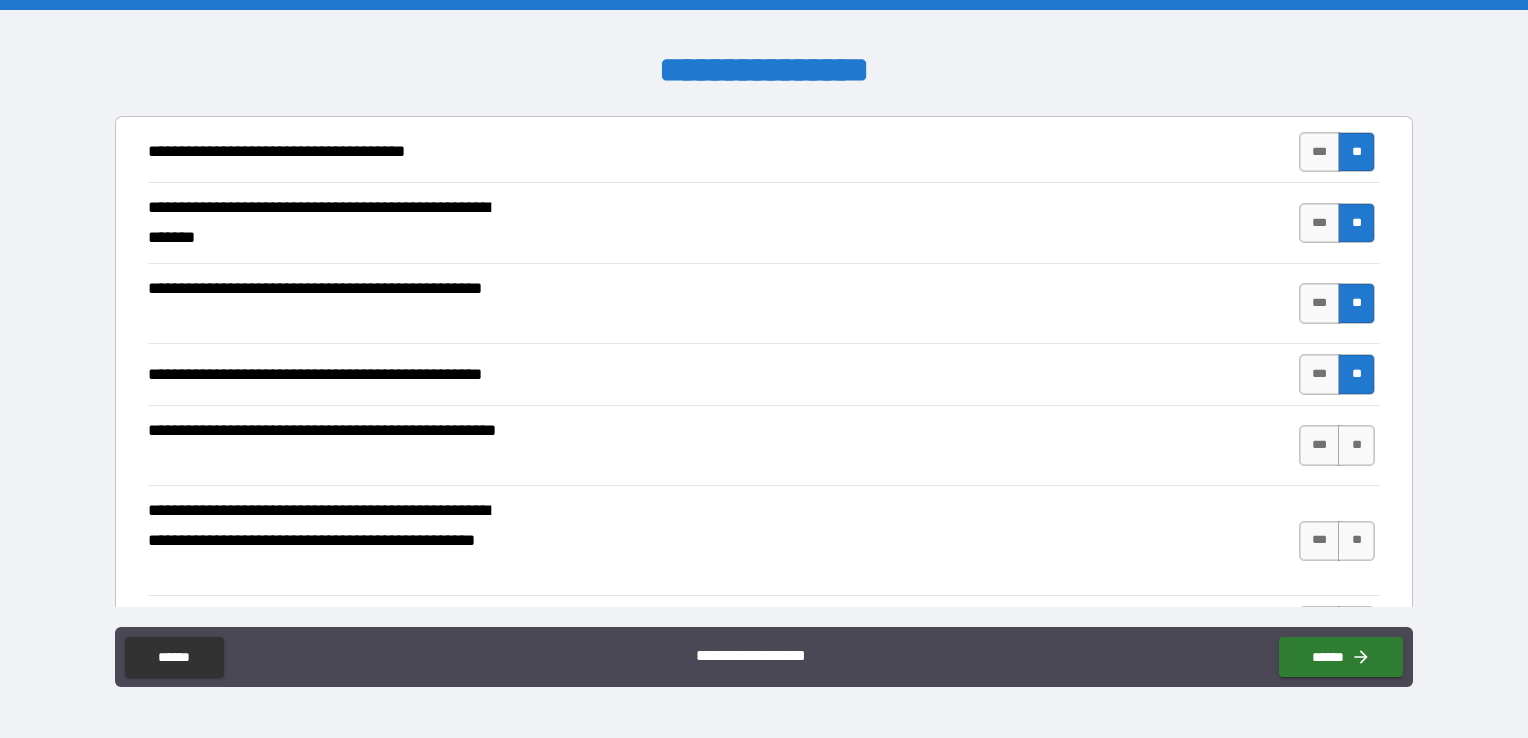scroll, scrollTop: 500, scrollLeft: 0, axis: vertical 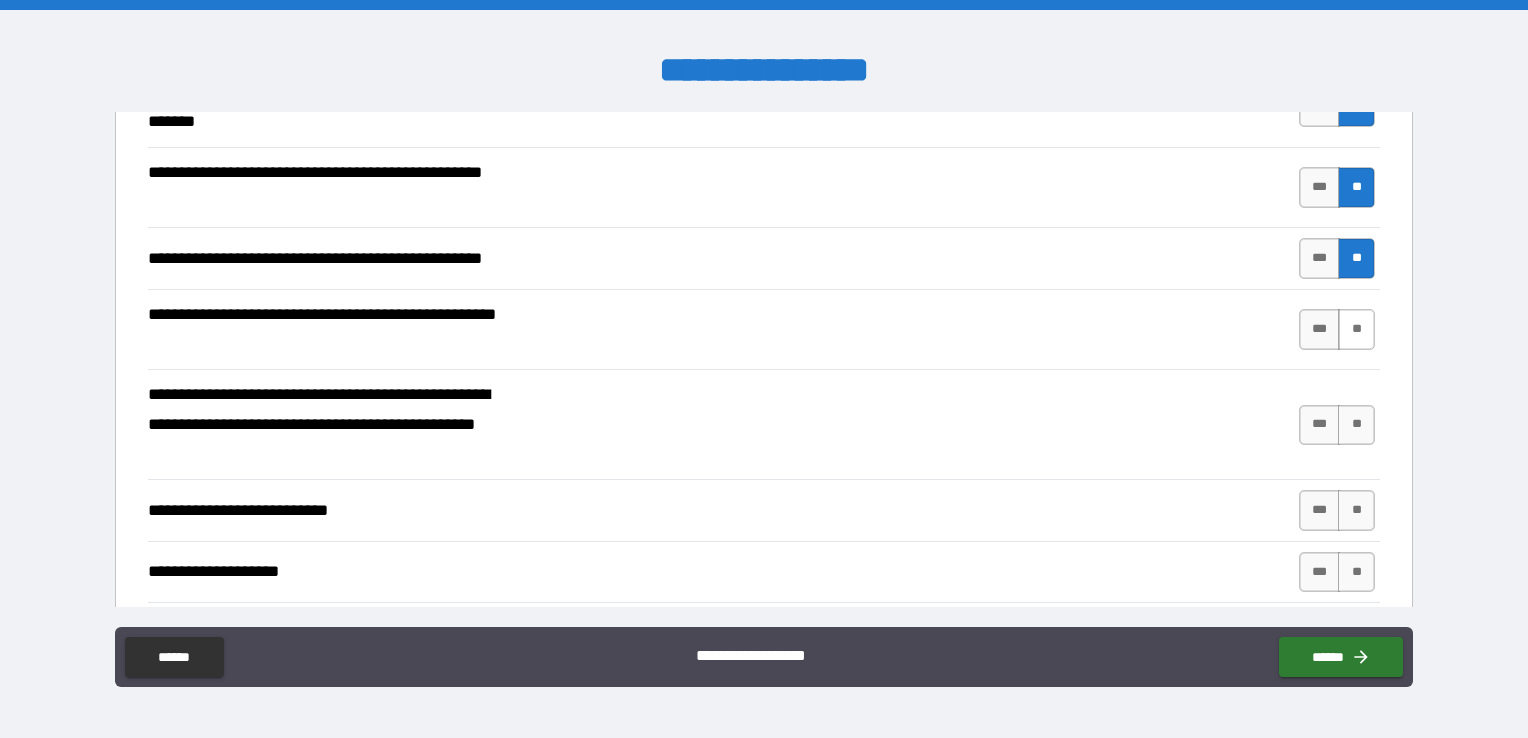 click on "**" at bounding box center (1356, 329) 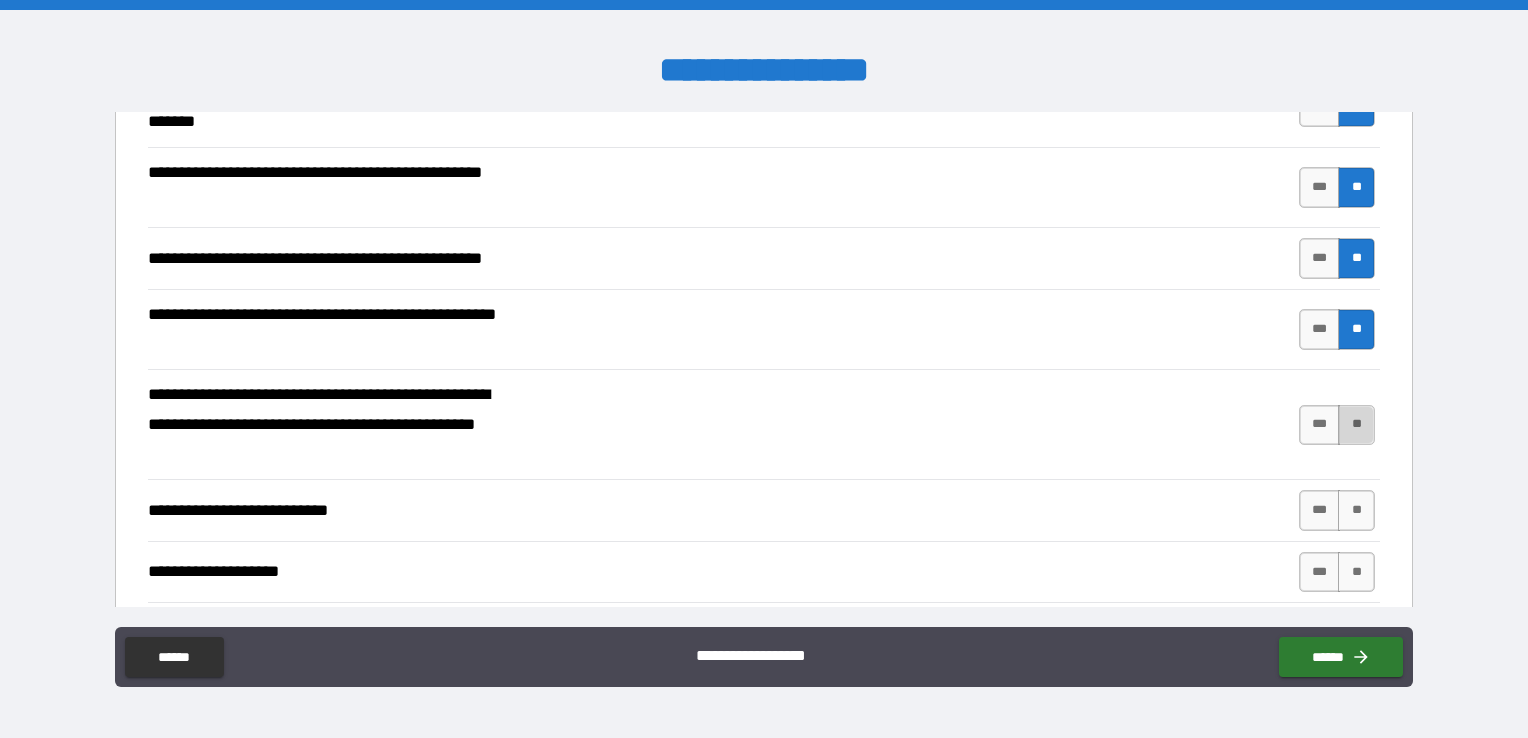 click on "**" at bounding box center [1356, 425] 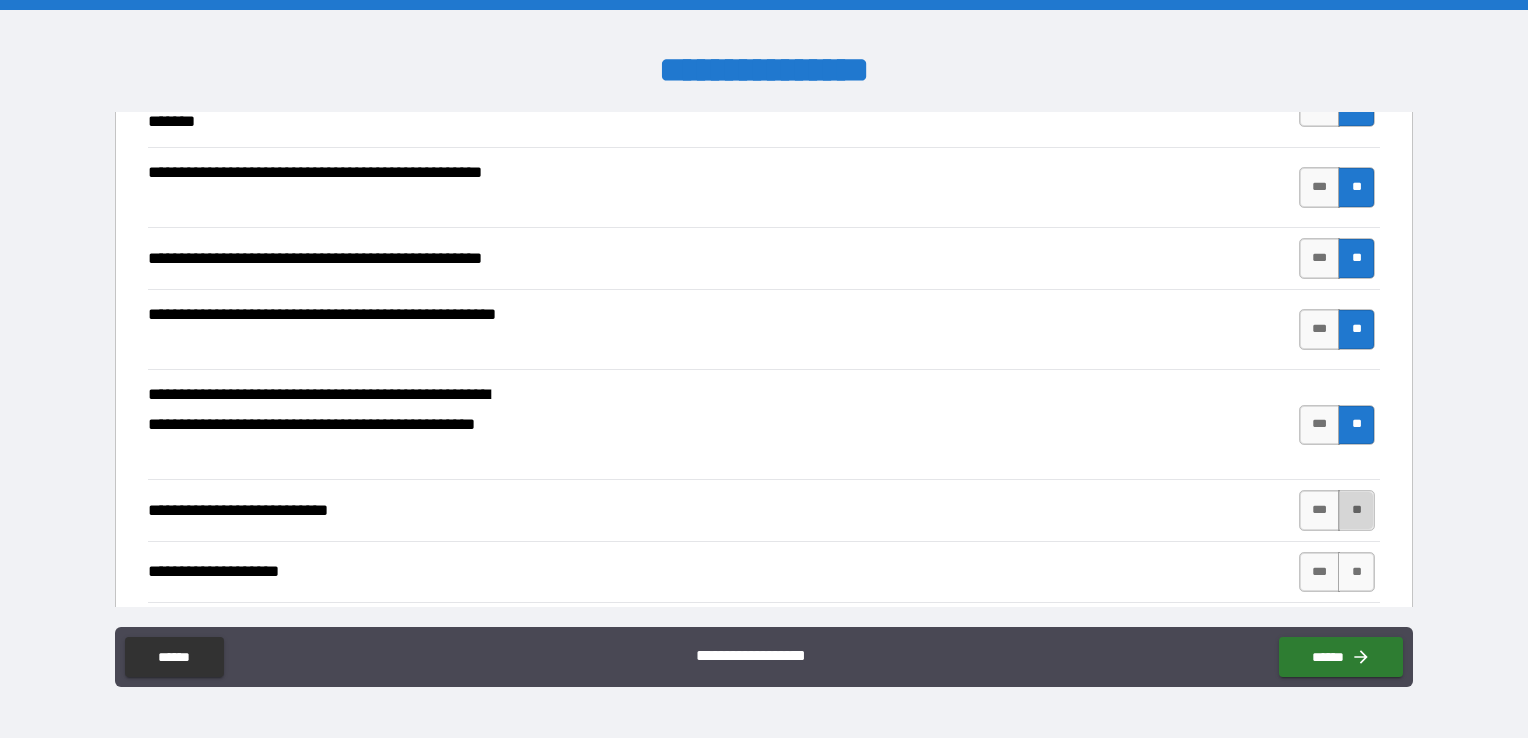 click on "**" at bounding box center (1356, 510) 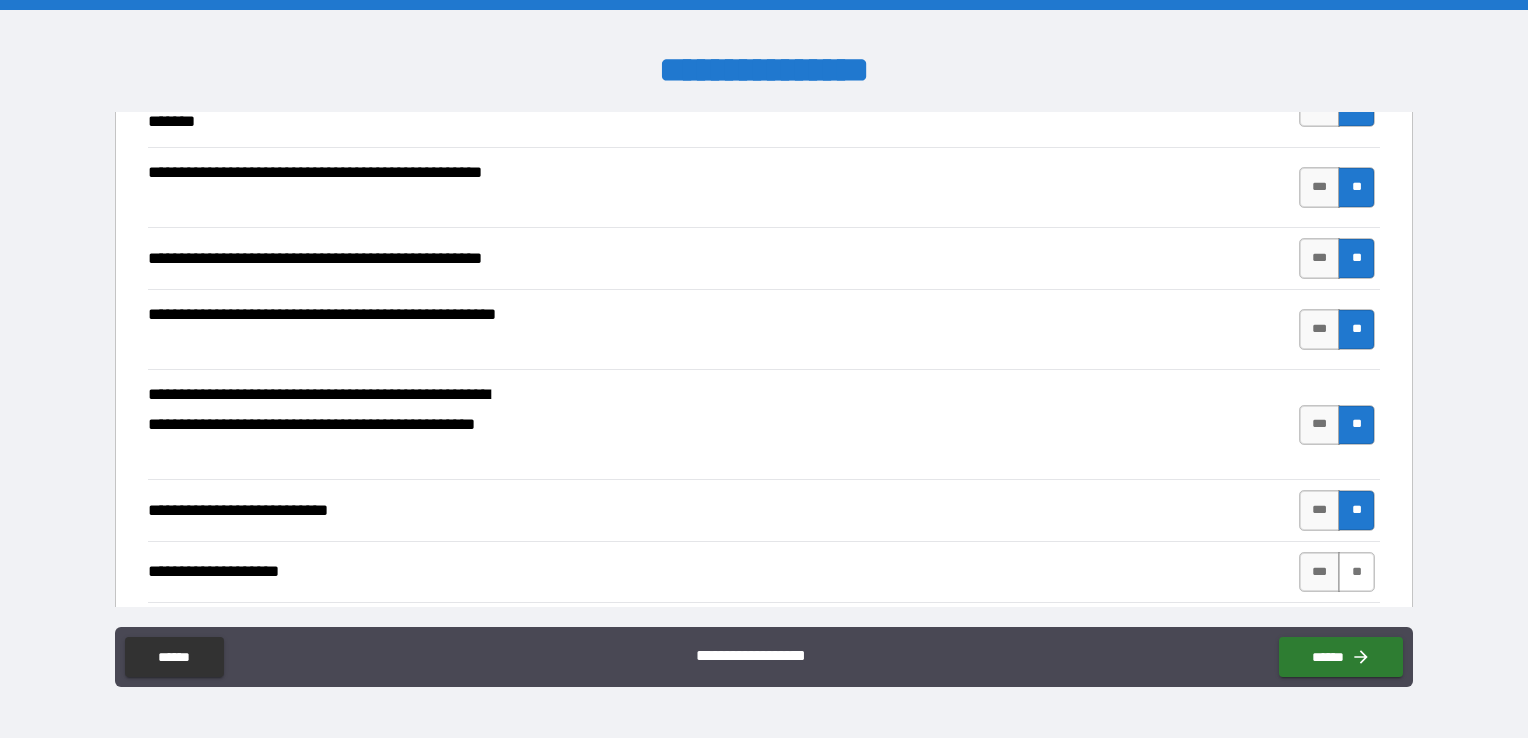 click on "**" at bounding box center (1356, 572) 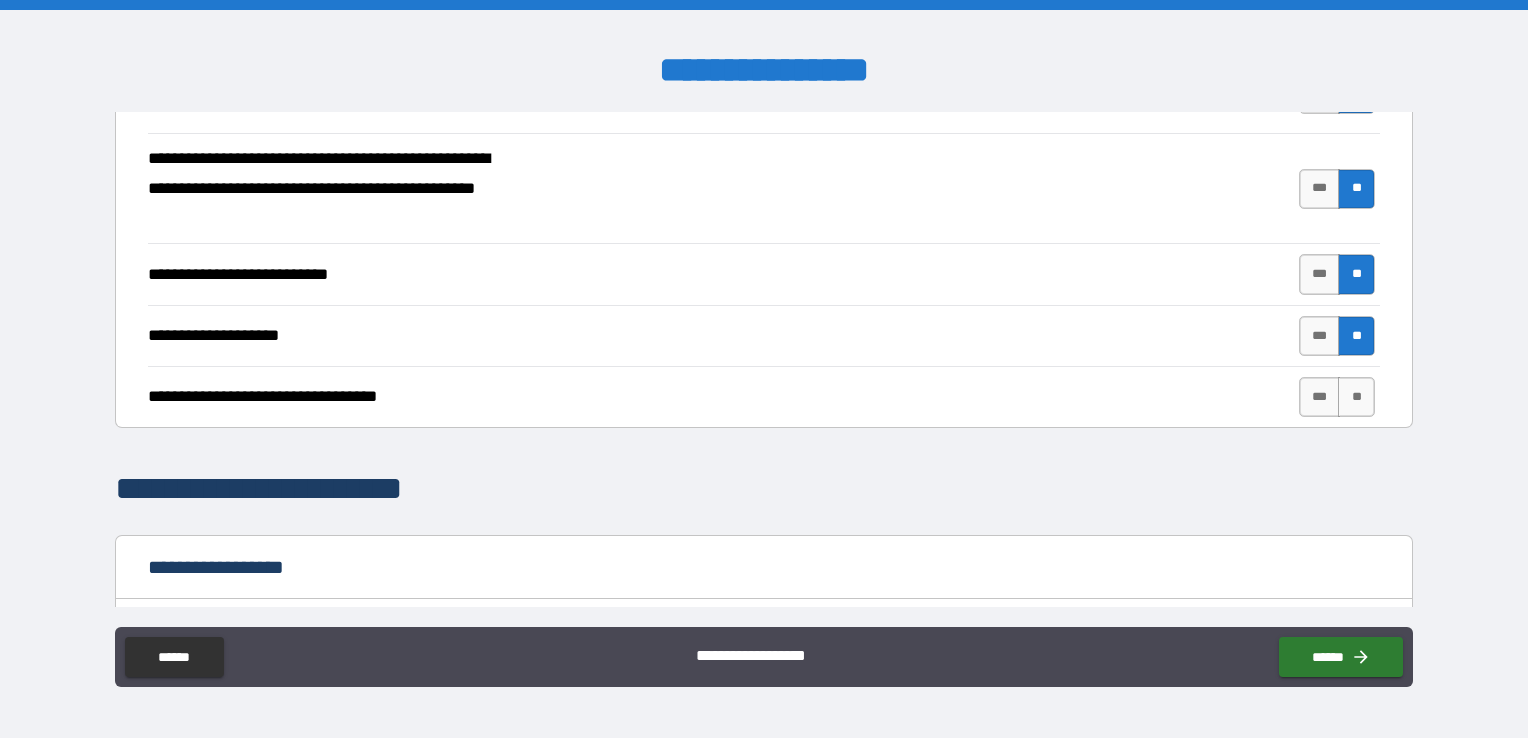 scroll, scrollTop: 800, scrollLeft: 0, axis: vertical 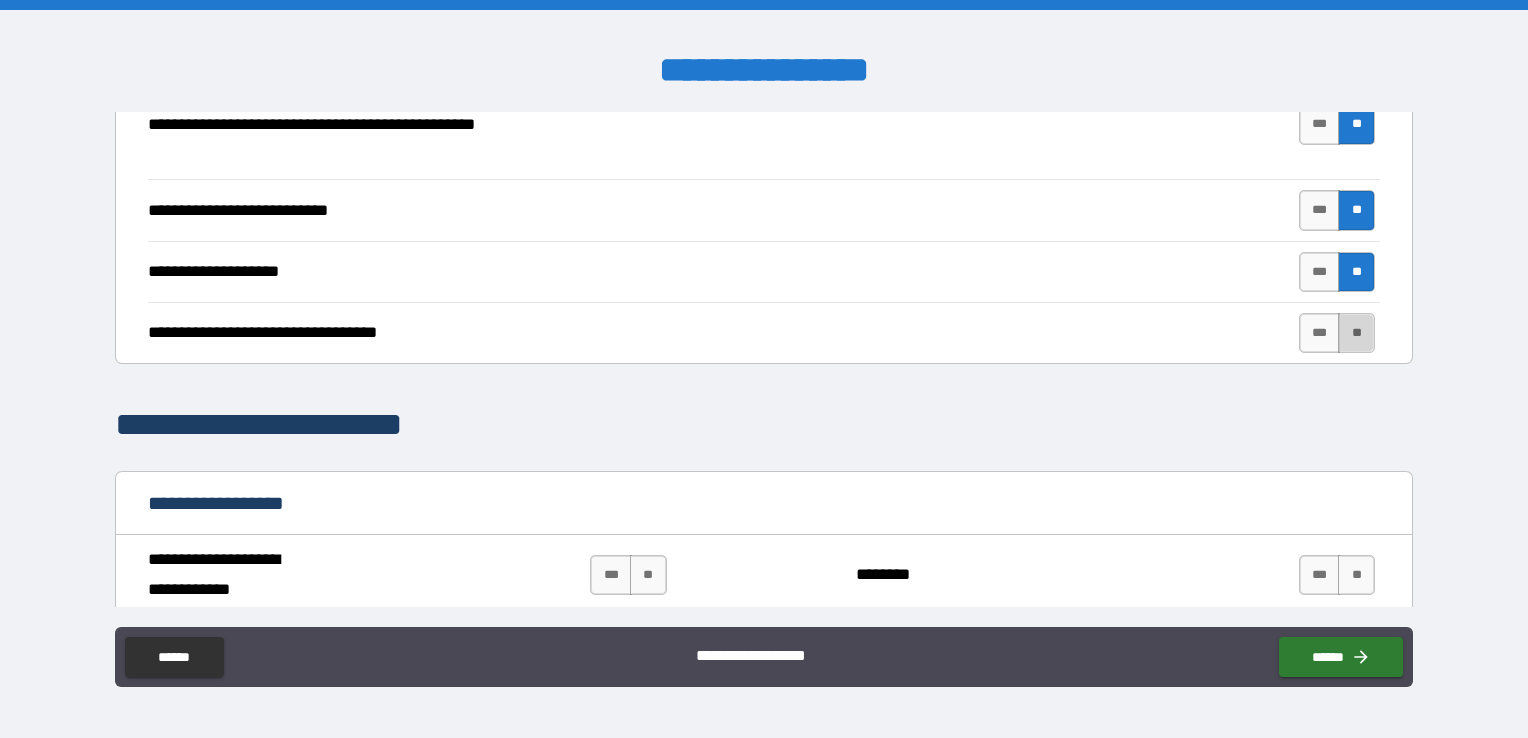 click on "**" at bounding box center [1356, 333] 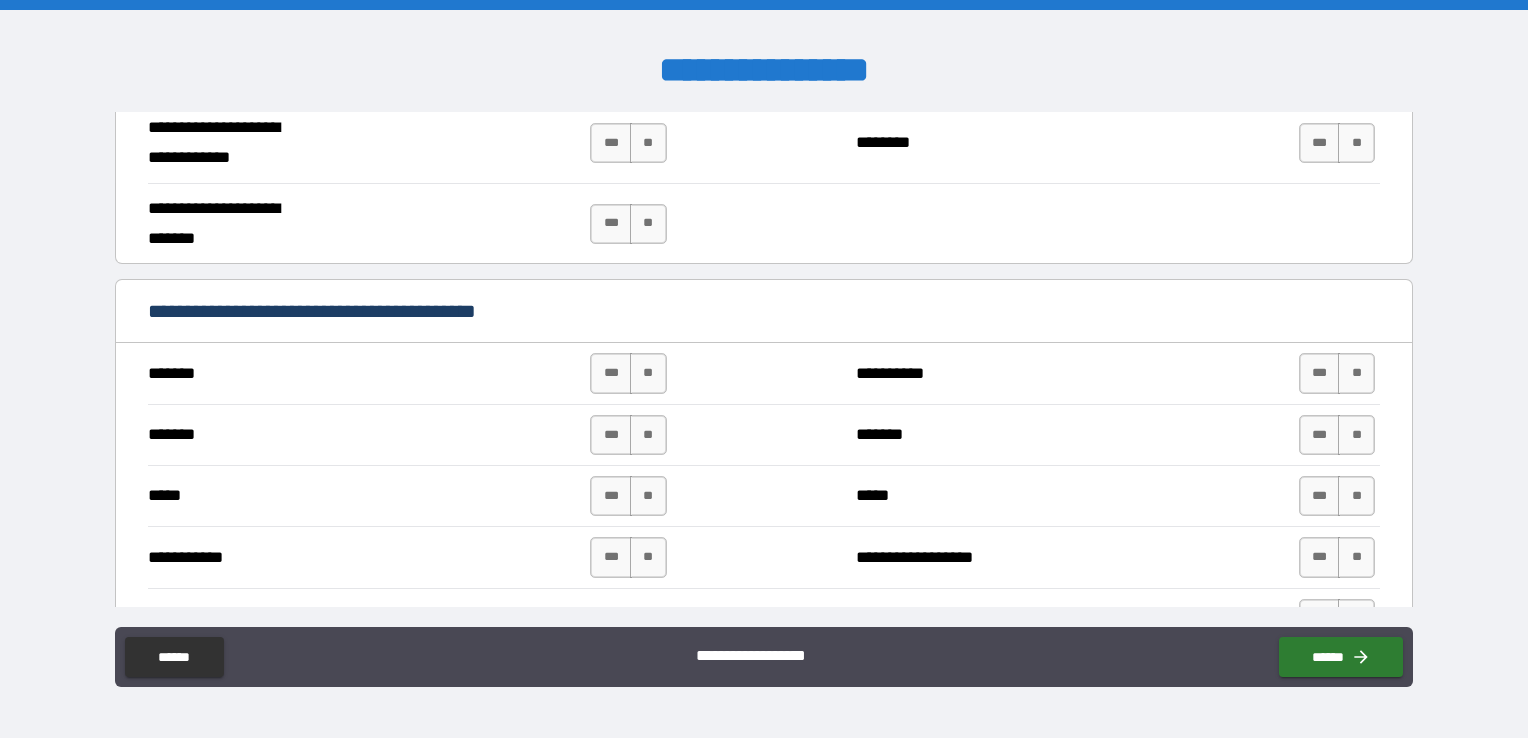 scroll, scrollTop: 1300, scrollLeft: 0, axis: vertical 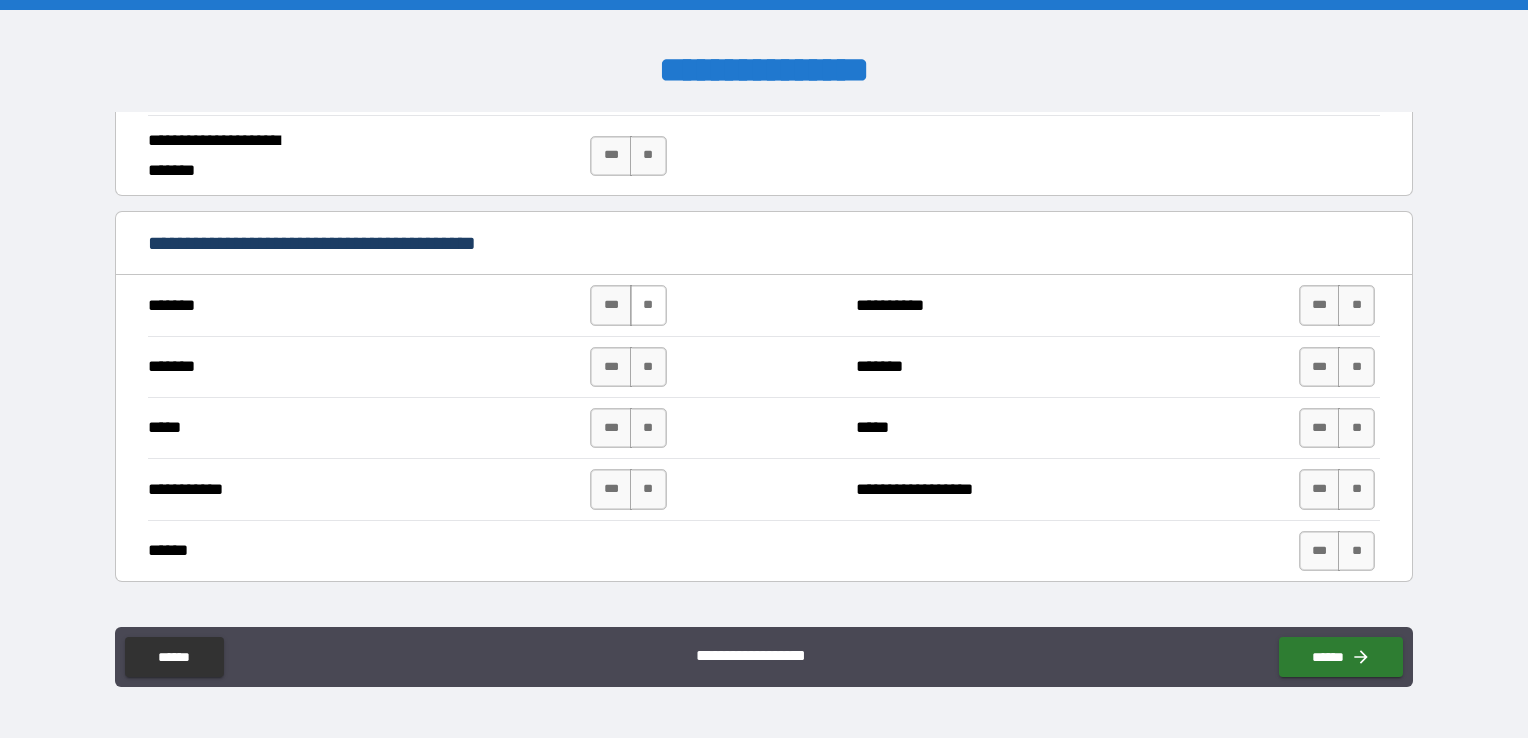 click on "**" at bounding box center (648, 305) 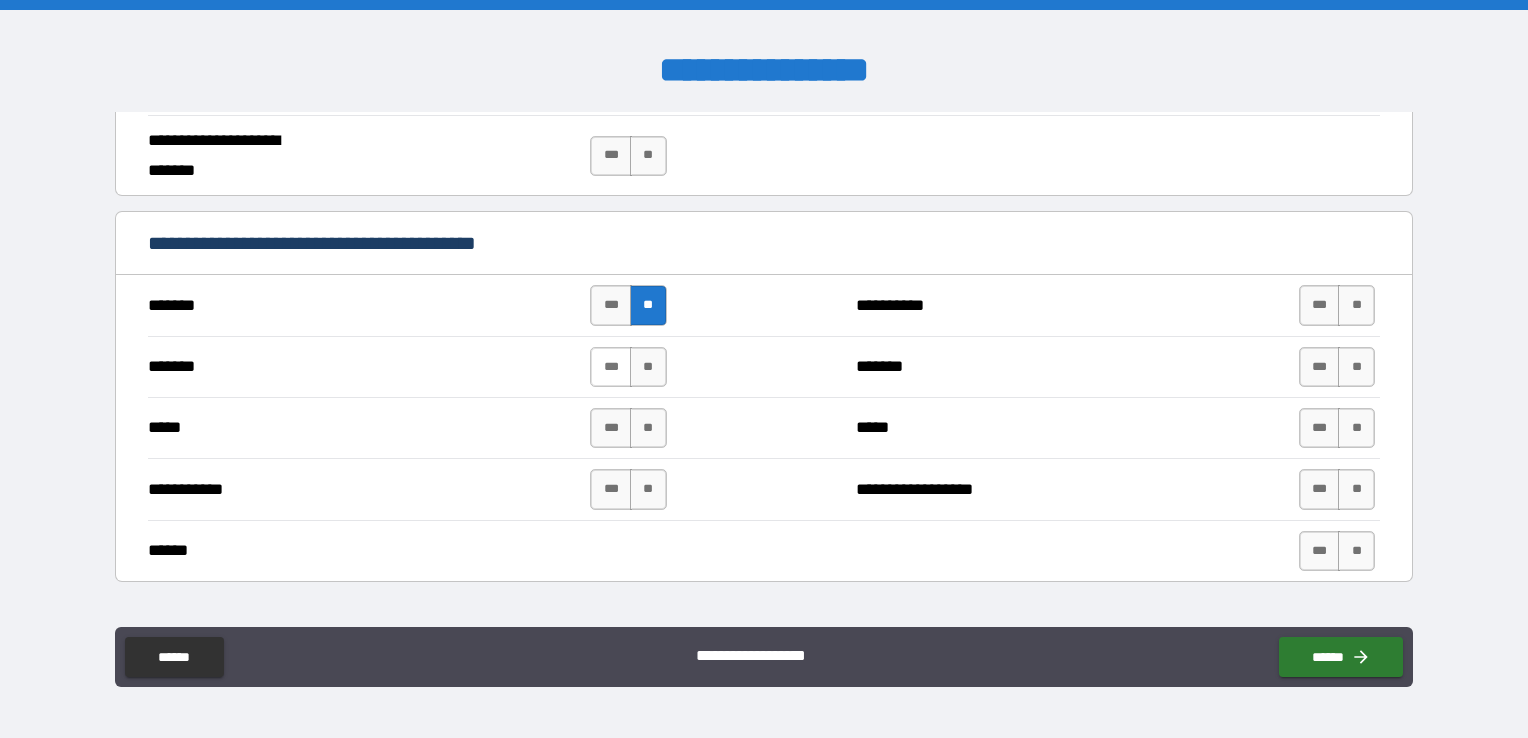 click on "***" at bounding box center [611, 367] 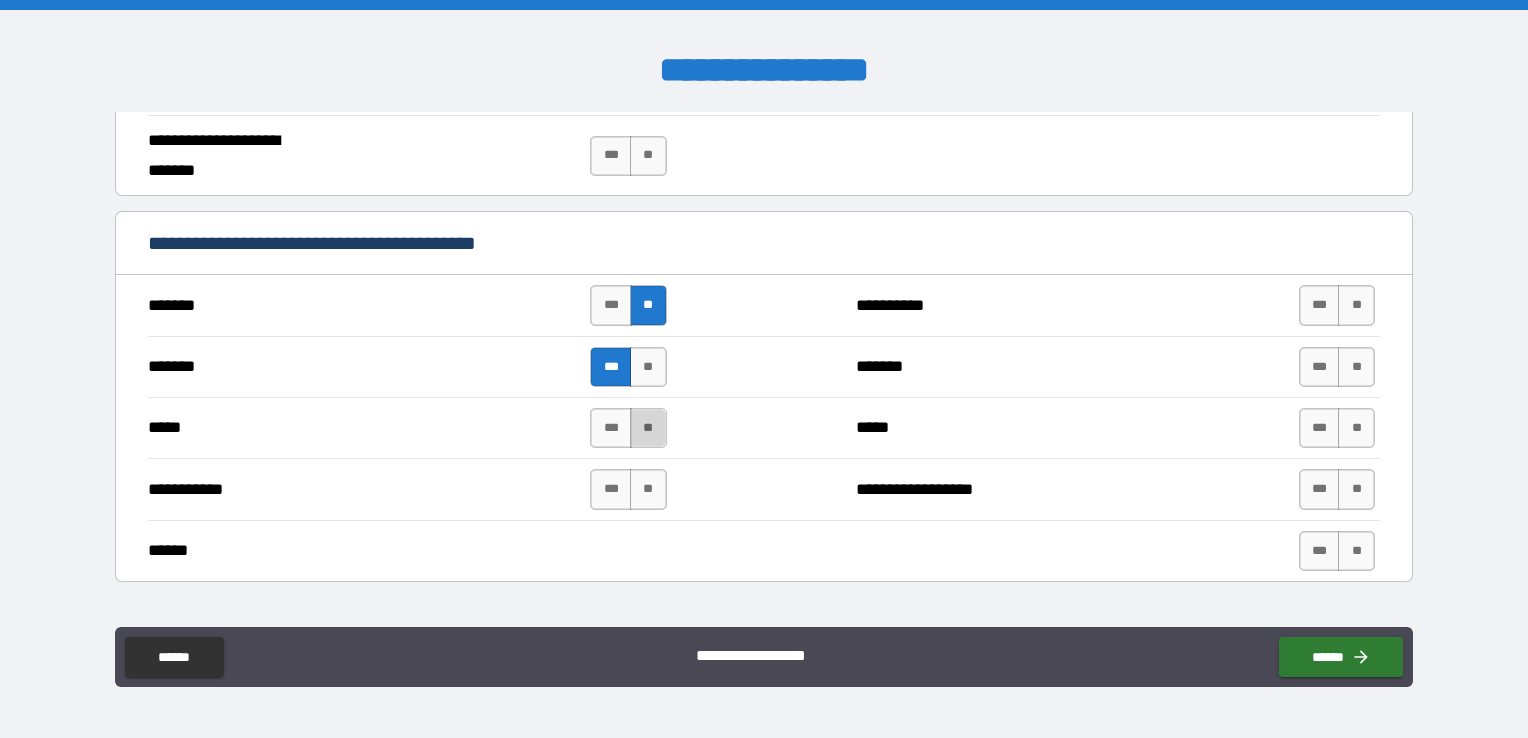 click on "**" at bounding box center [648, 428] 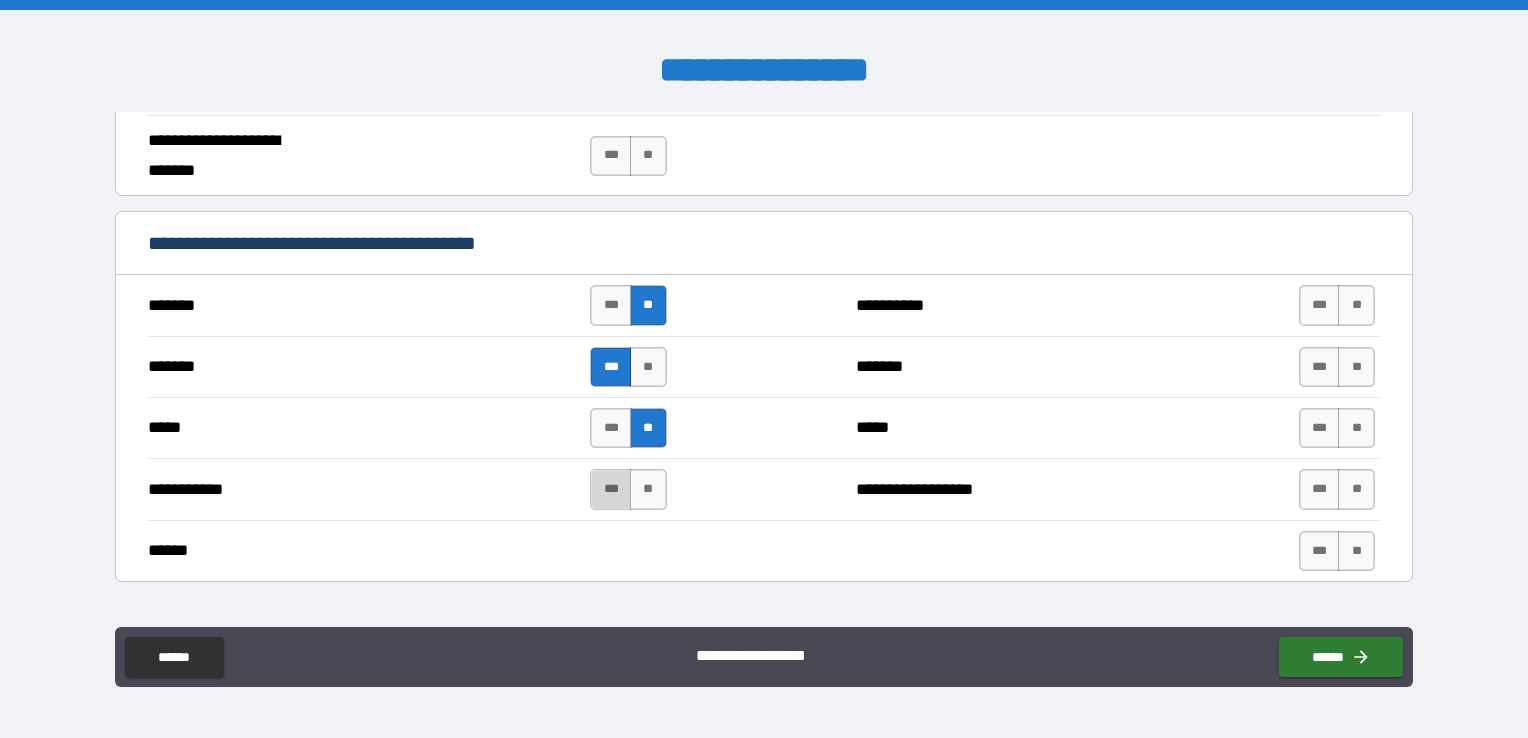 click on "***" at bounding box center [611, 489] 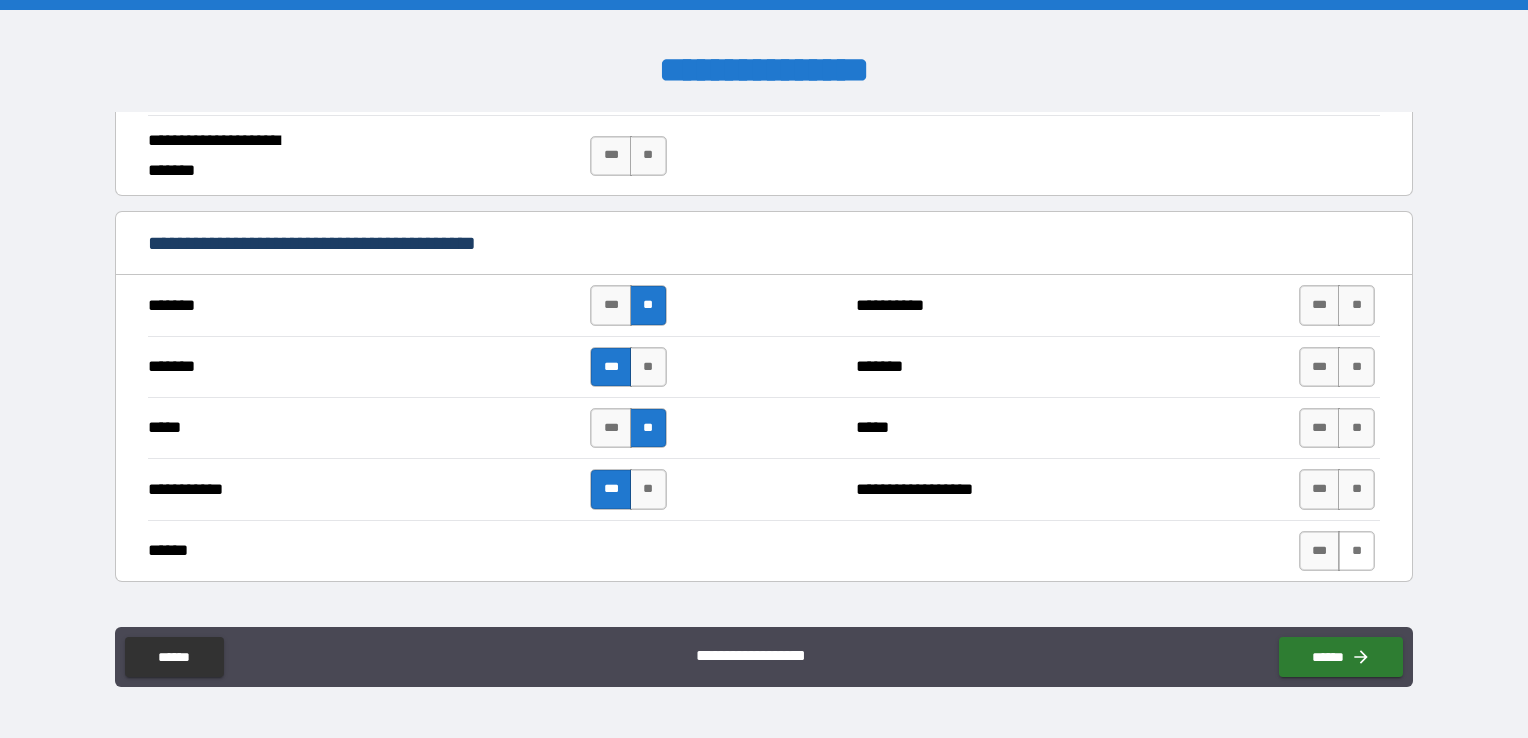 click on "**" at bounding box center [1356, 551] 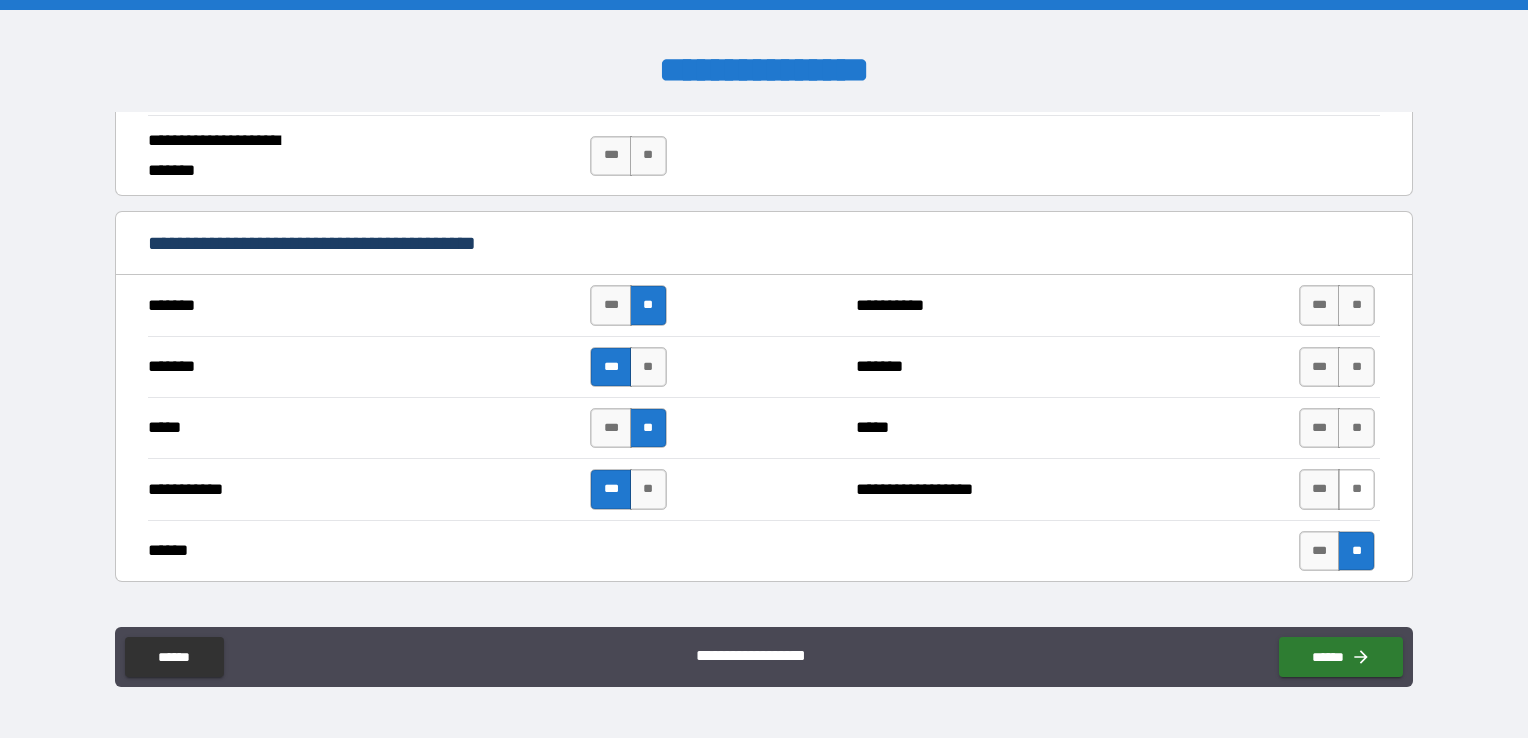 click on "**" at bounding box center [1356, 489] 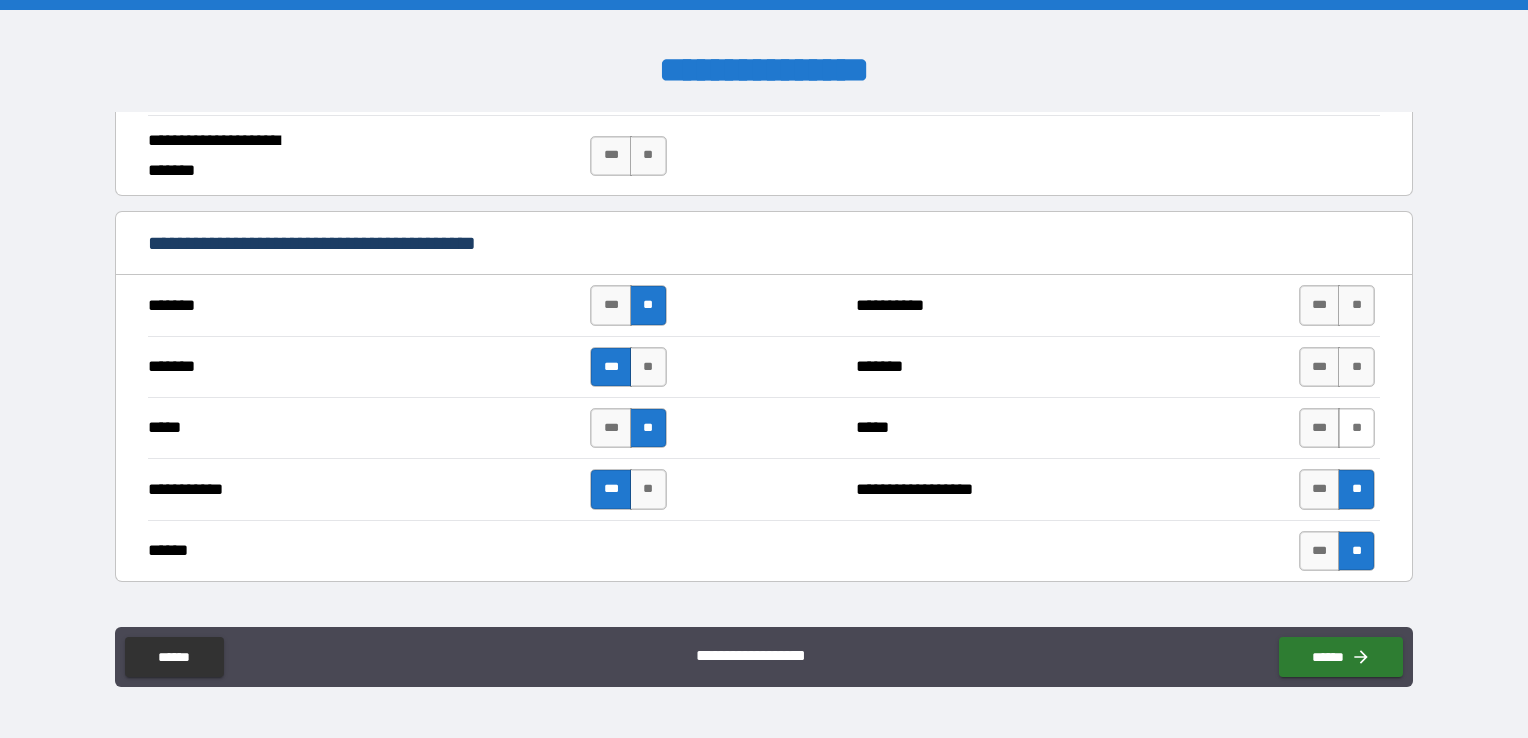 click on "**" at bounding box center [1356, 428] 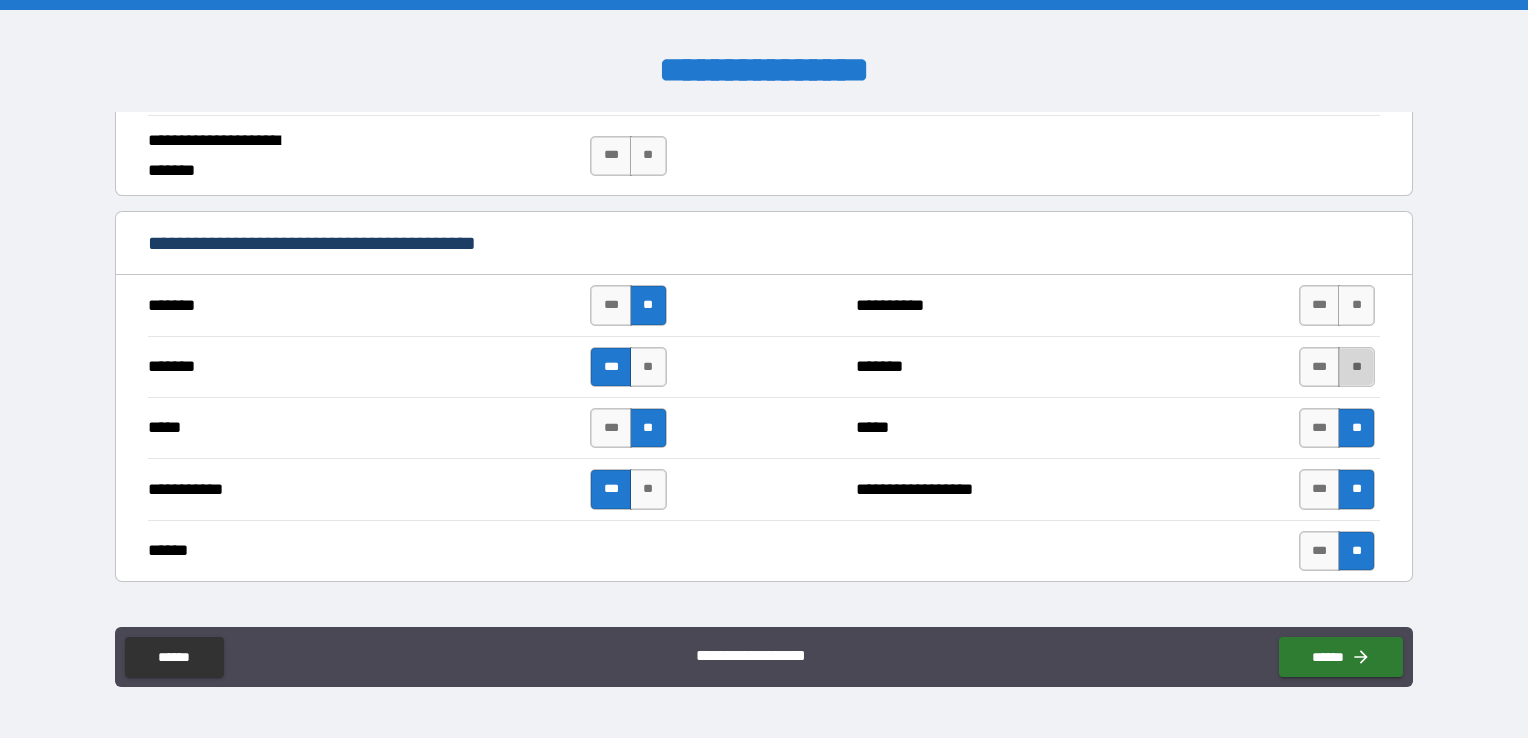 click on "**" at bounding box center [1356, 367] 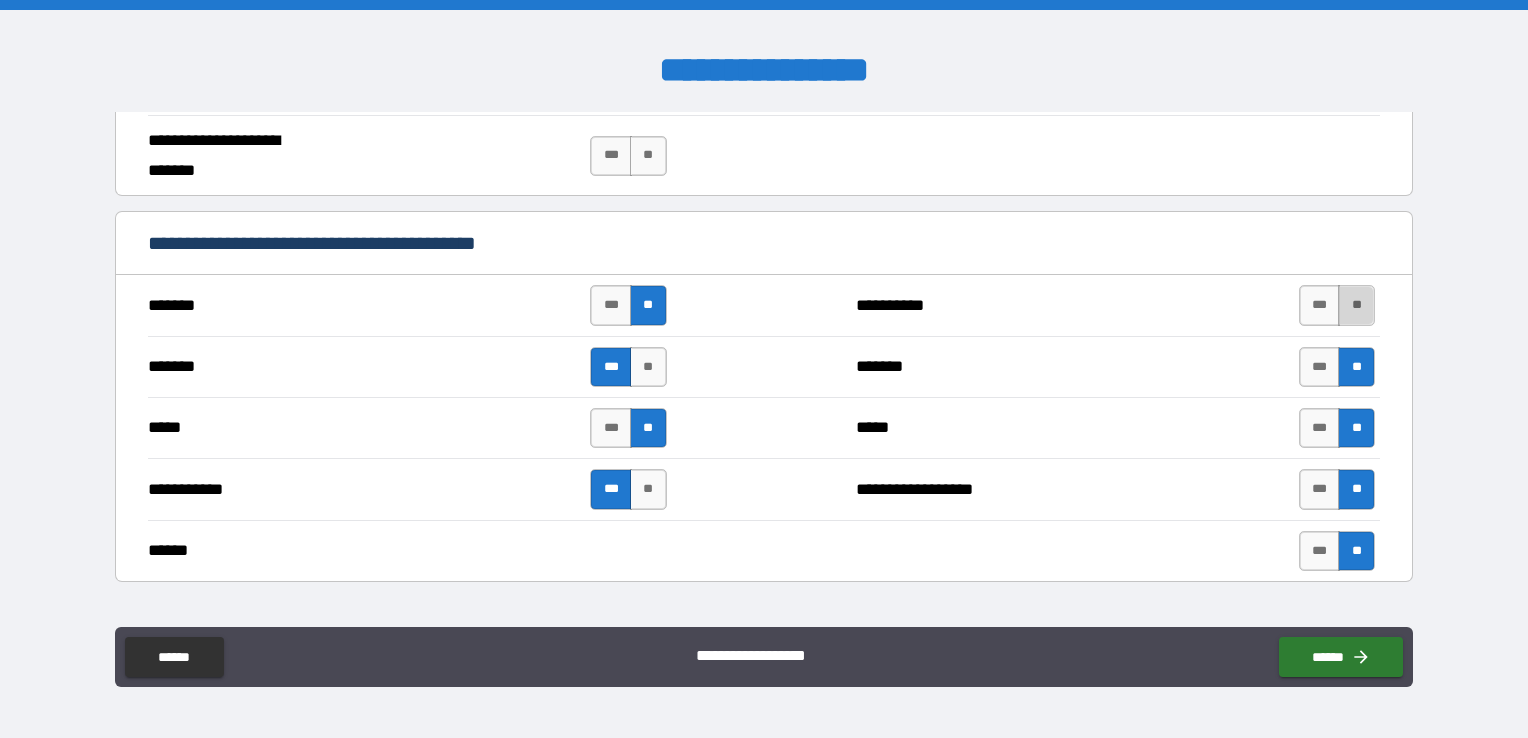 click on "**" at bounding box center [1356, 305] 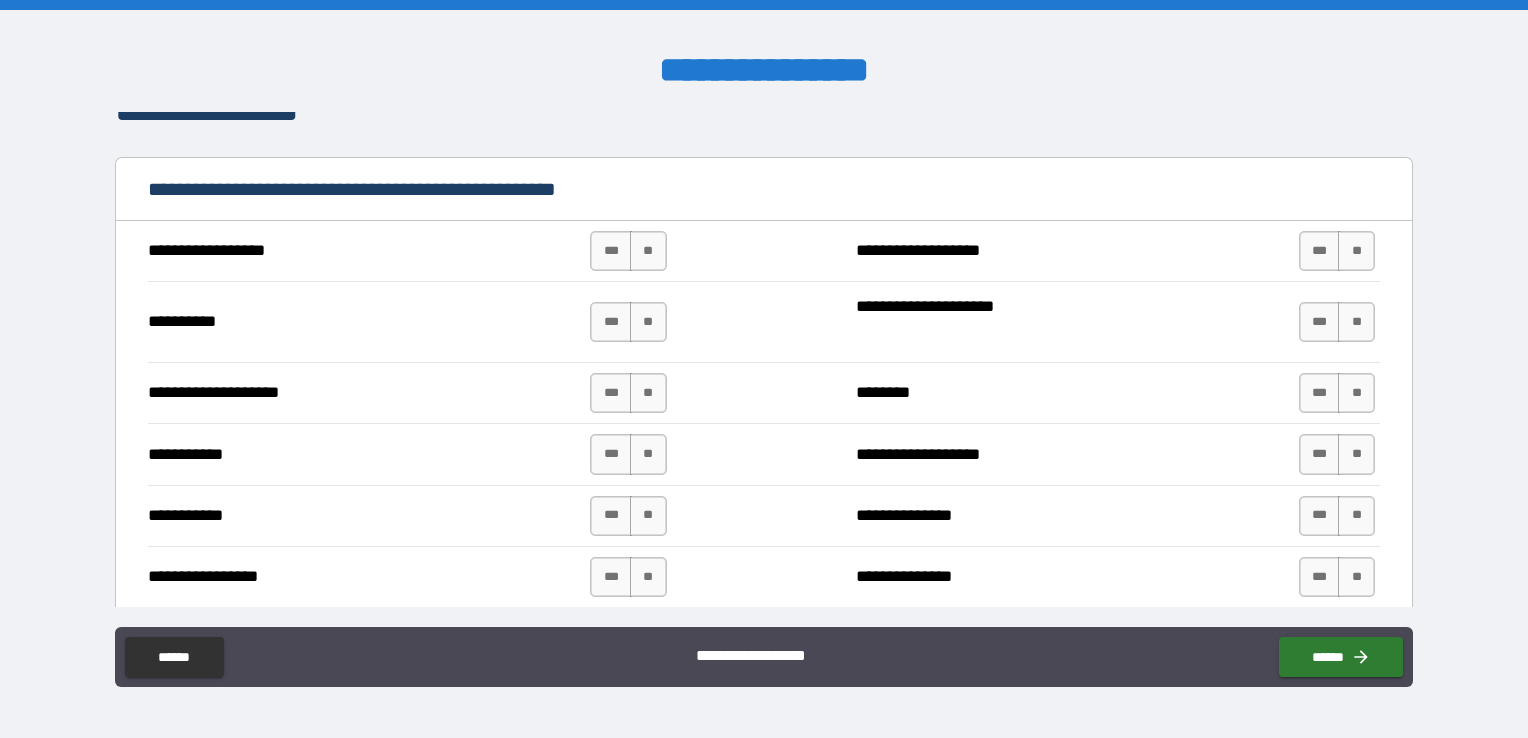 scroll, scrollTop: 1800, scrollLeft: 0, axis: vertical 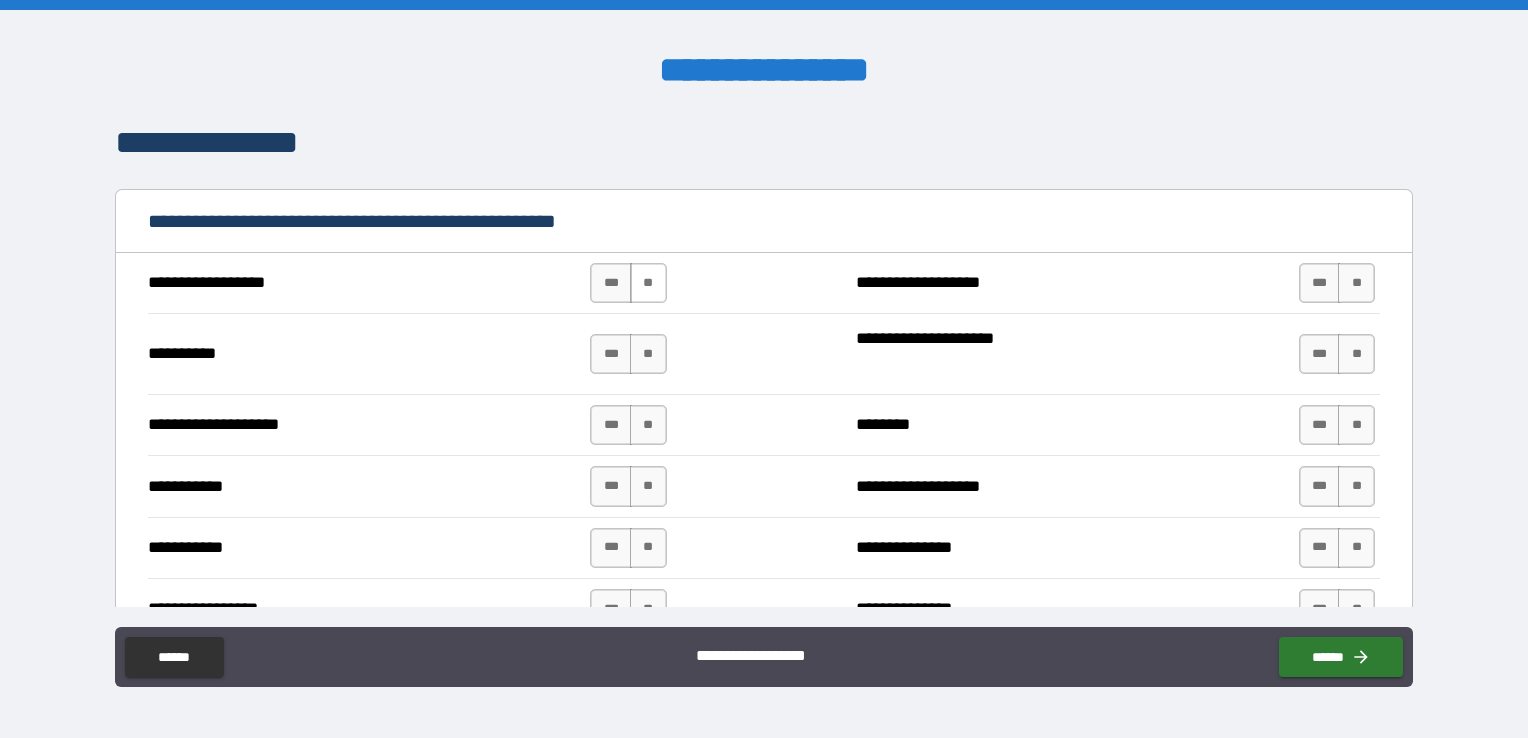 click on "**" at bounding box center [648, 283] 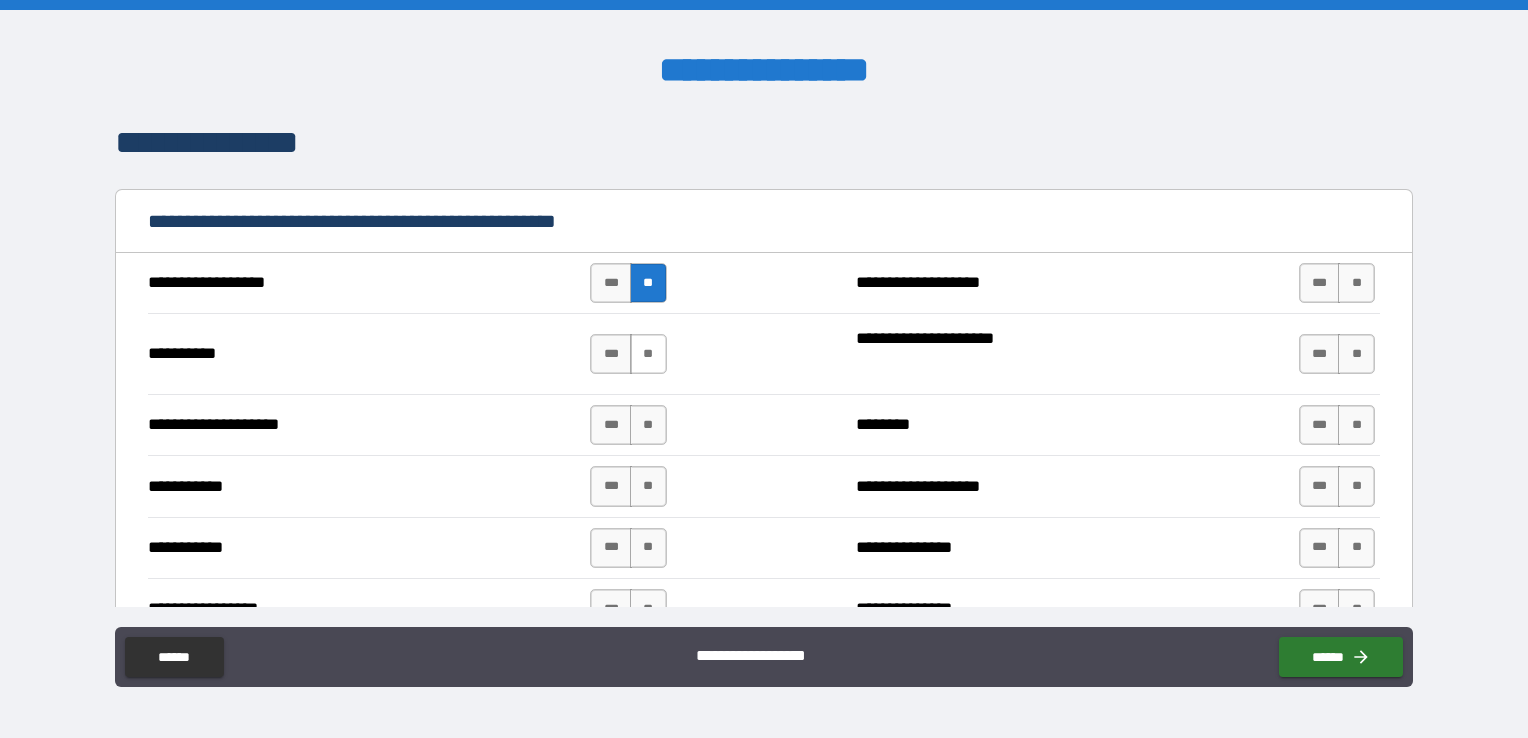 click on "**" at bounding box center (648, 354) 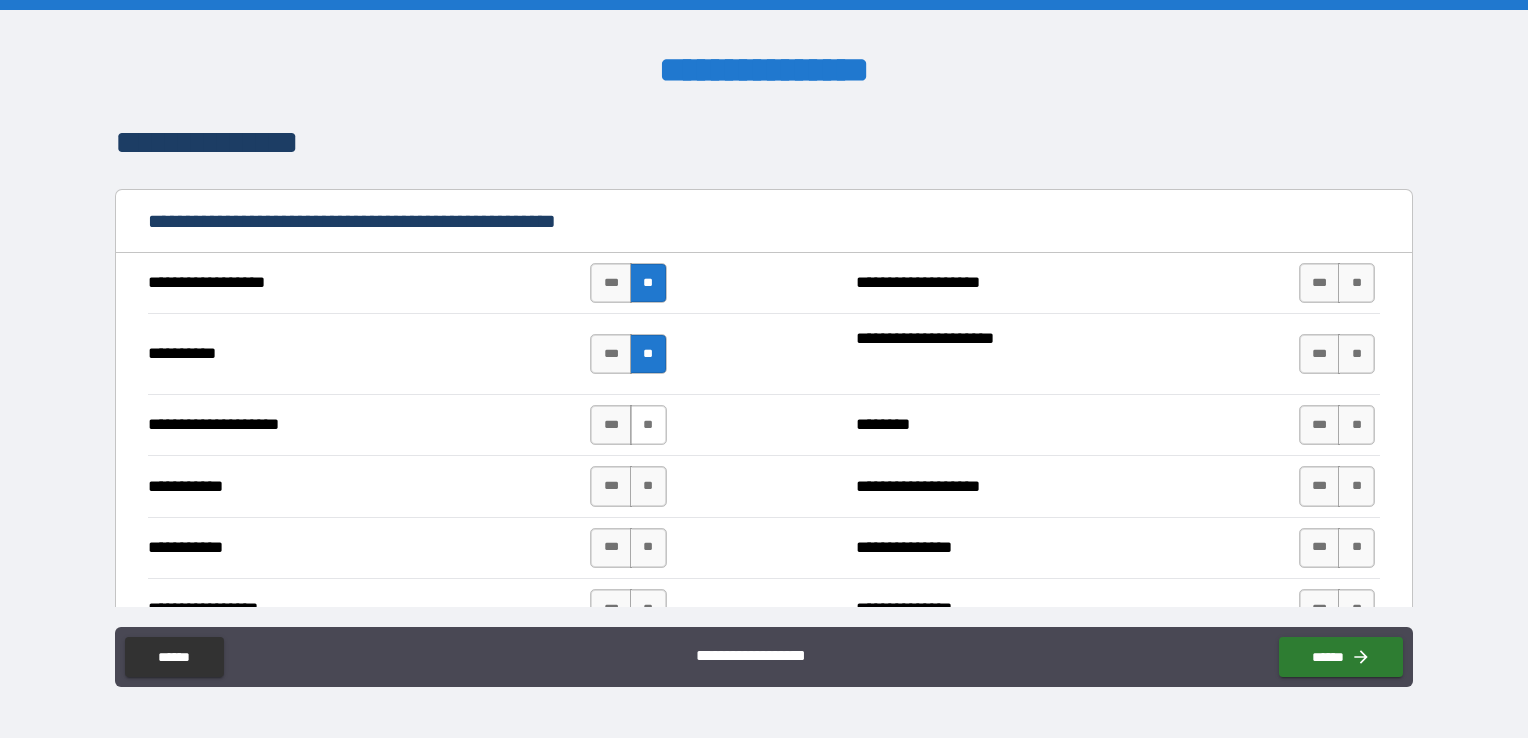 click on "**" at bounding box center (648, 425) 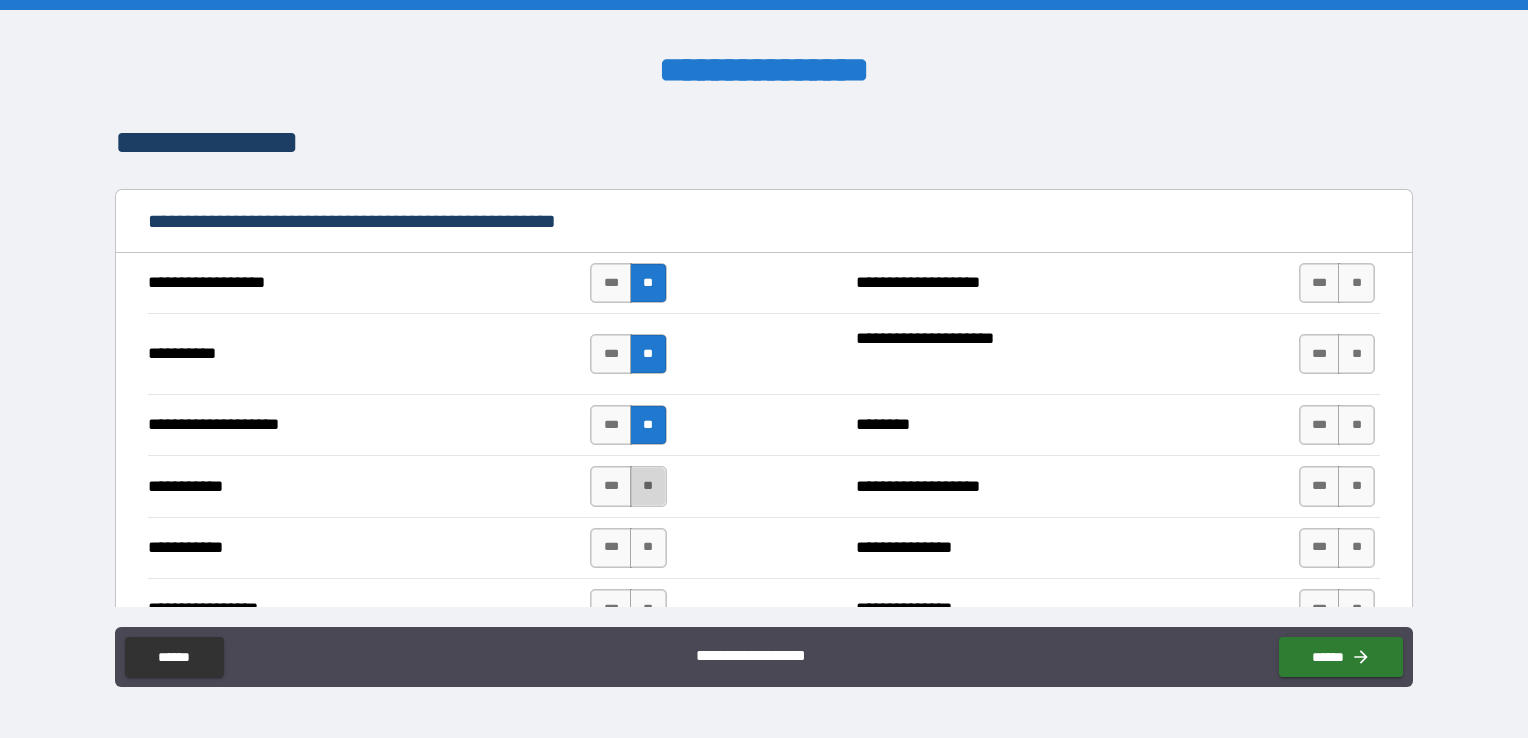 click on "**" at bounding box center (648, 486) 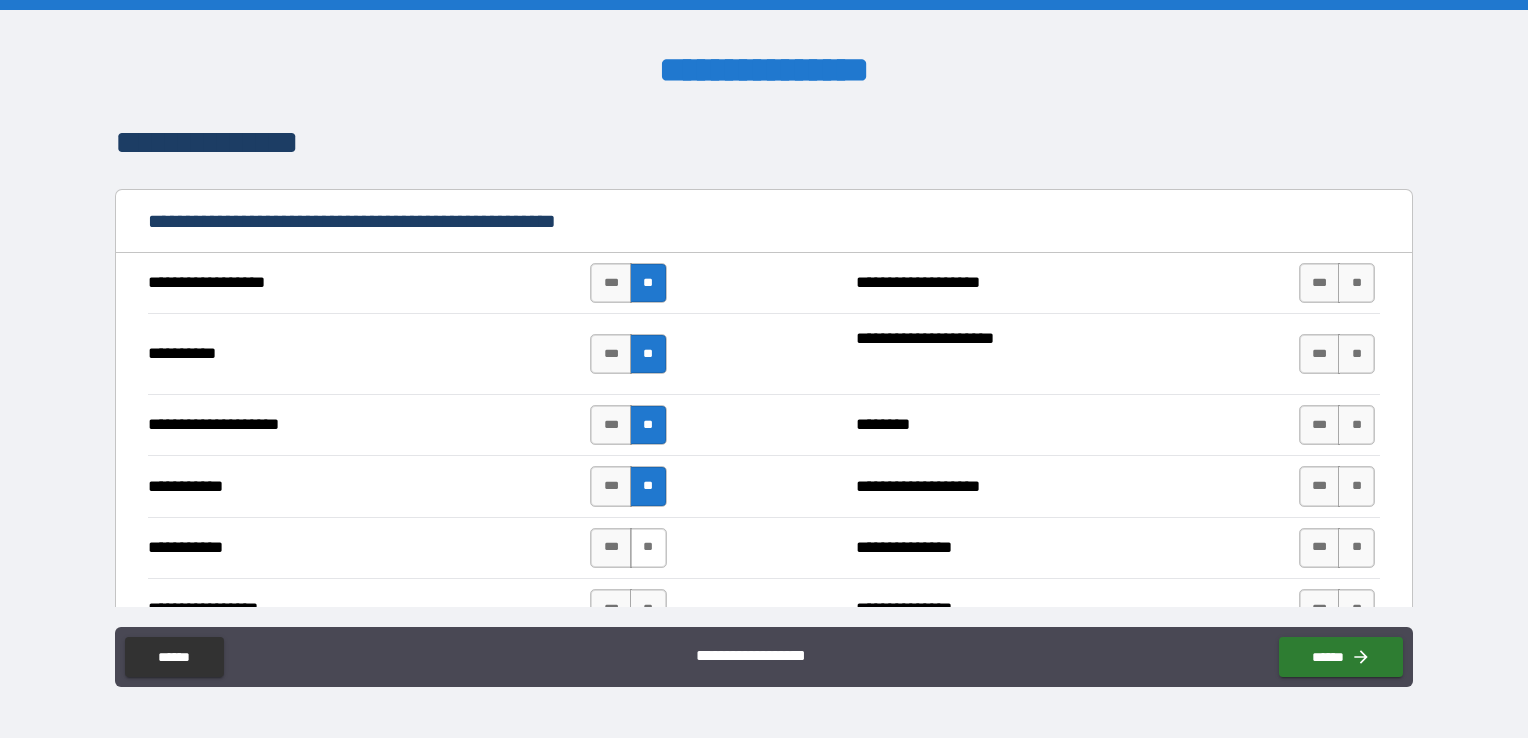 click on "**" at bounding box center [648, 548] 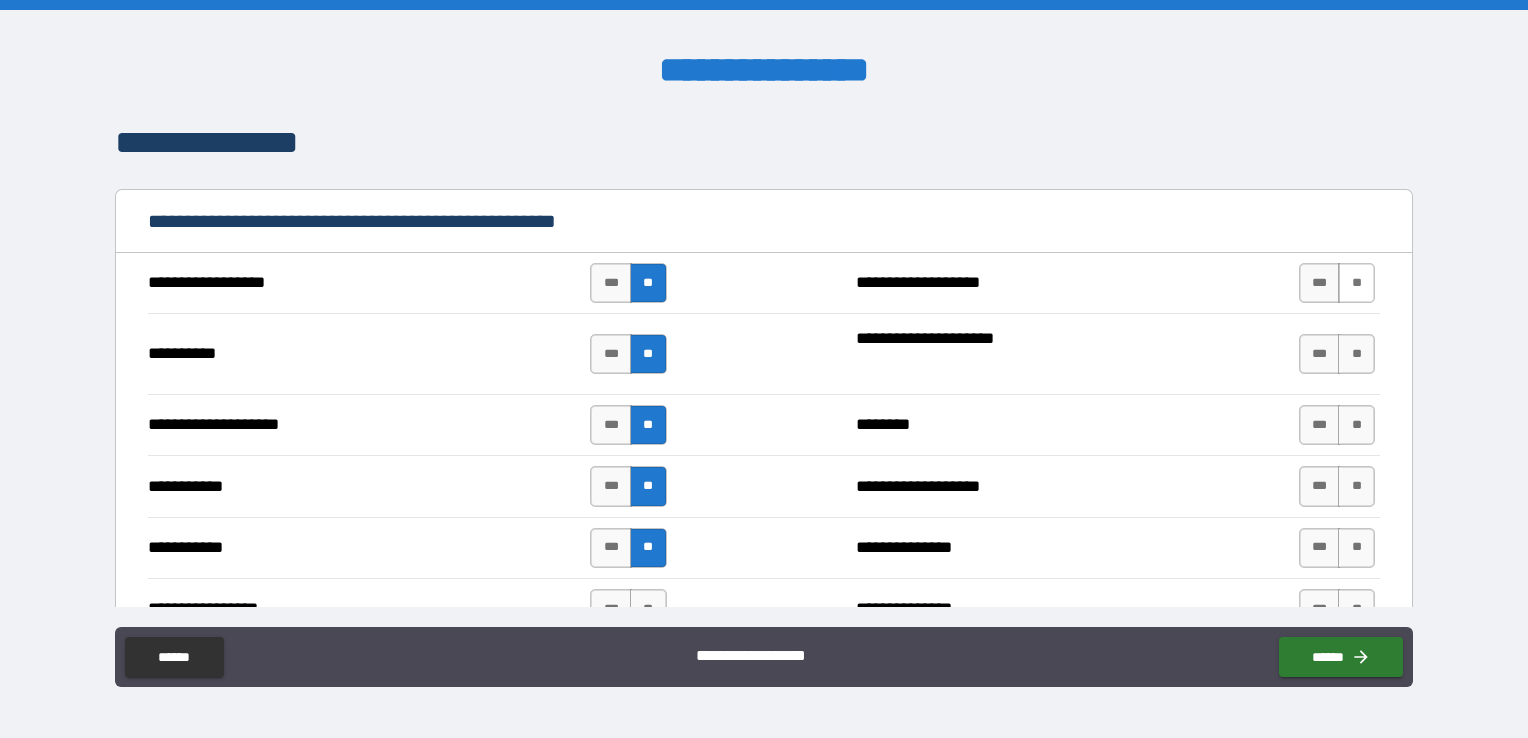 click on "**" at bounding box center (1356, 283) 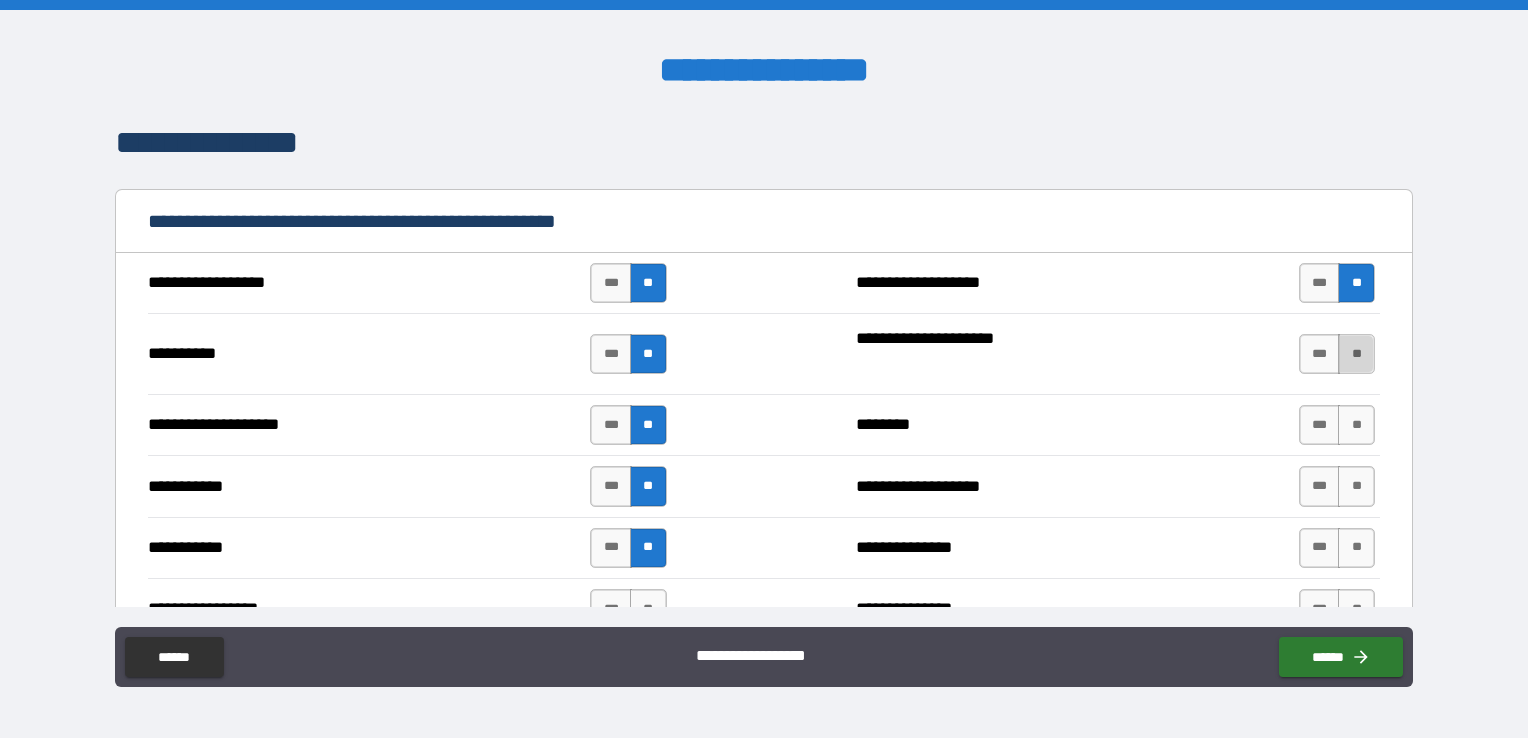 click on "**" at bounding box center (1356, 354) 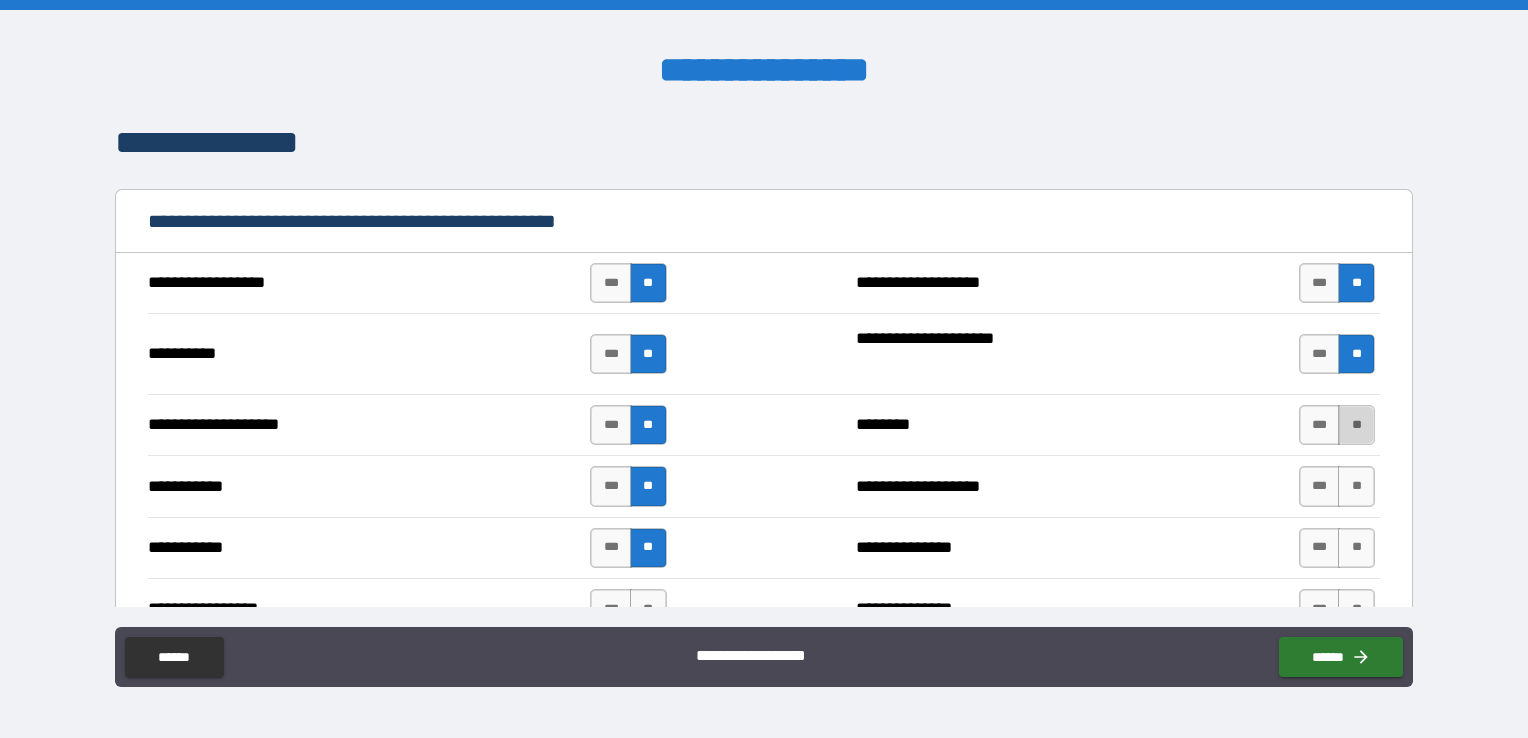 click on "**" at bounding box center [1356, 425] 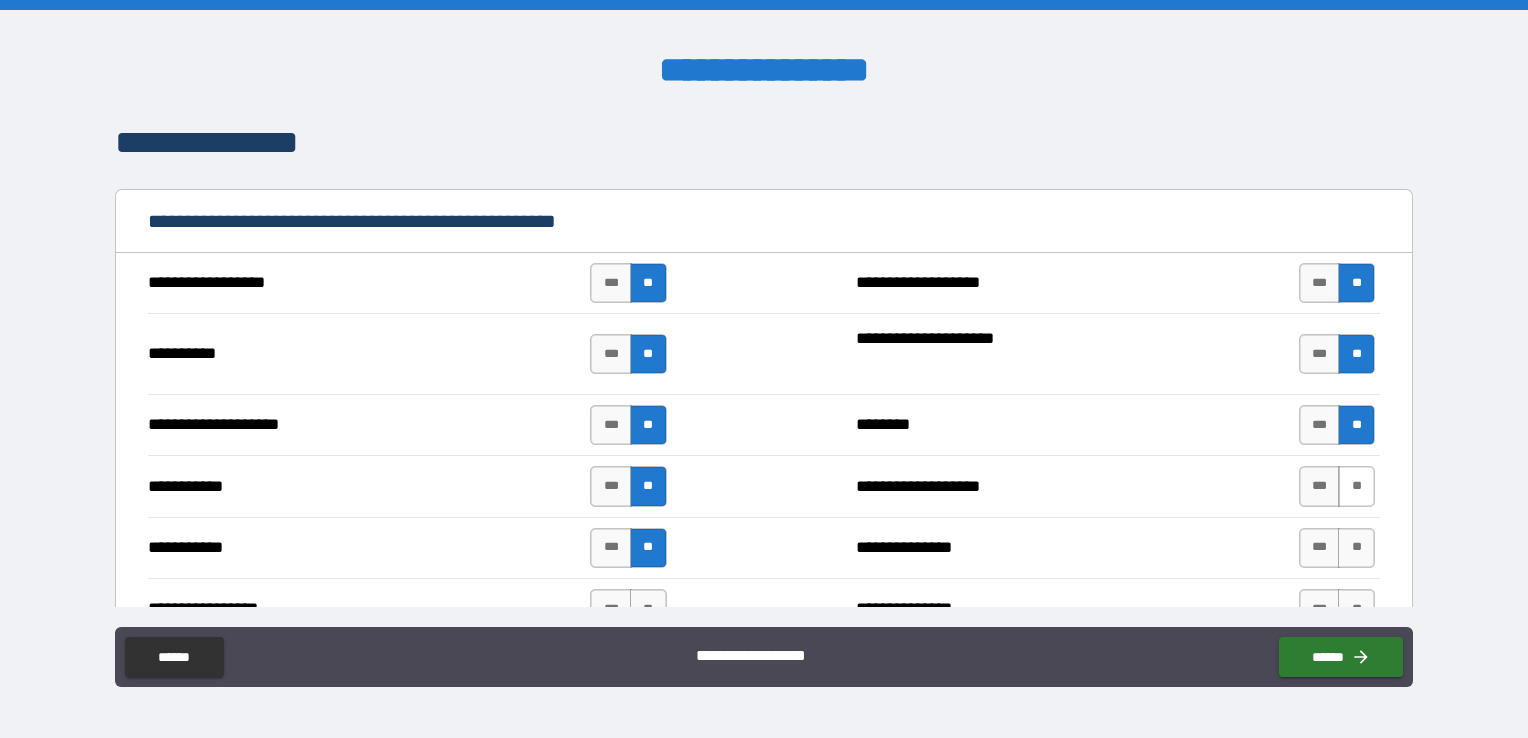 click on "**" at bounding box center (1356, 486) 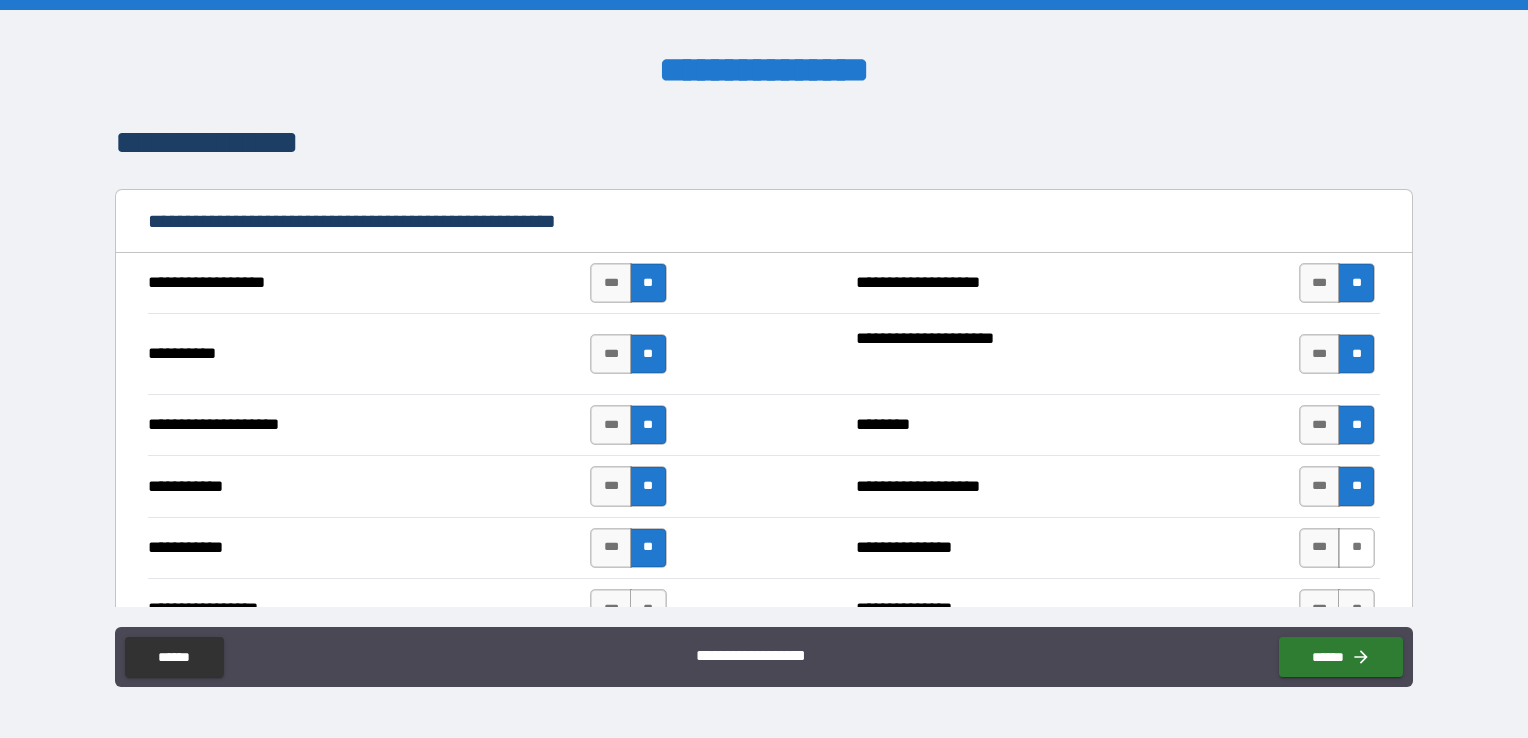 click on "**" at bounding box center (1356, 548) 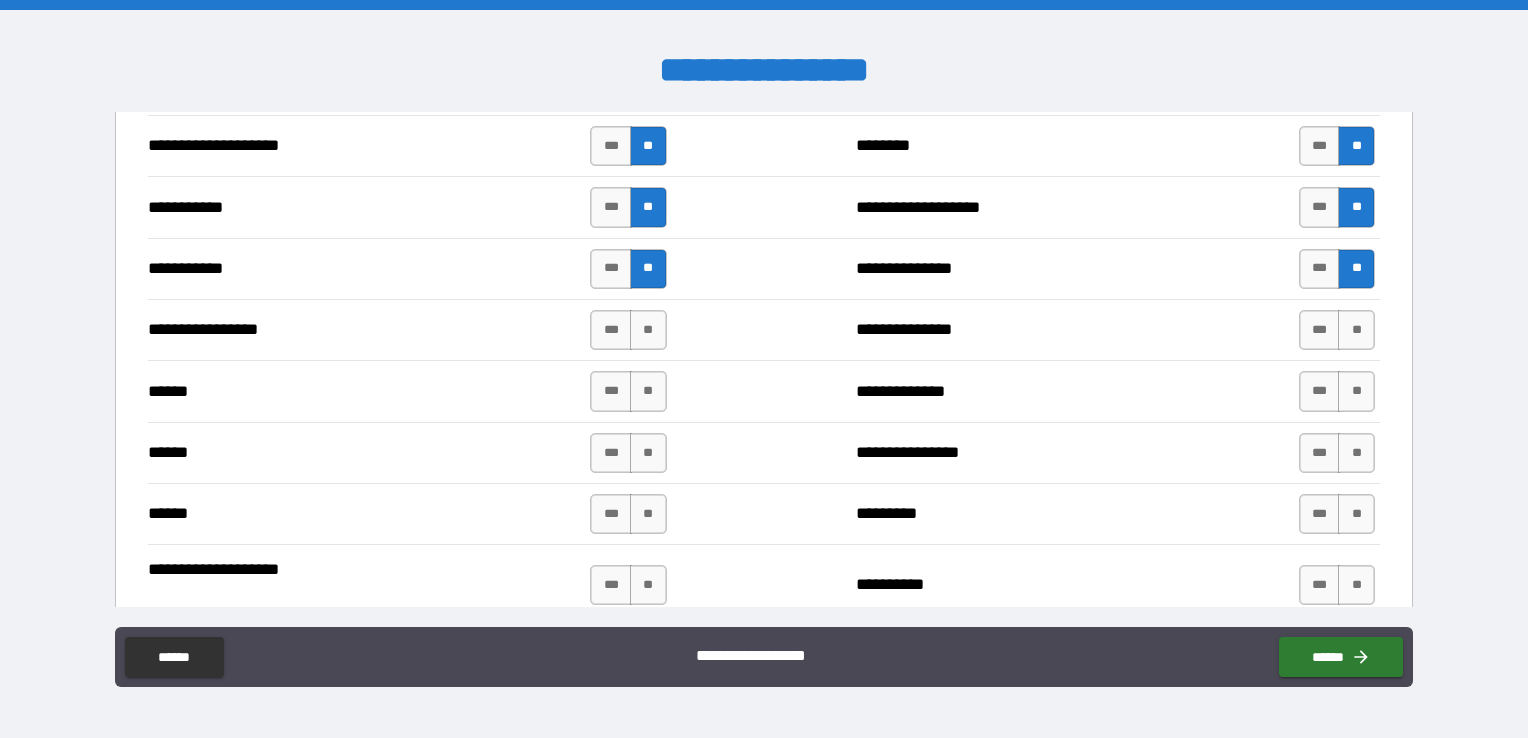 scroll, scrollTop: 2100, scrollLeft: 0, axis: vertical 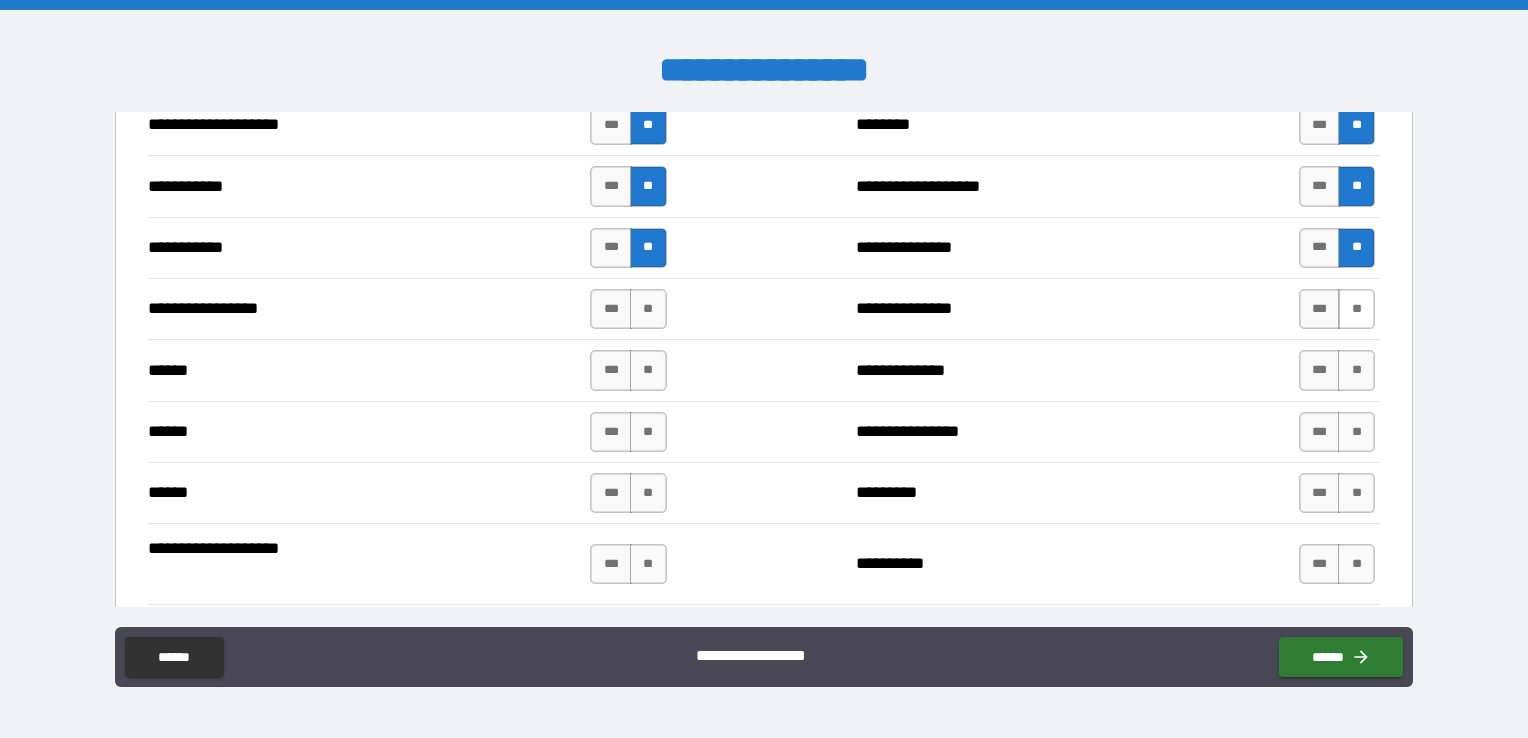 click on "**" at bounding box center (1356, 309) 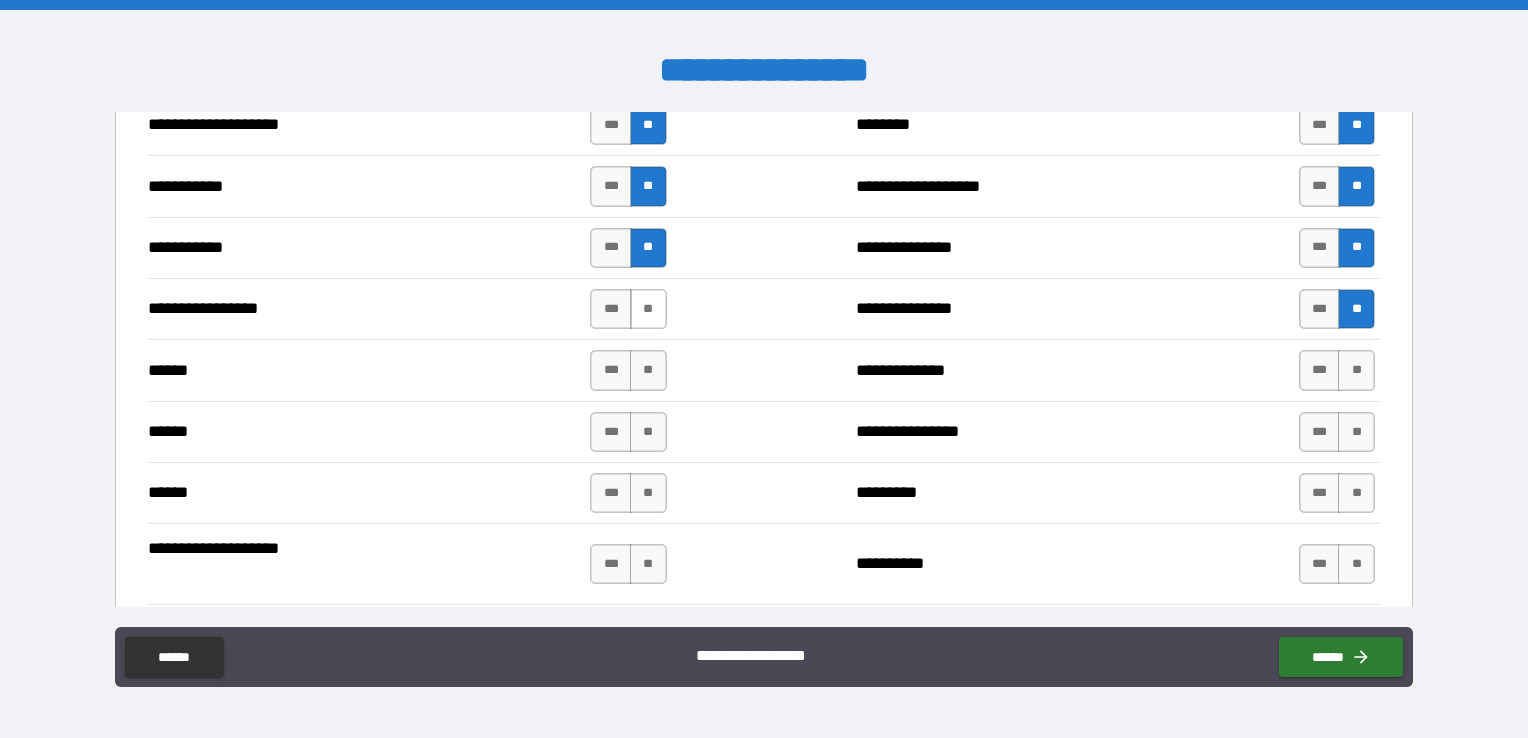 click on "**" at bounding box center [648, 309] 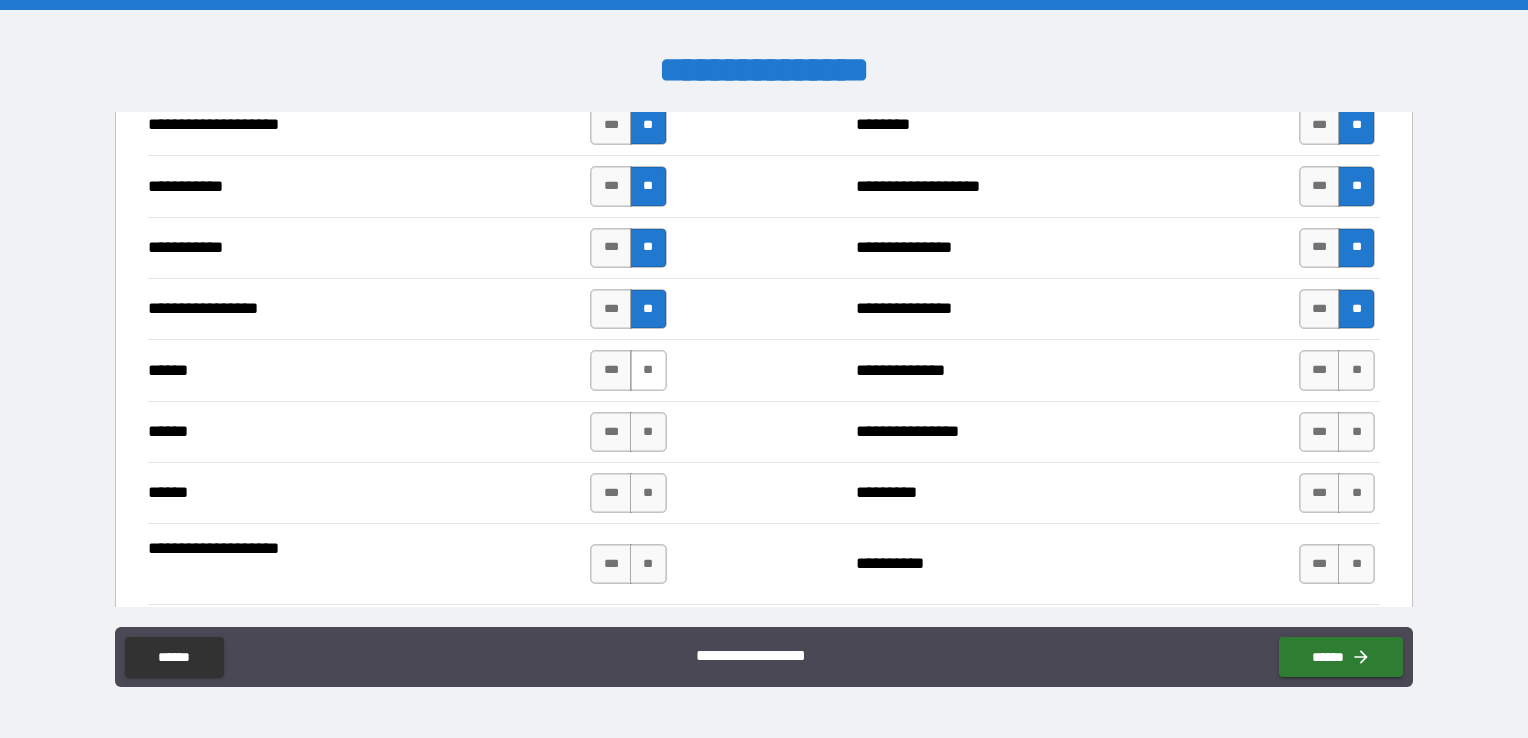 click on "**" at bounding box center [648, 370] 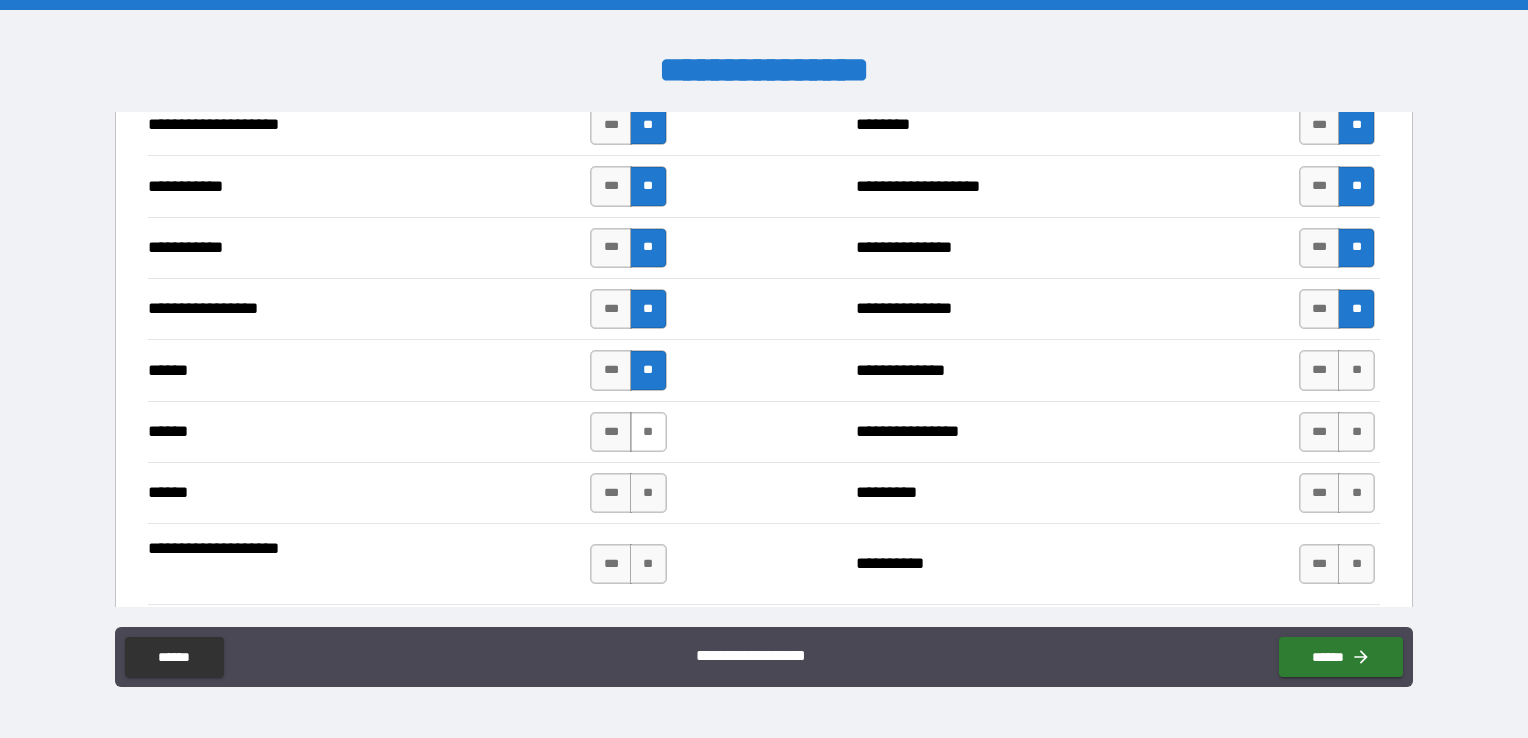 click on "**" at bounding box center [648, 432] 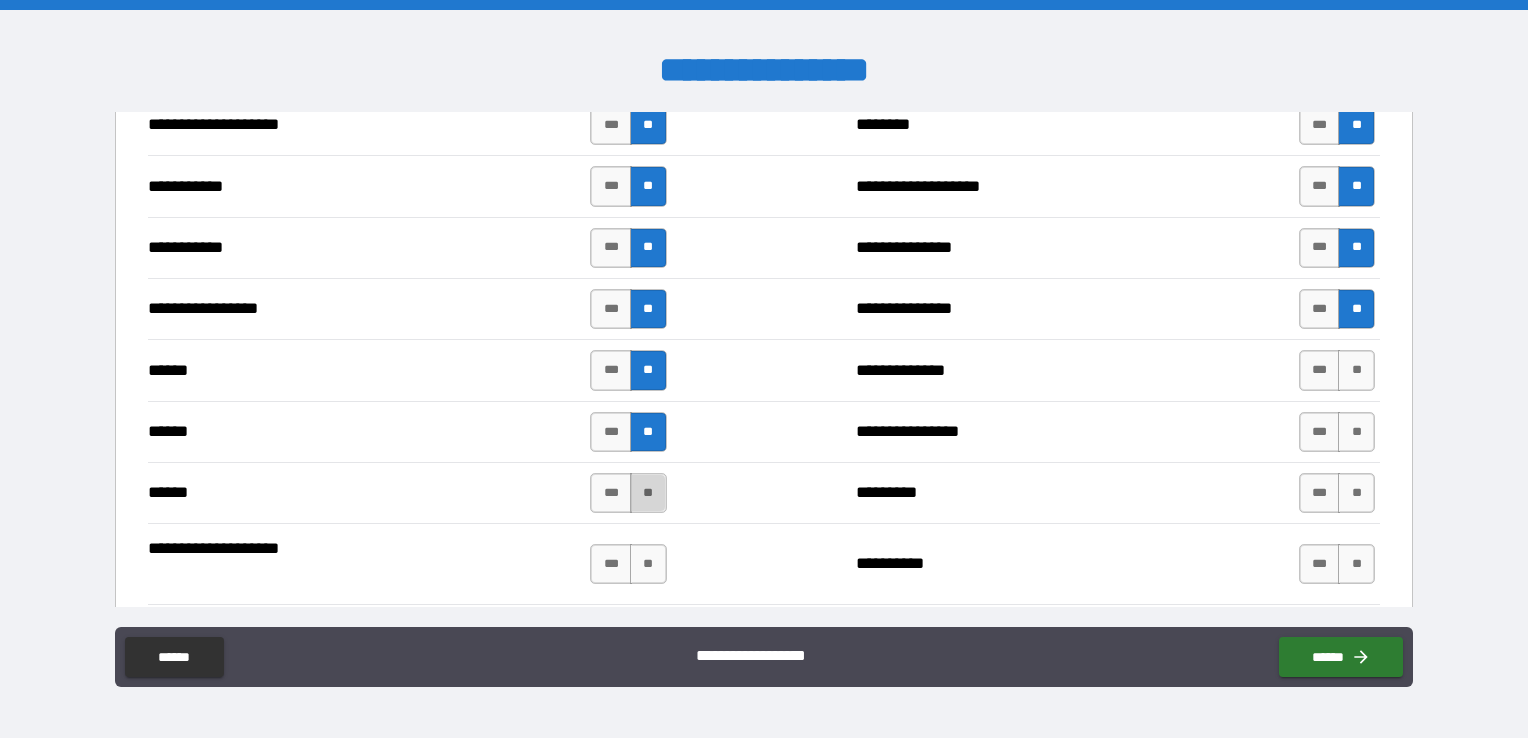 click on "**" at bounding box center (648, 493) 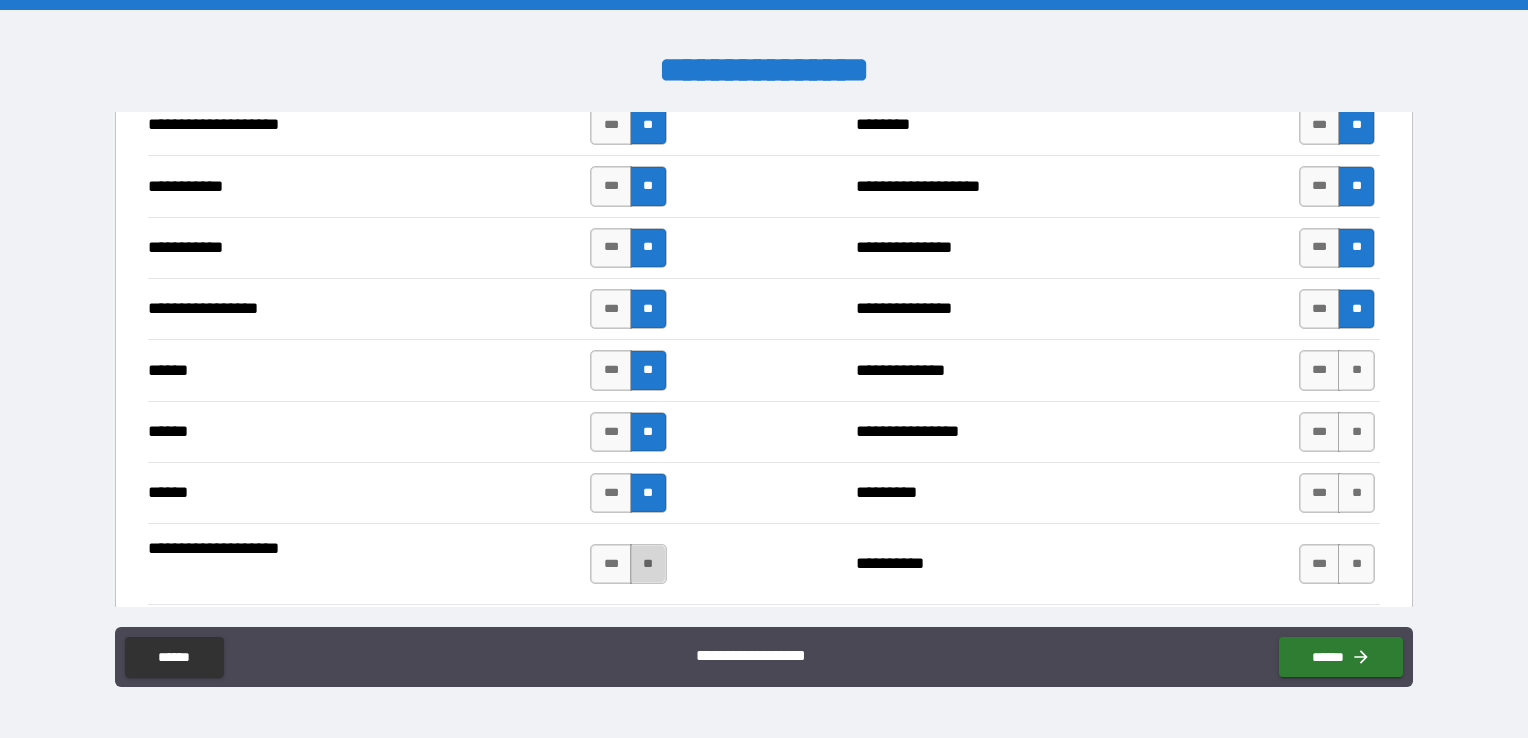 click on "**" at bounding box center (648, 564) 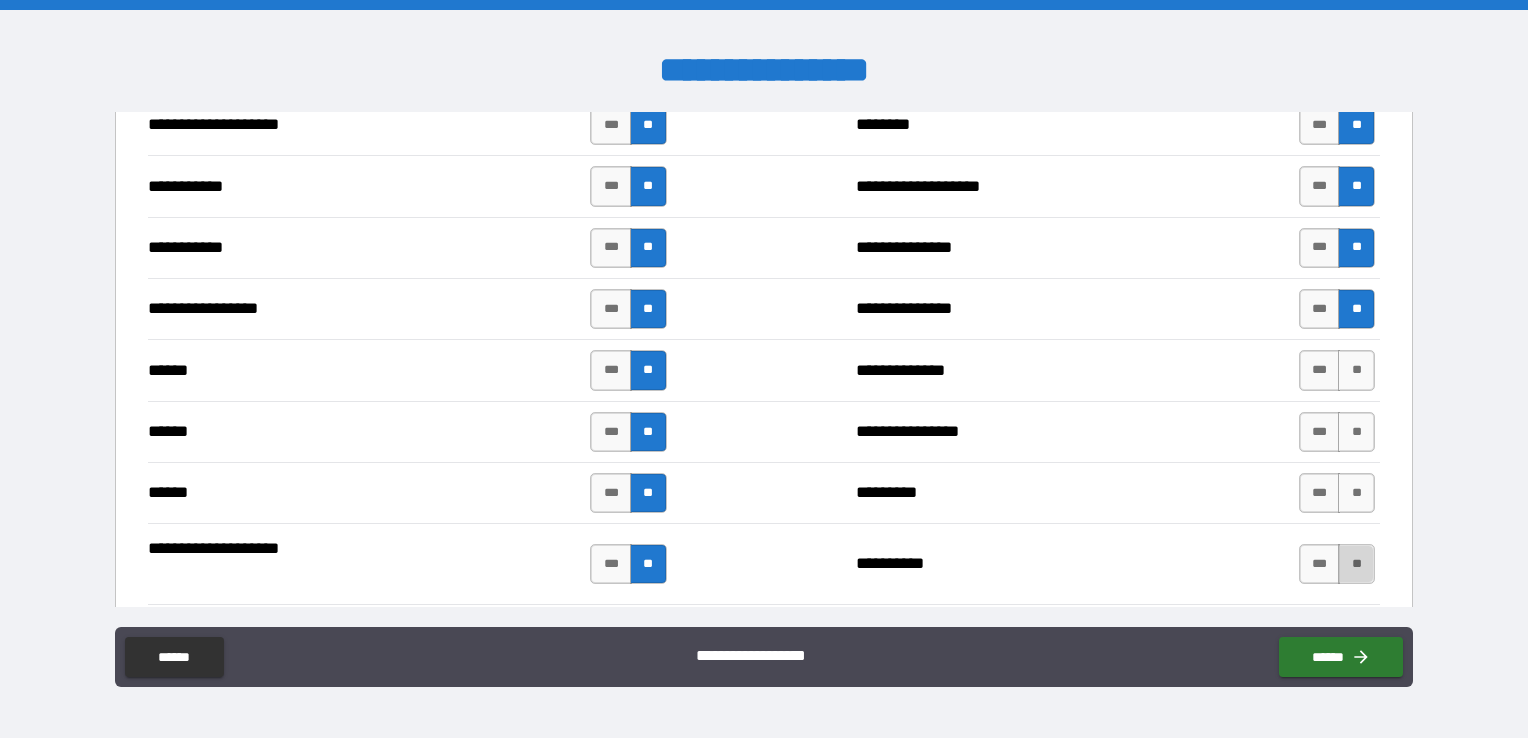 click on "**" at bounding box center [1356, 564] 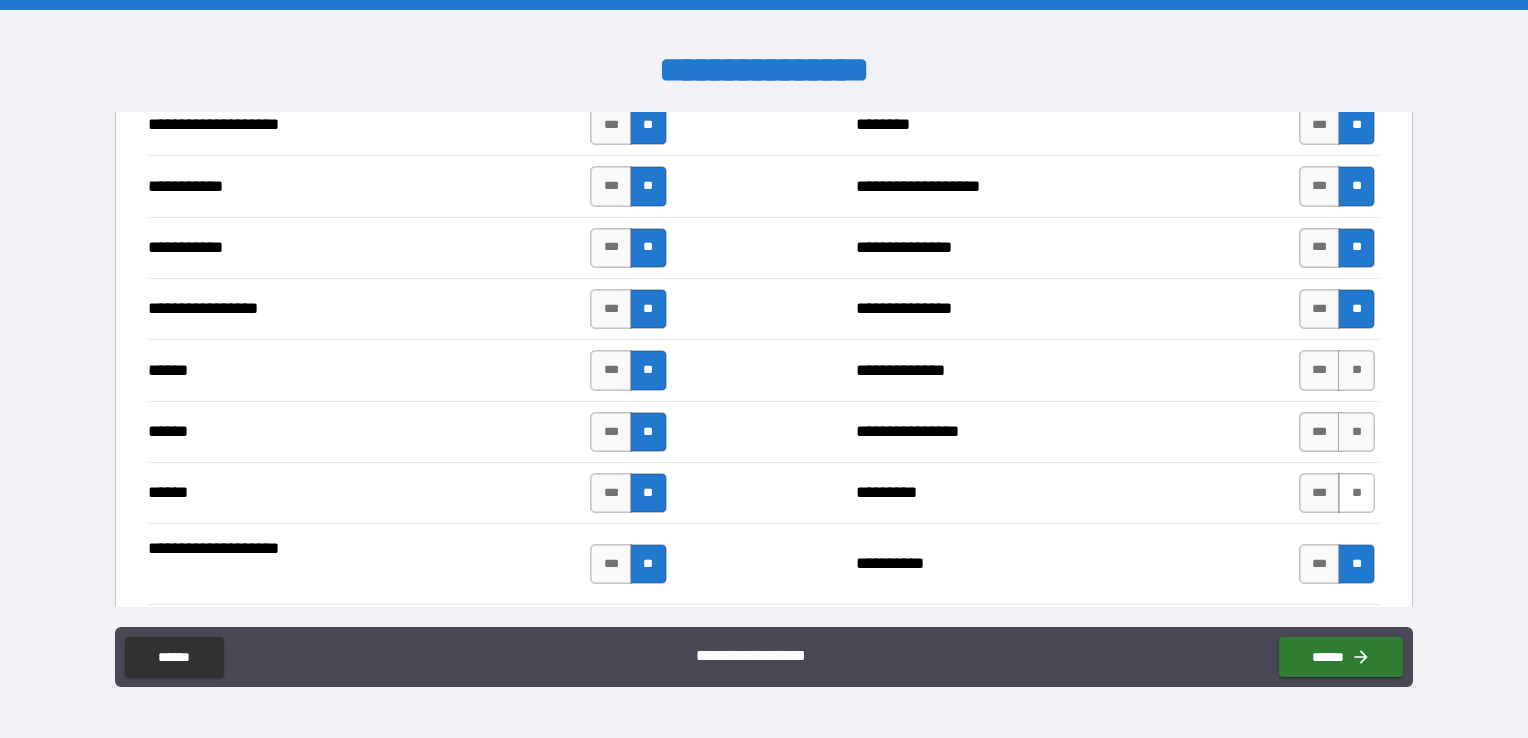click on "**" at bounding box center (1356, 493) 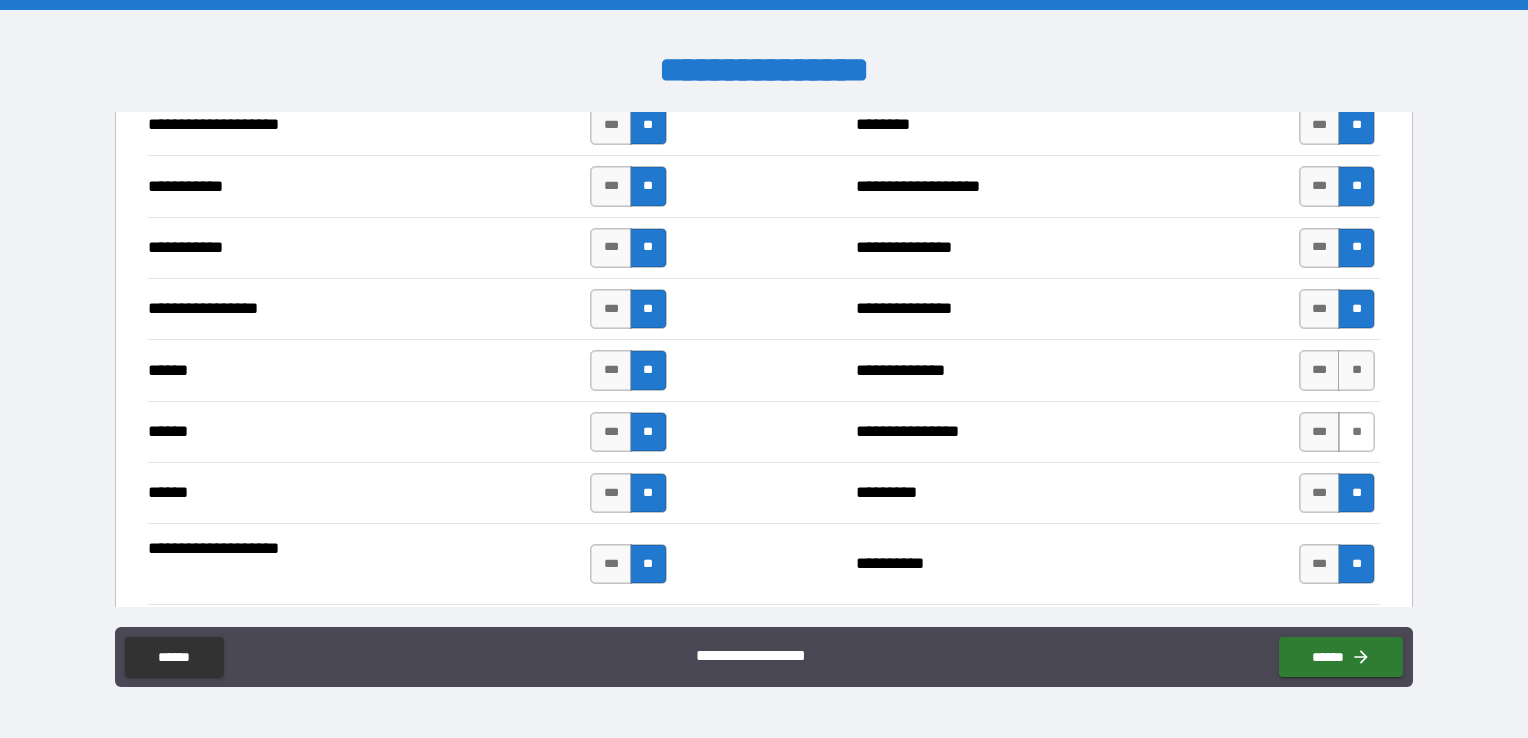 click on "**" at bounding box center [1356, 432] 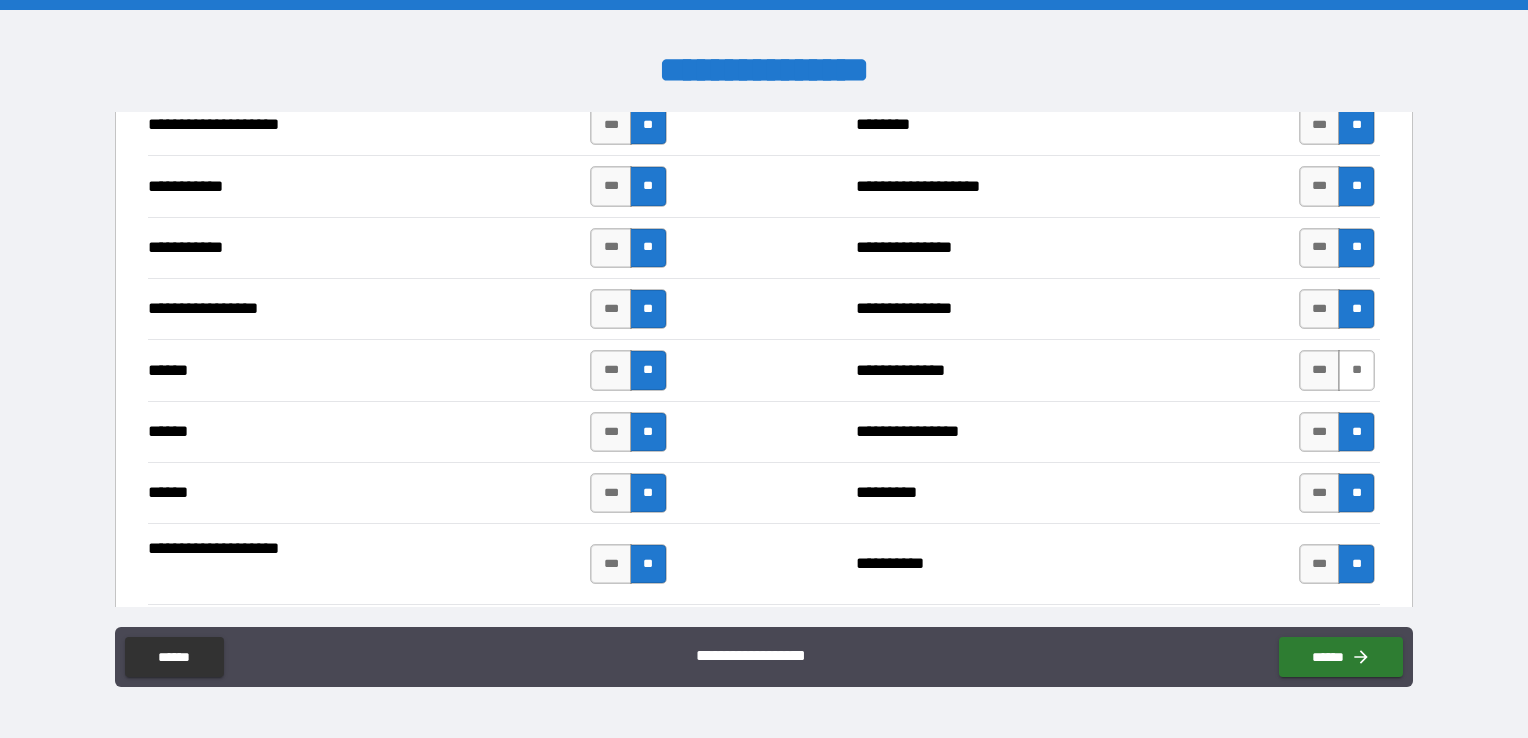click on "**" at bounding box center [1356, 370] 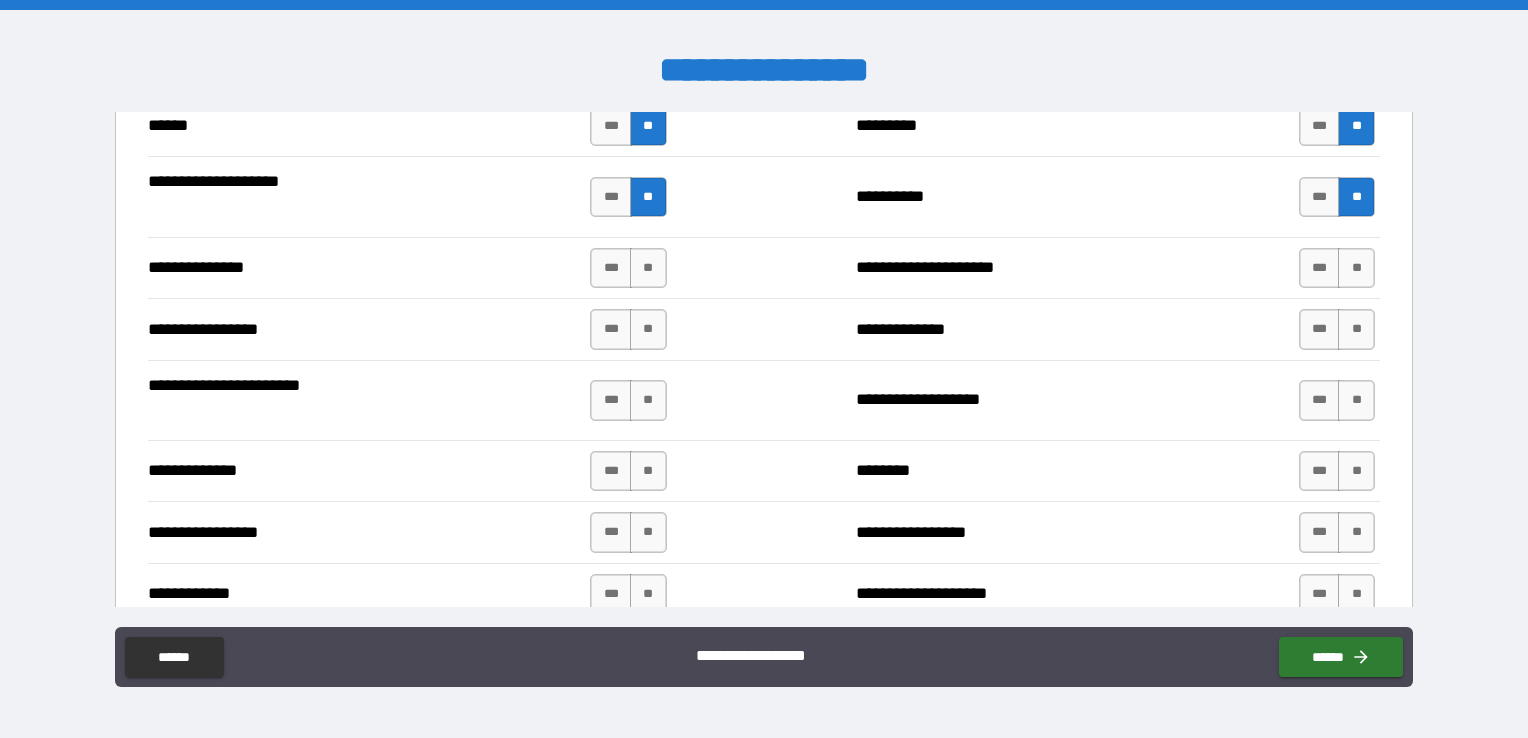 scroll, scrollTop: 2500, scrollLeft: 0, axis: vertical 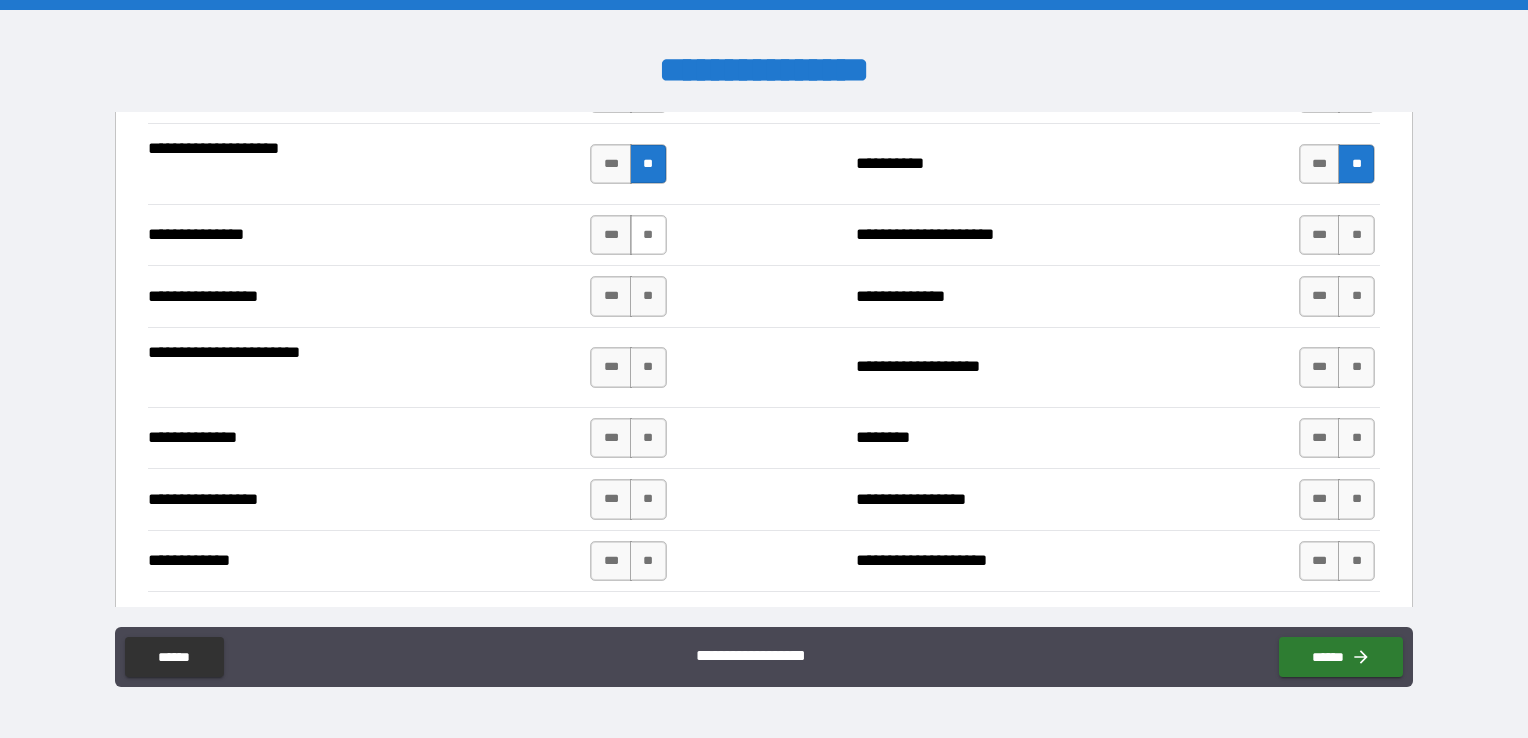 click on "**" at bounding box center [648, 235] 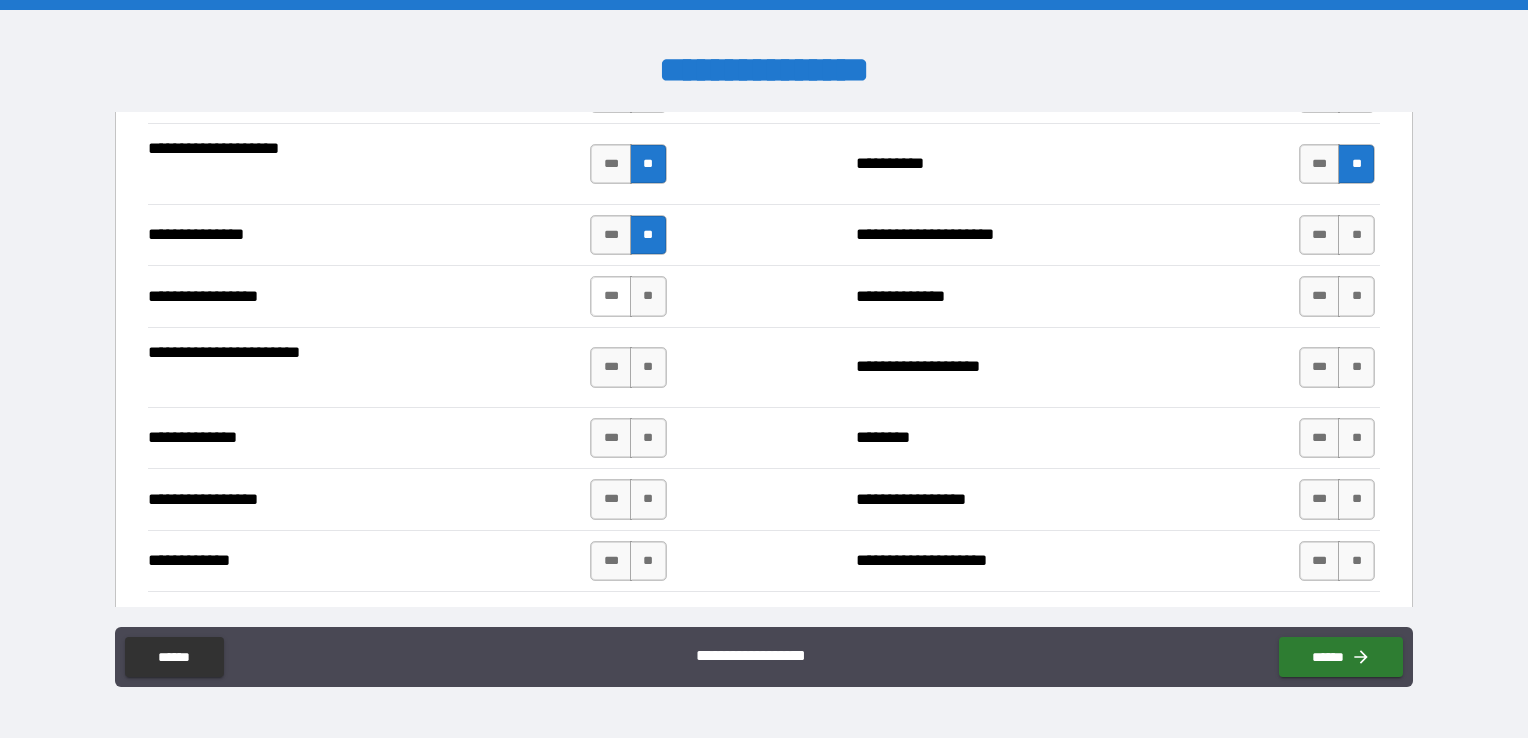 click on "***" at bounding box center (611, 296) 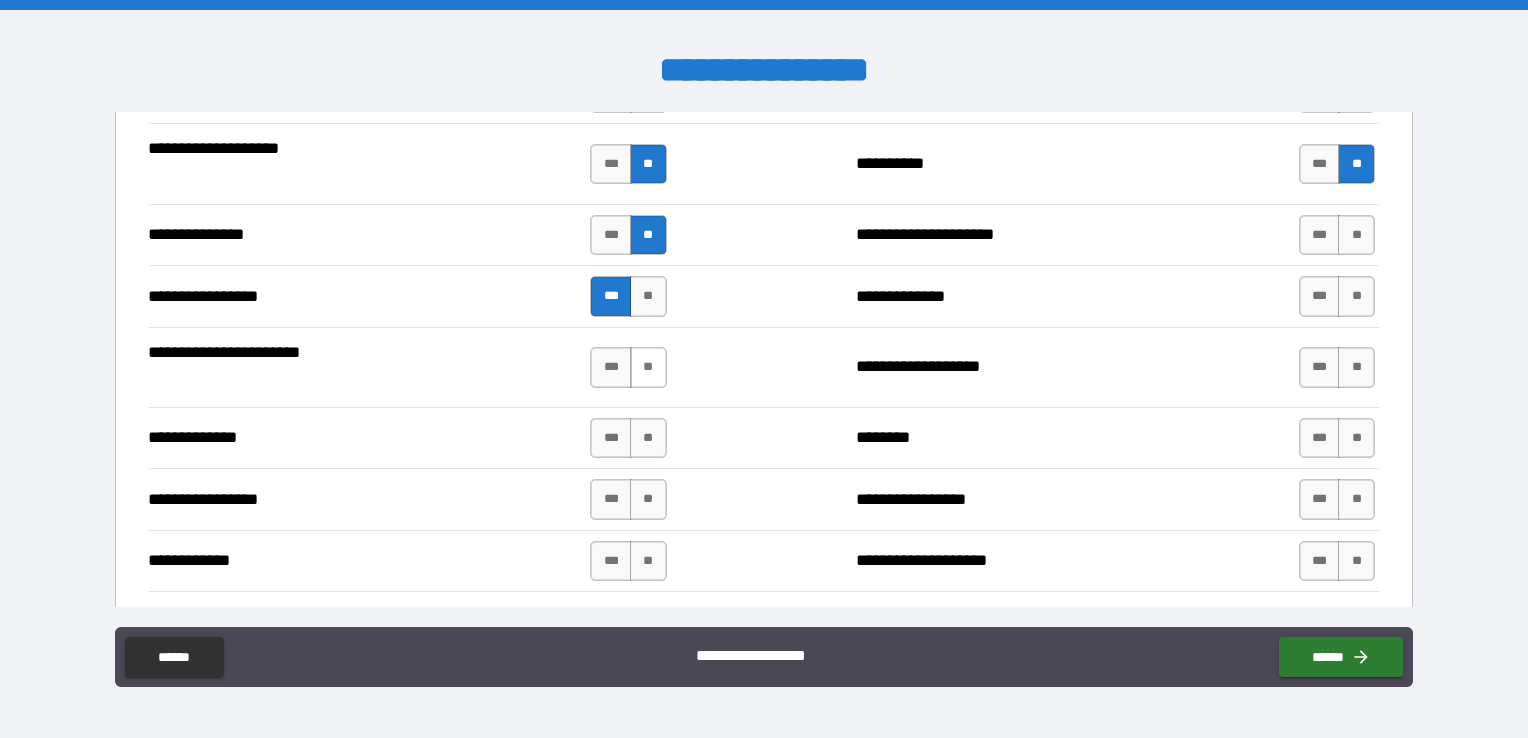 click on "**" at bounding box center [648, 367] 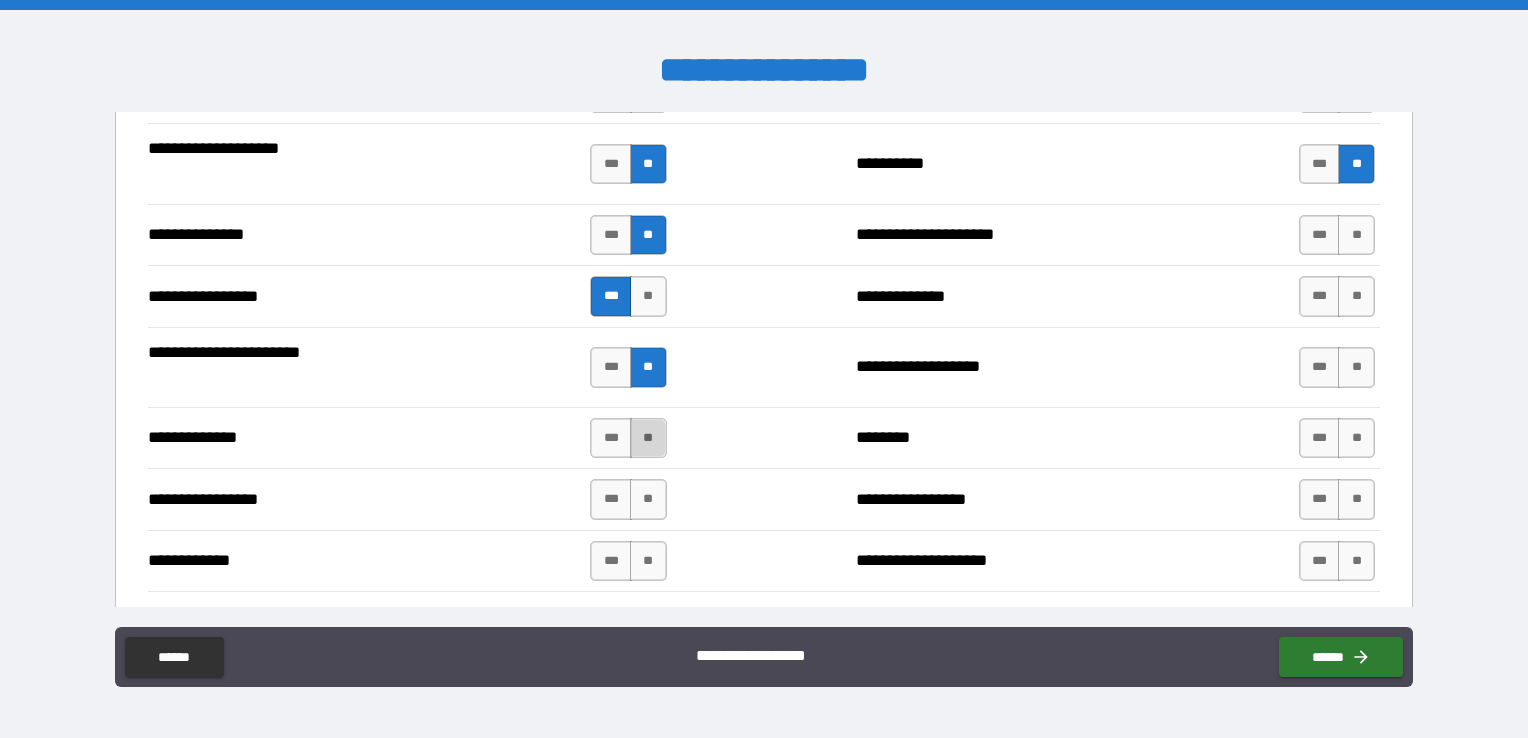 click on "**" at bounding box center (648, 438) 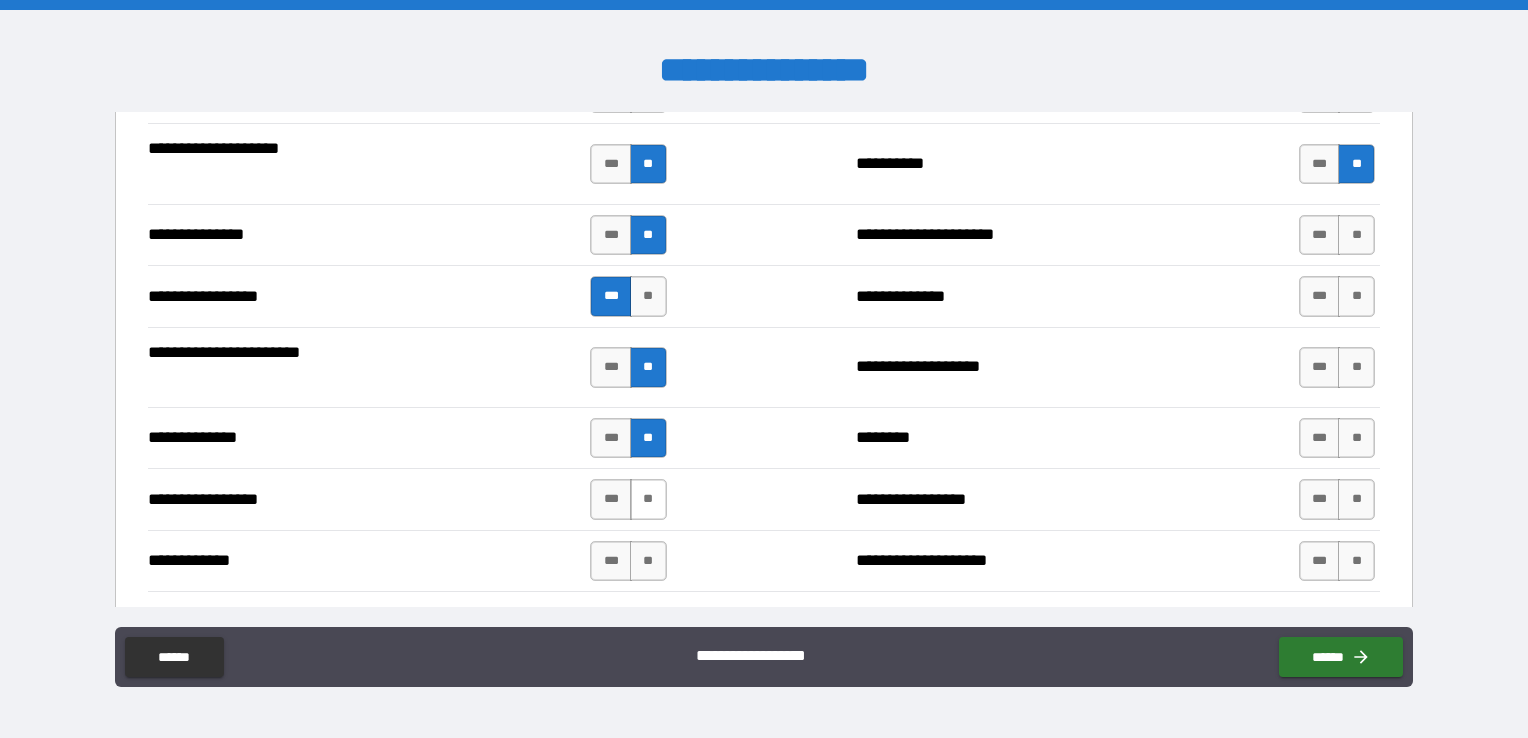 click on "**" at bounding box center [648, 499] 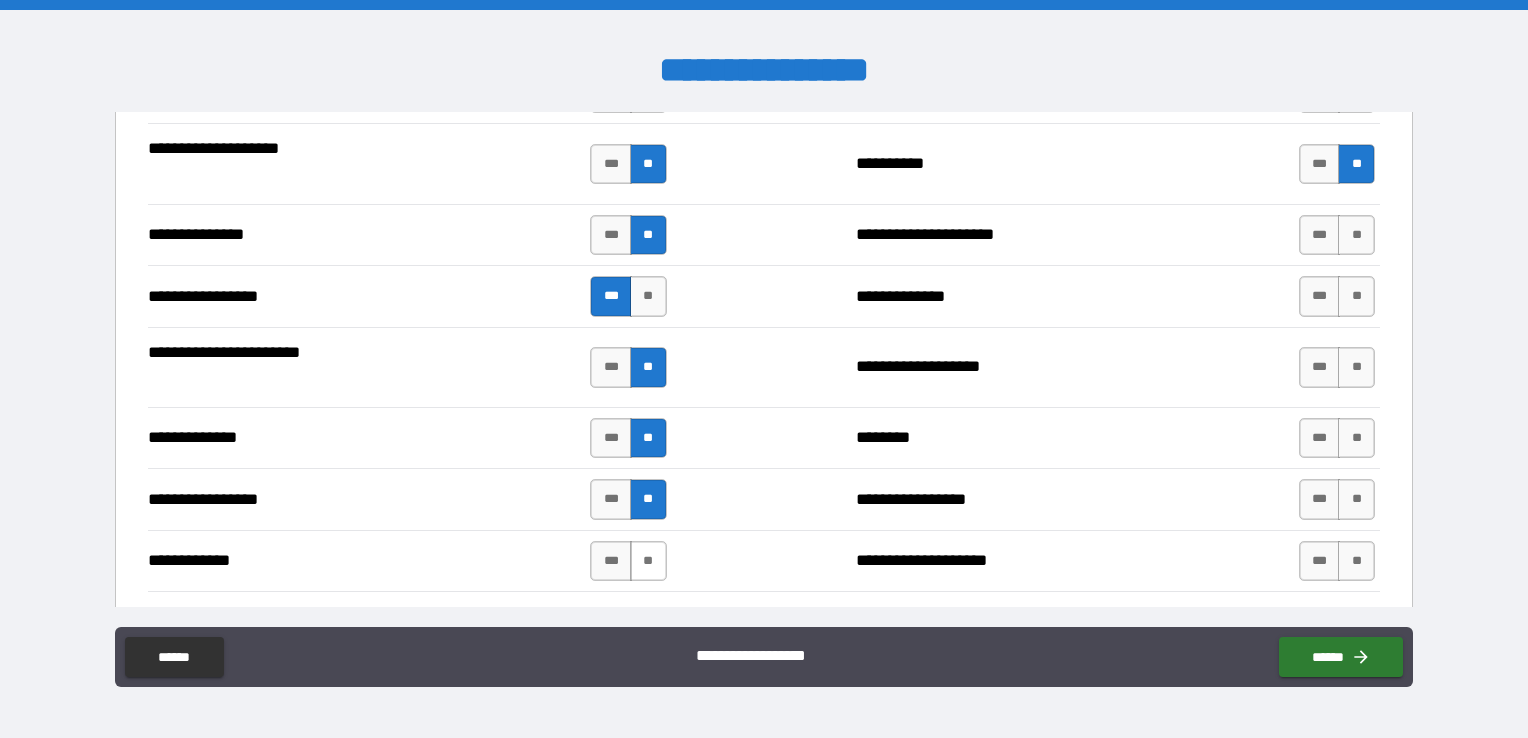 click on "**" at bounding box center (648, 561) 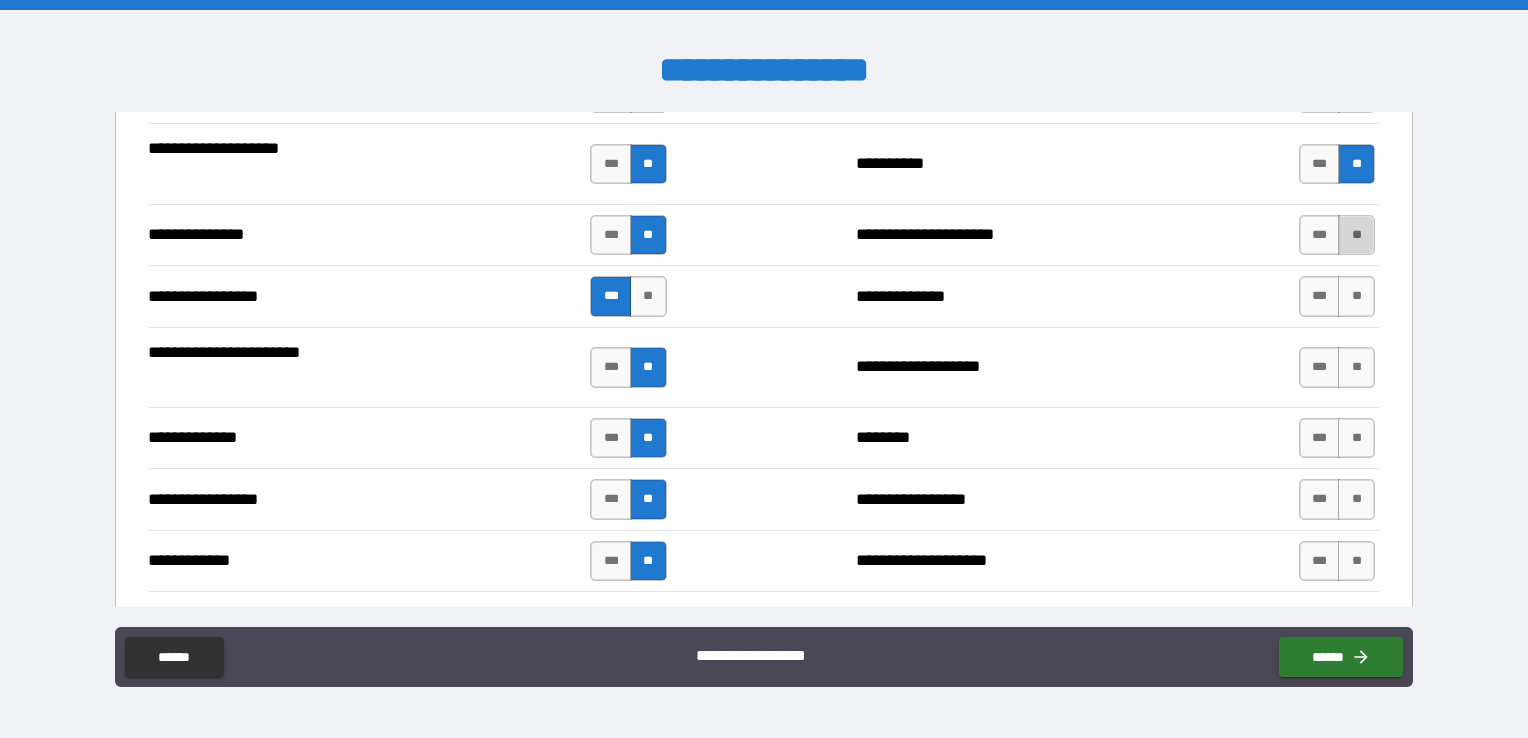click on "**" at bounding box center [1356, 235] 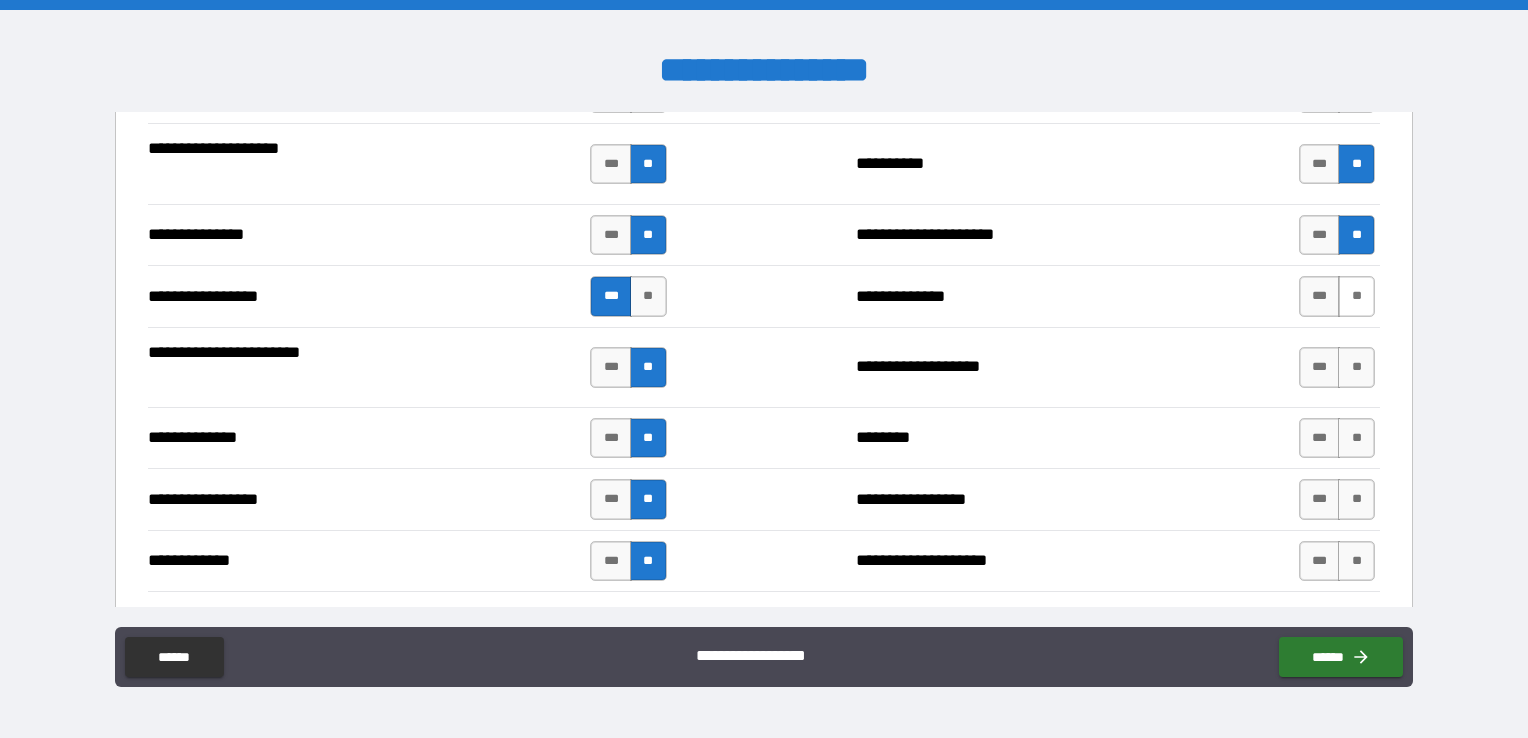 click on "**" at bounding box center [1356, 296] 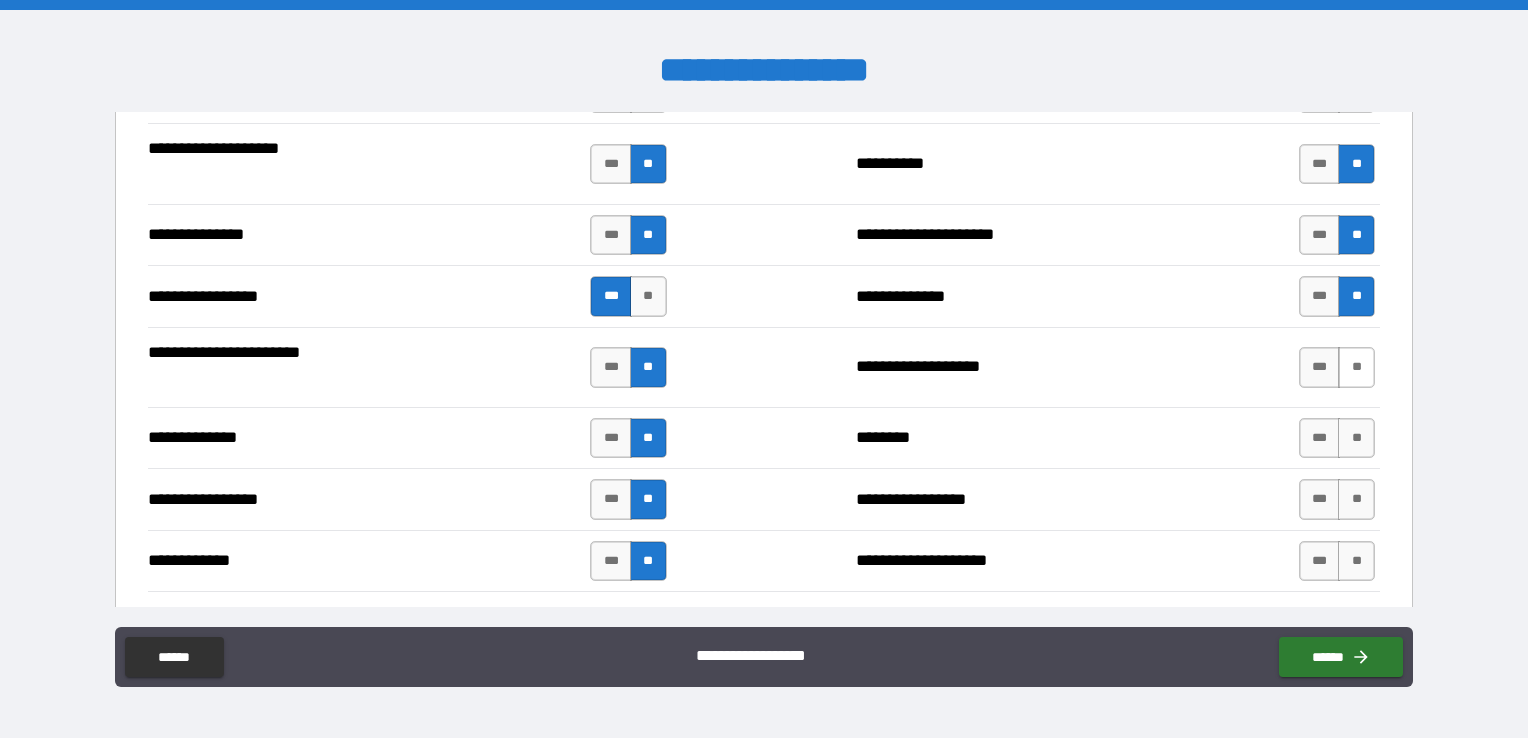 click on "**" at bounding box center (1356, 367) 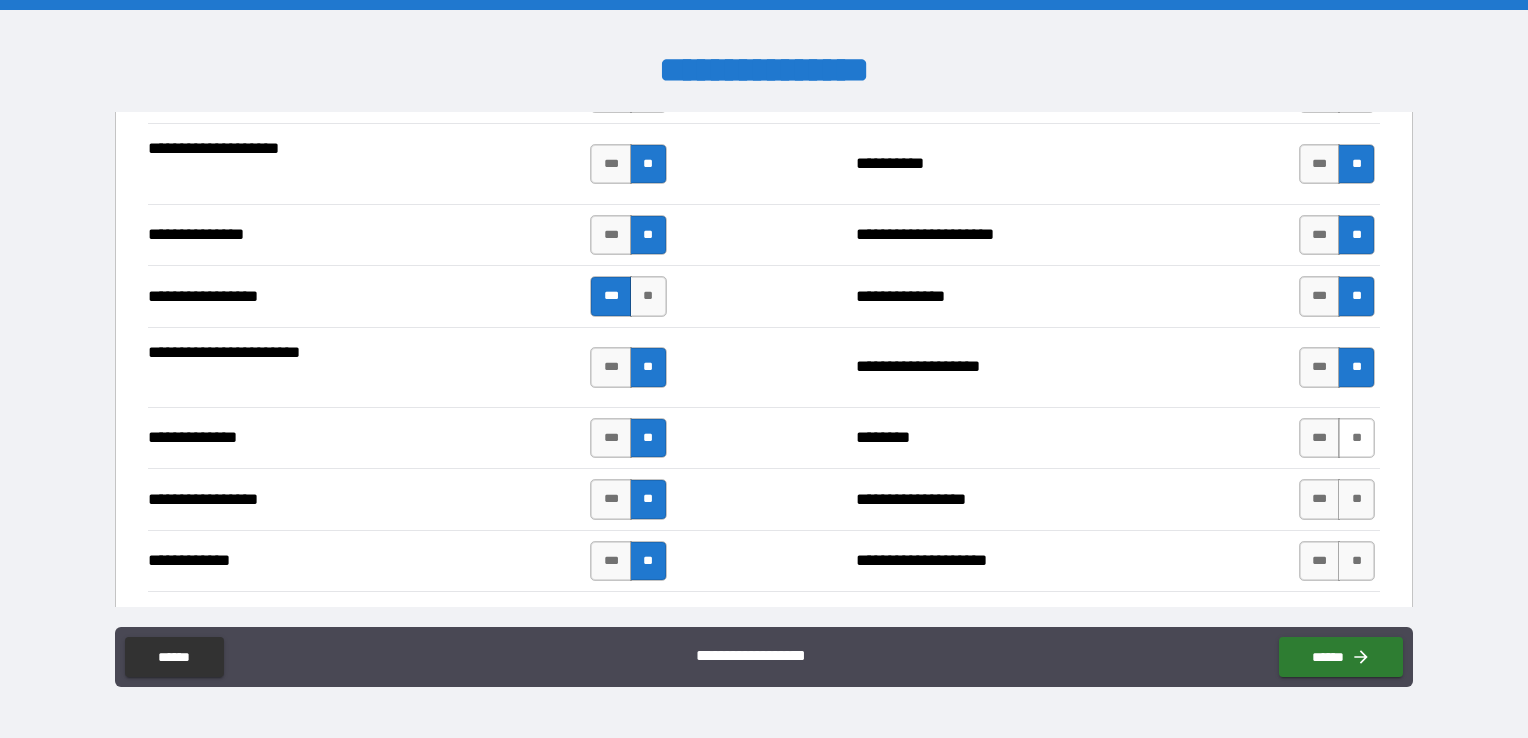 click on "**" at bounding box center (1356, 438) 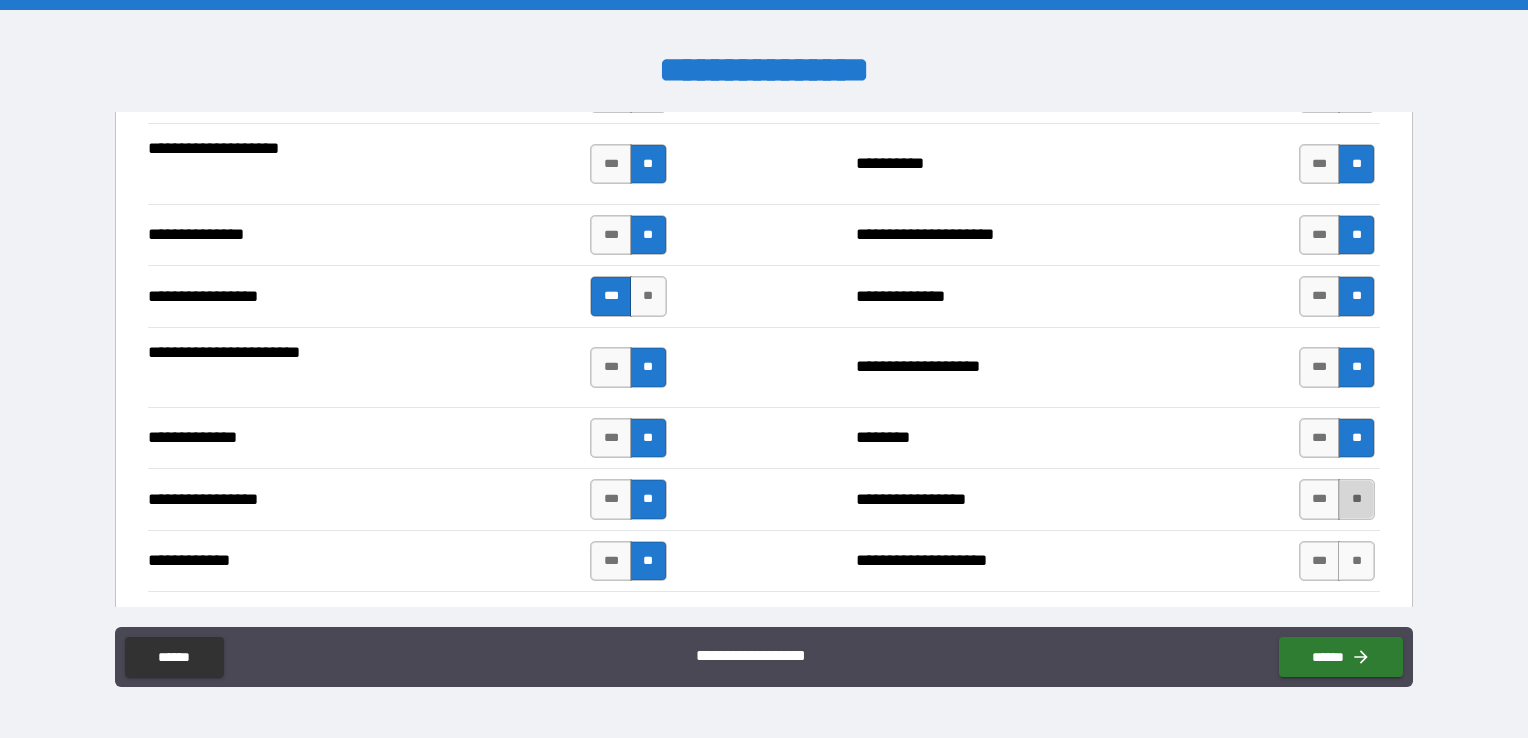 click on "**" at bounding box center [1356, 499] 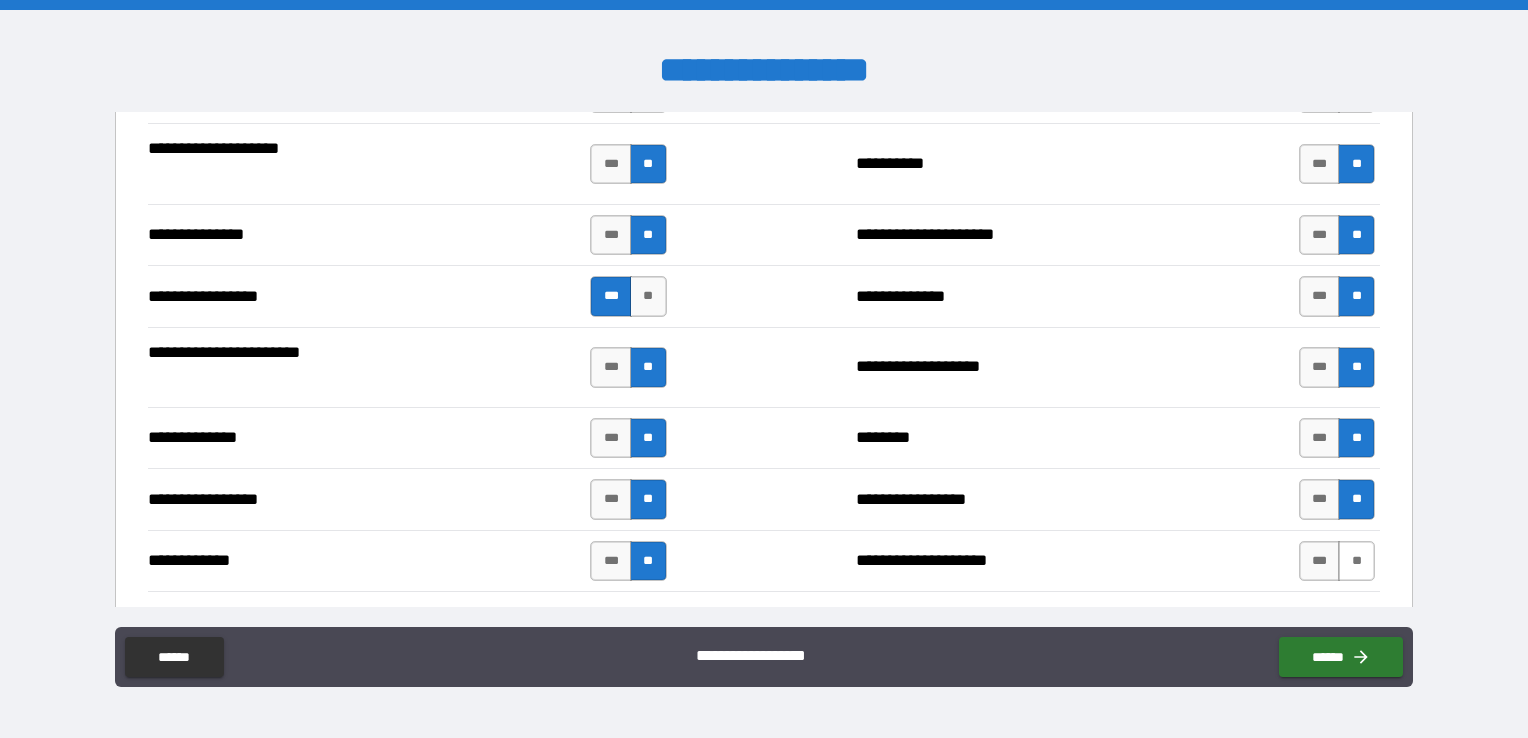 click on "**" at bounding box center (1356, 561) 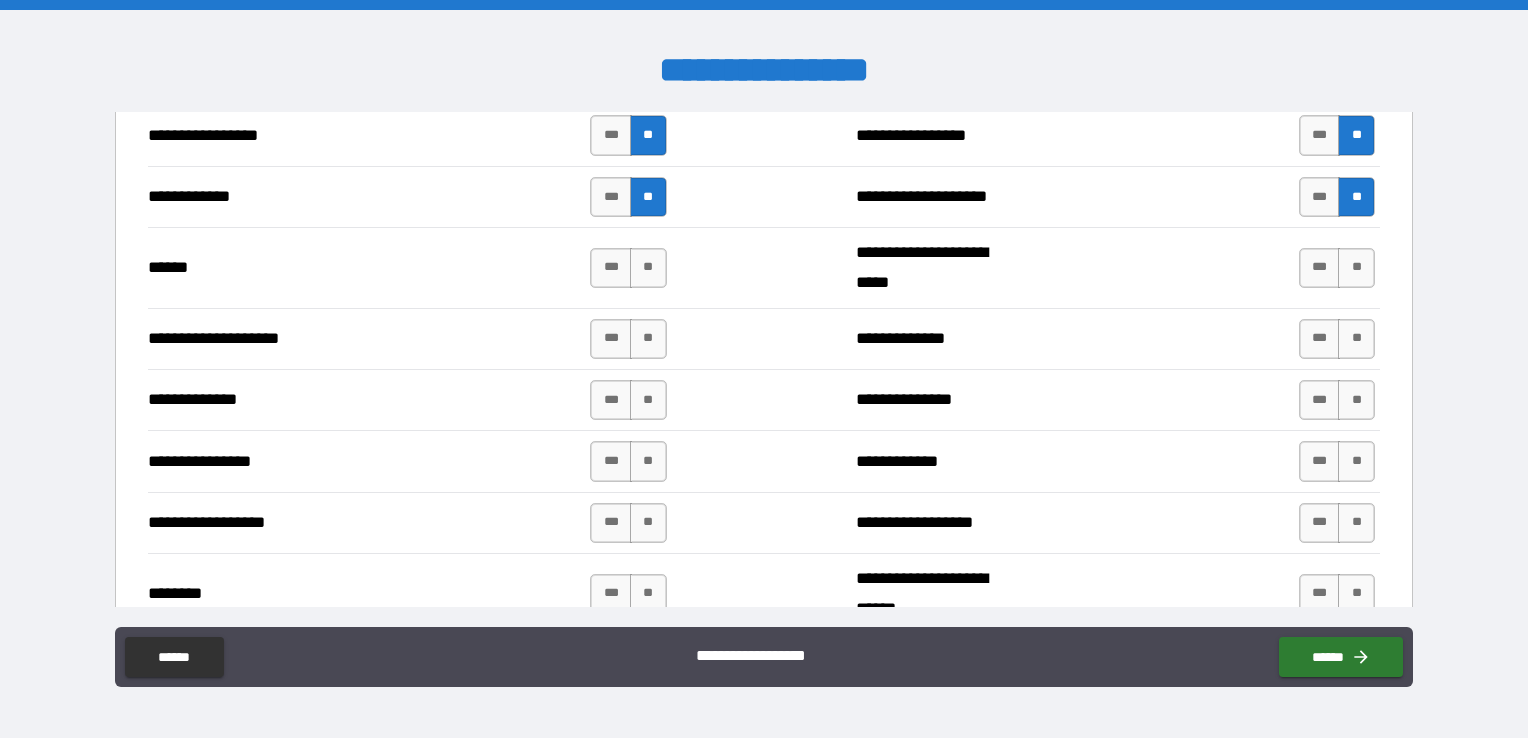 scroll, scrollTop: 2900, scrollLeft: 0, axis: vertical 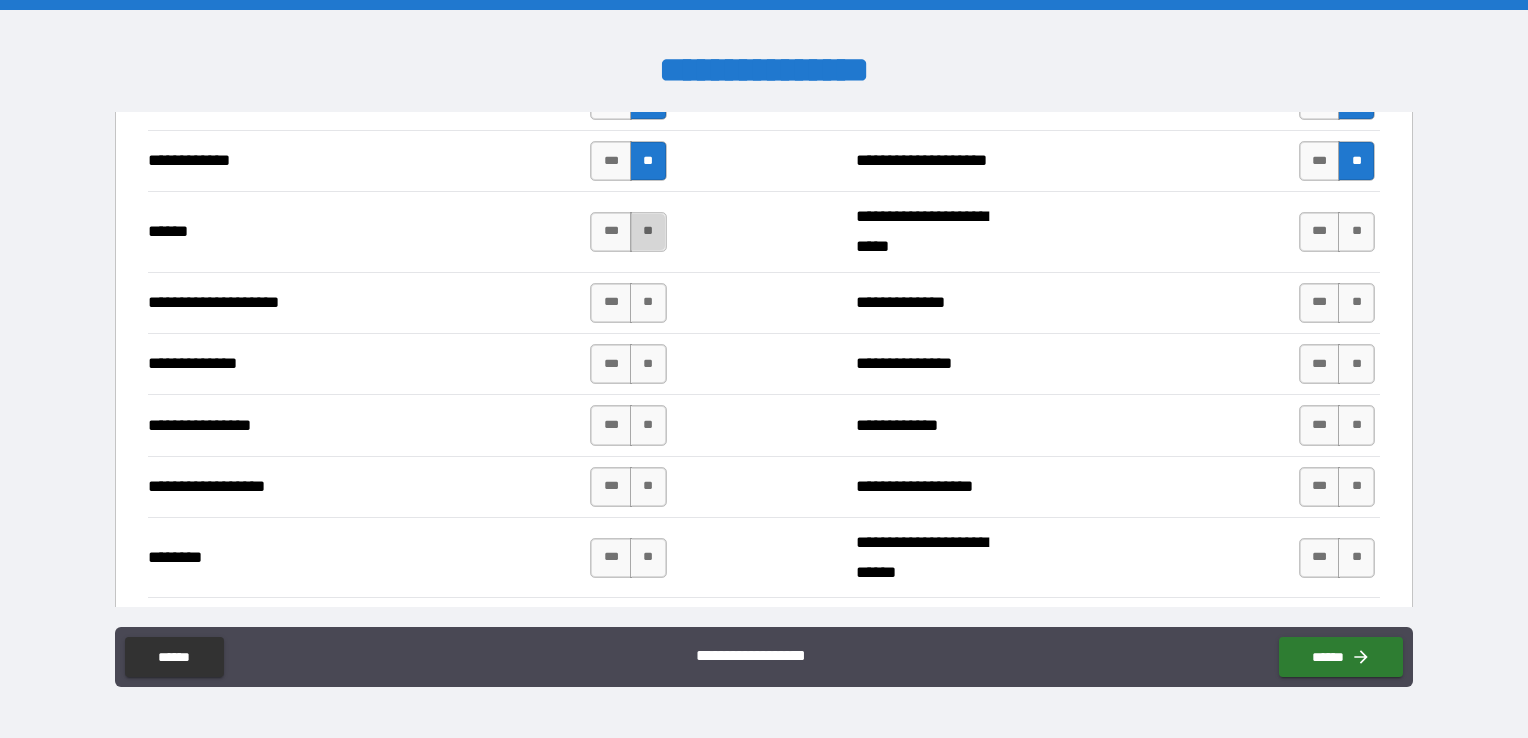 click on "**" at bounding box center (648, 232) 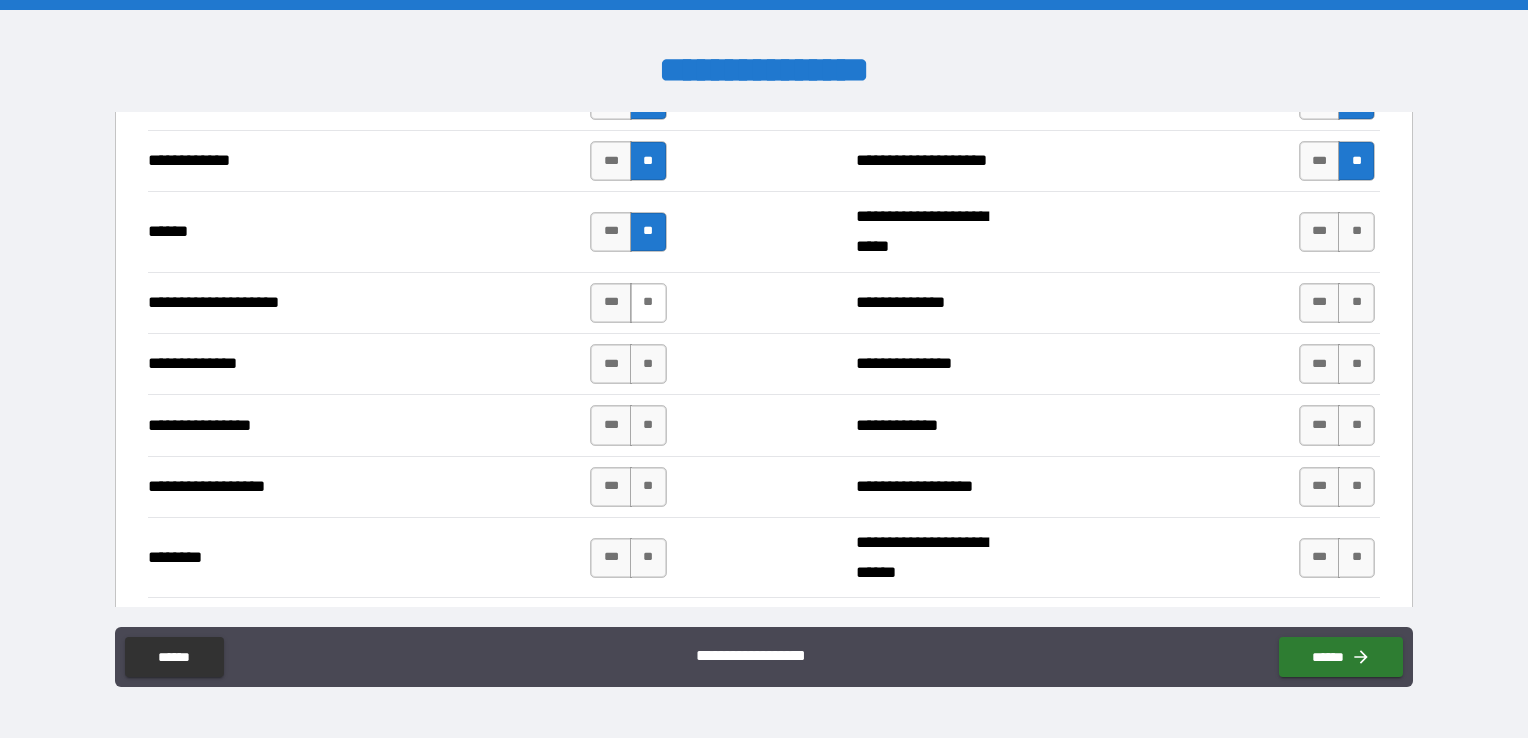 click on "**" at bounding box center (648, 303) 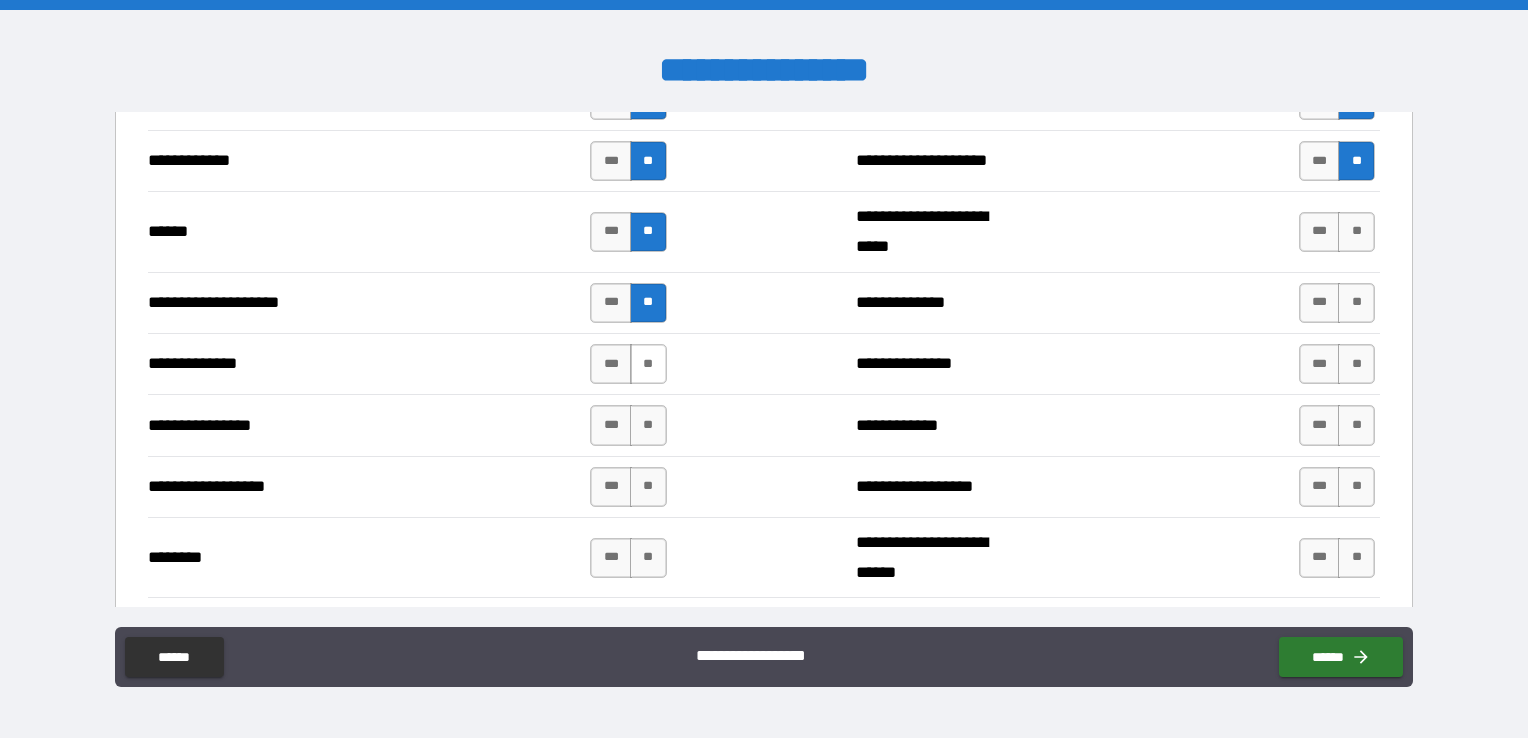 click on "**" at bounding box center (648, 364) 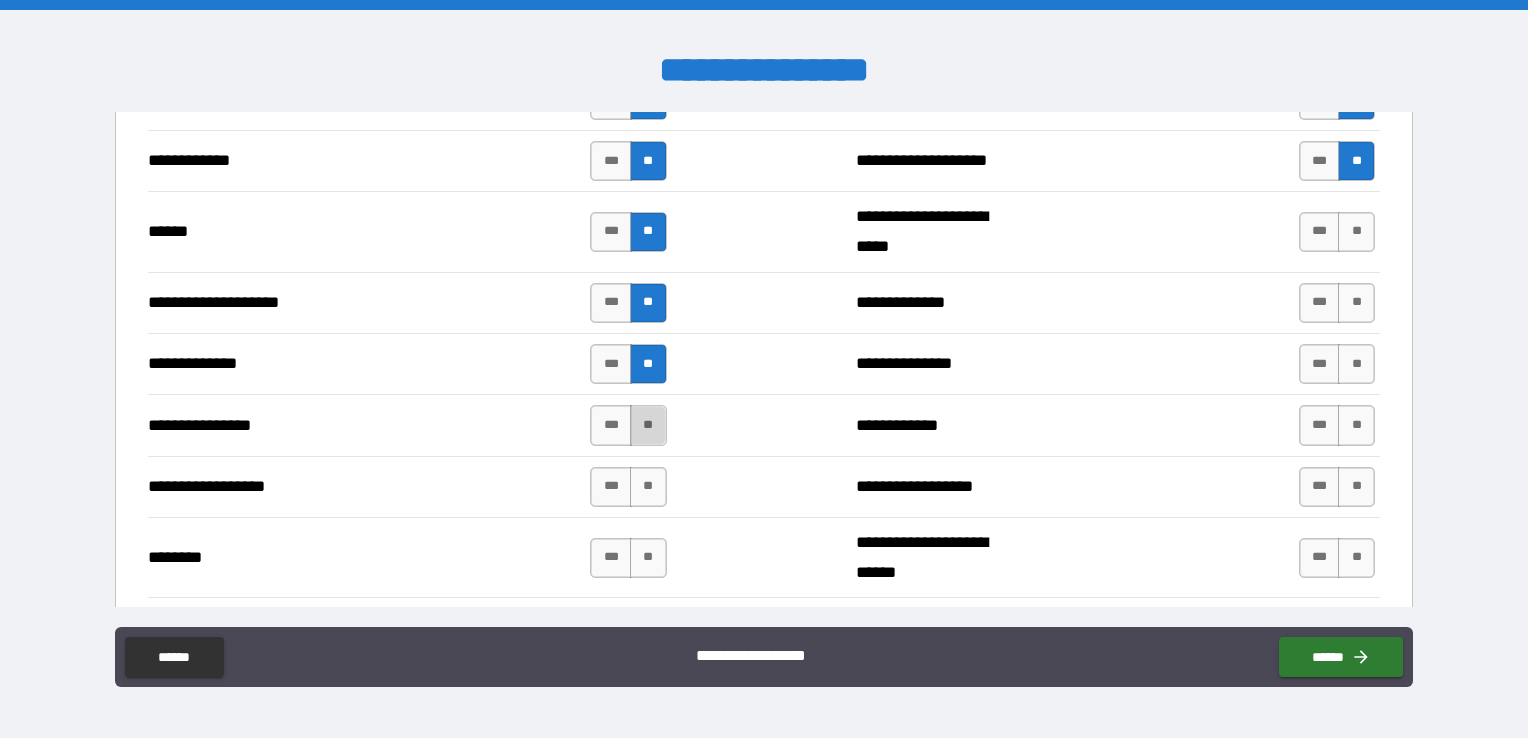 click on "**" at bounding box center [648, 425] 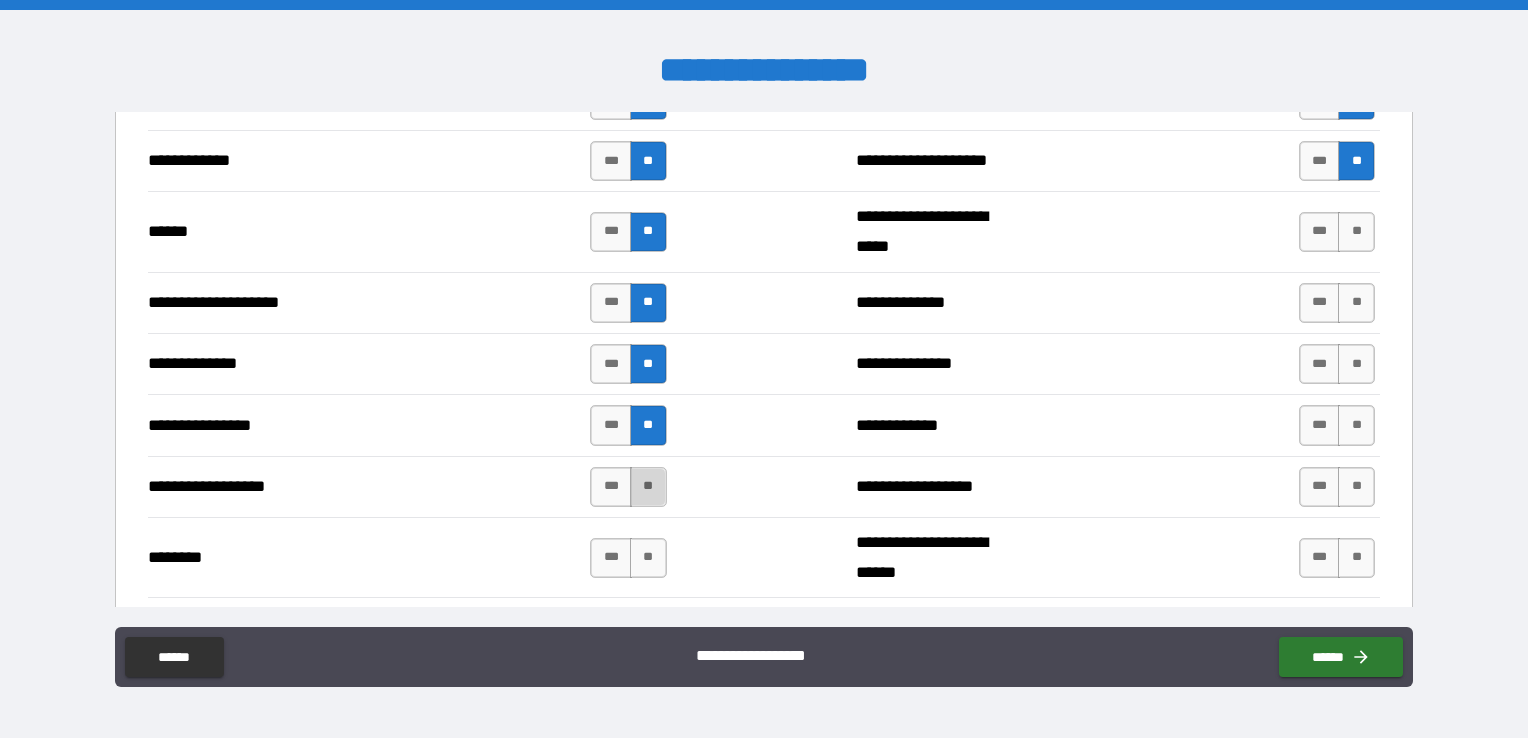 click on "**" at bounding box center [648, 487] 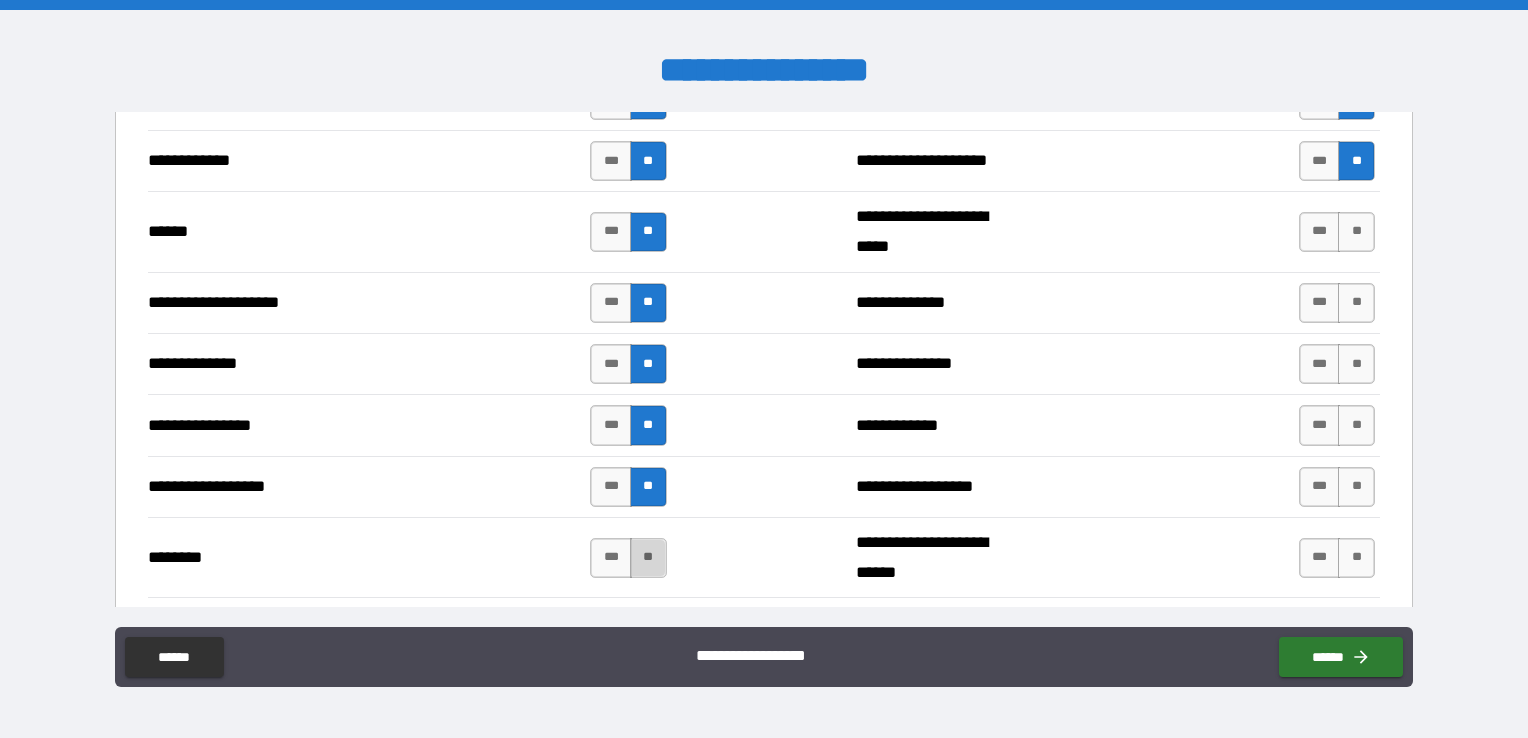 click on "**" at bounding box center [648, 558] 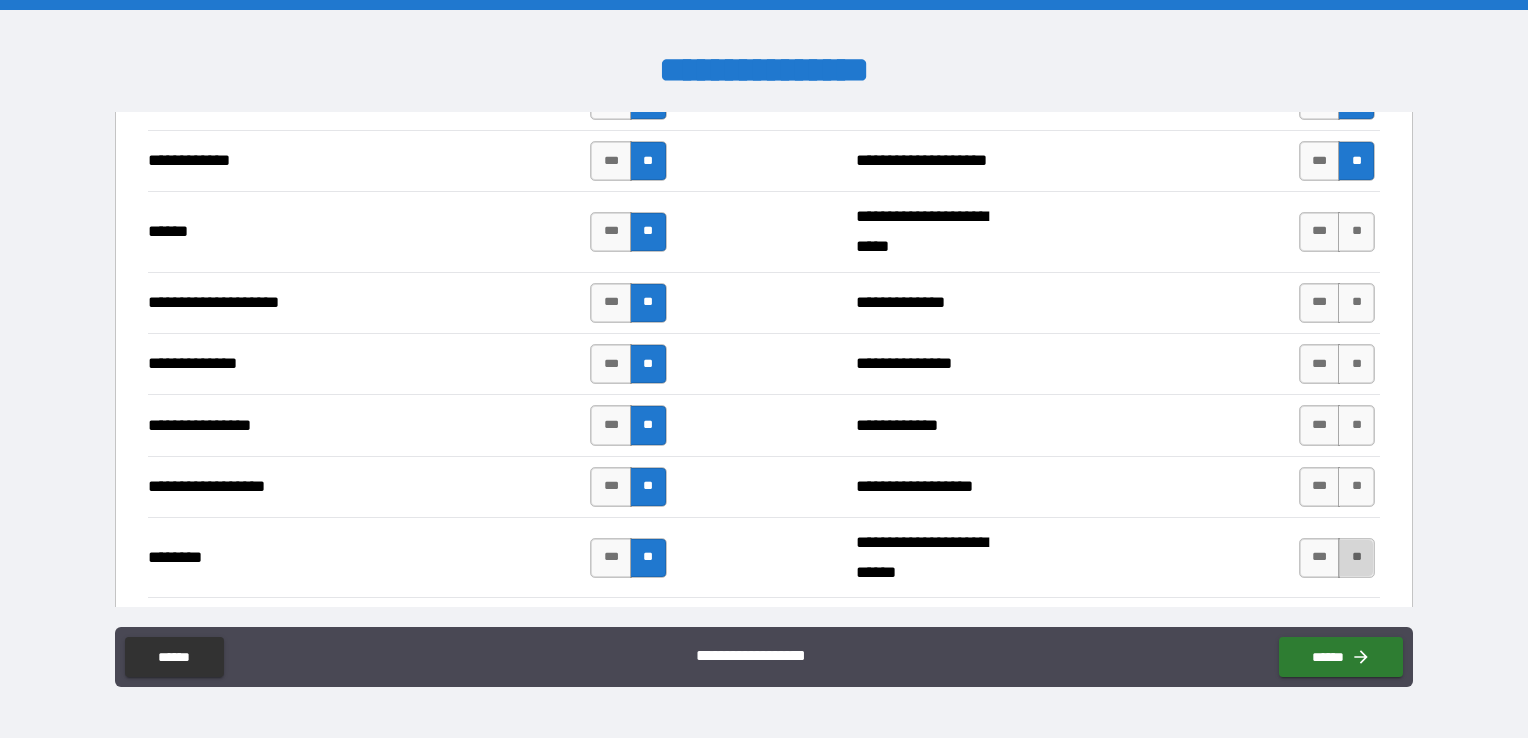 click on "**" at bounding box center (1356, 558) 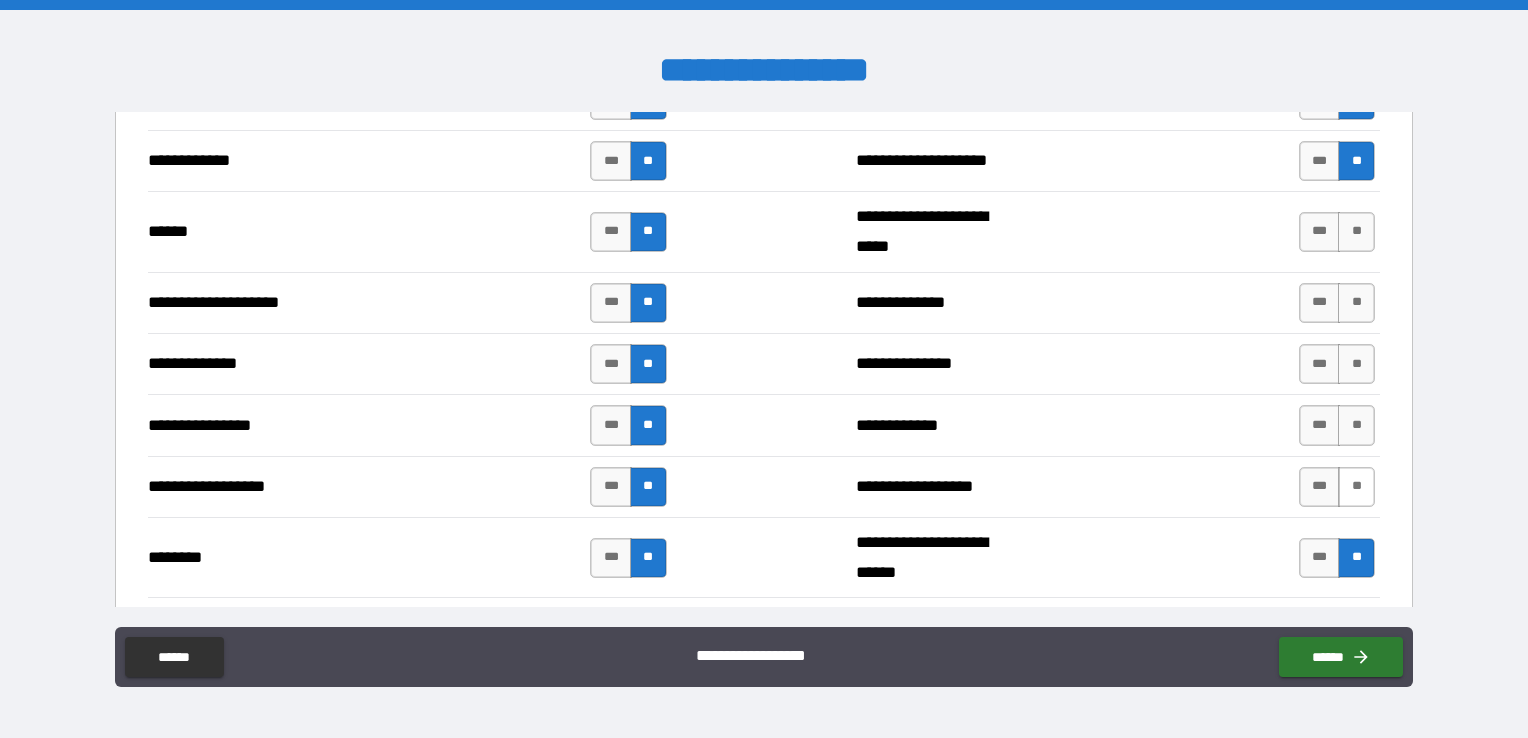 click on "**" at bounding box center (1356, 487) 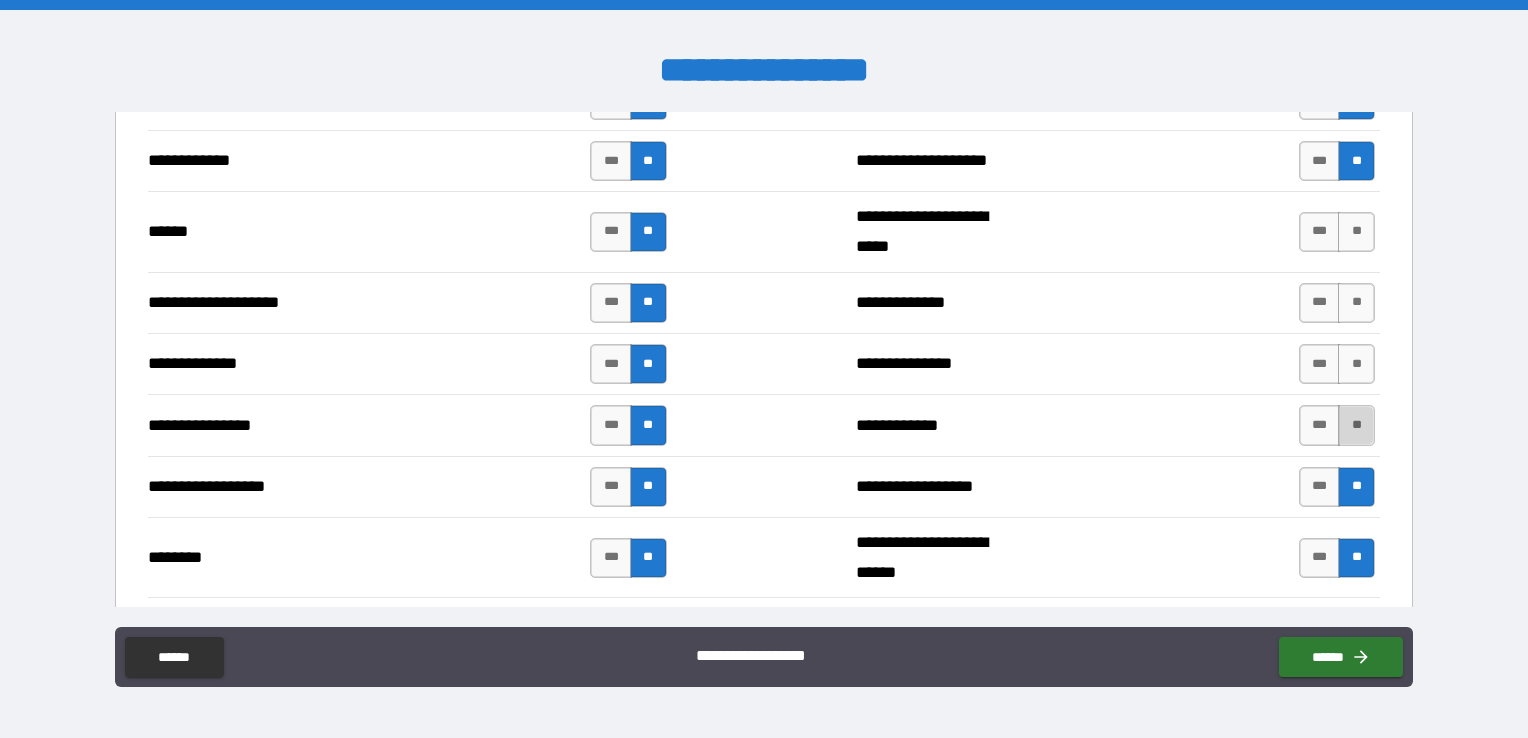 click on "**" at bounding box center [1356, 425] 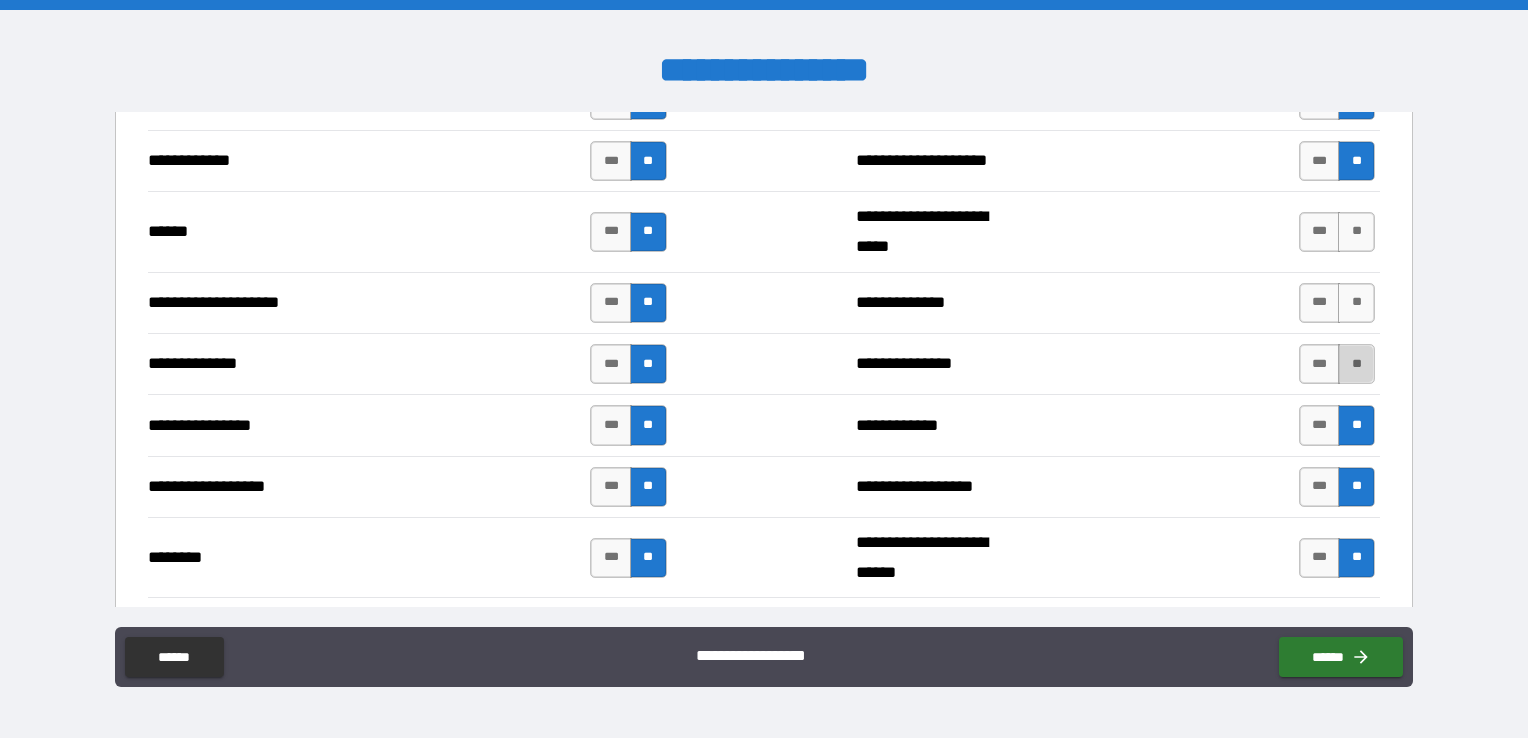 click on "**" at bounding box center (1356, 364) 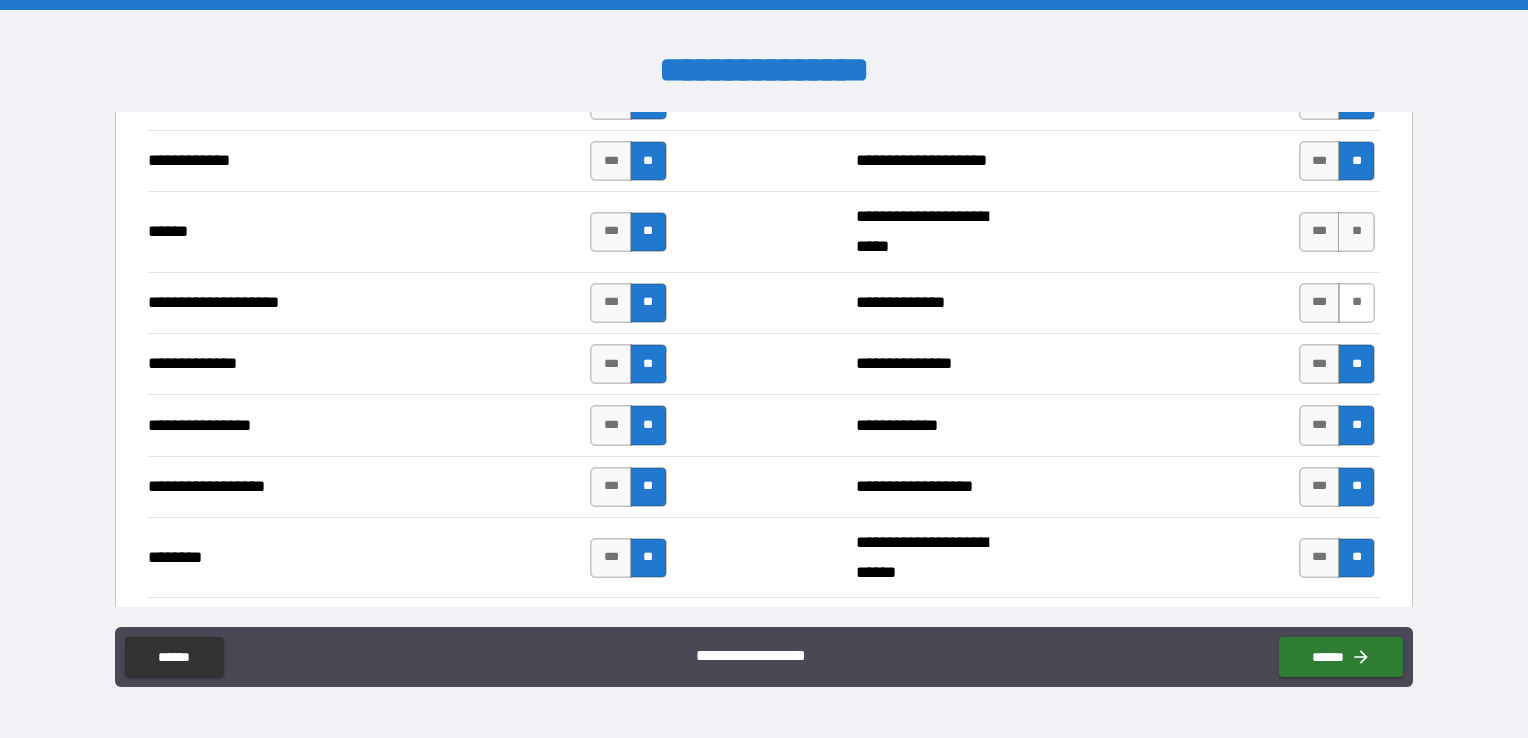 click on "**" at bounding box center [1356, 303] 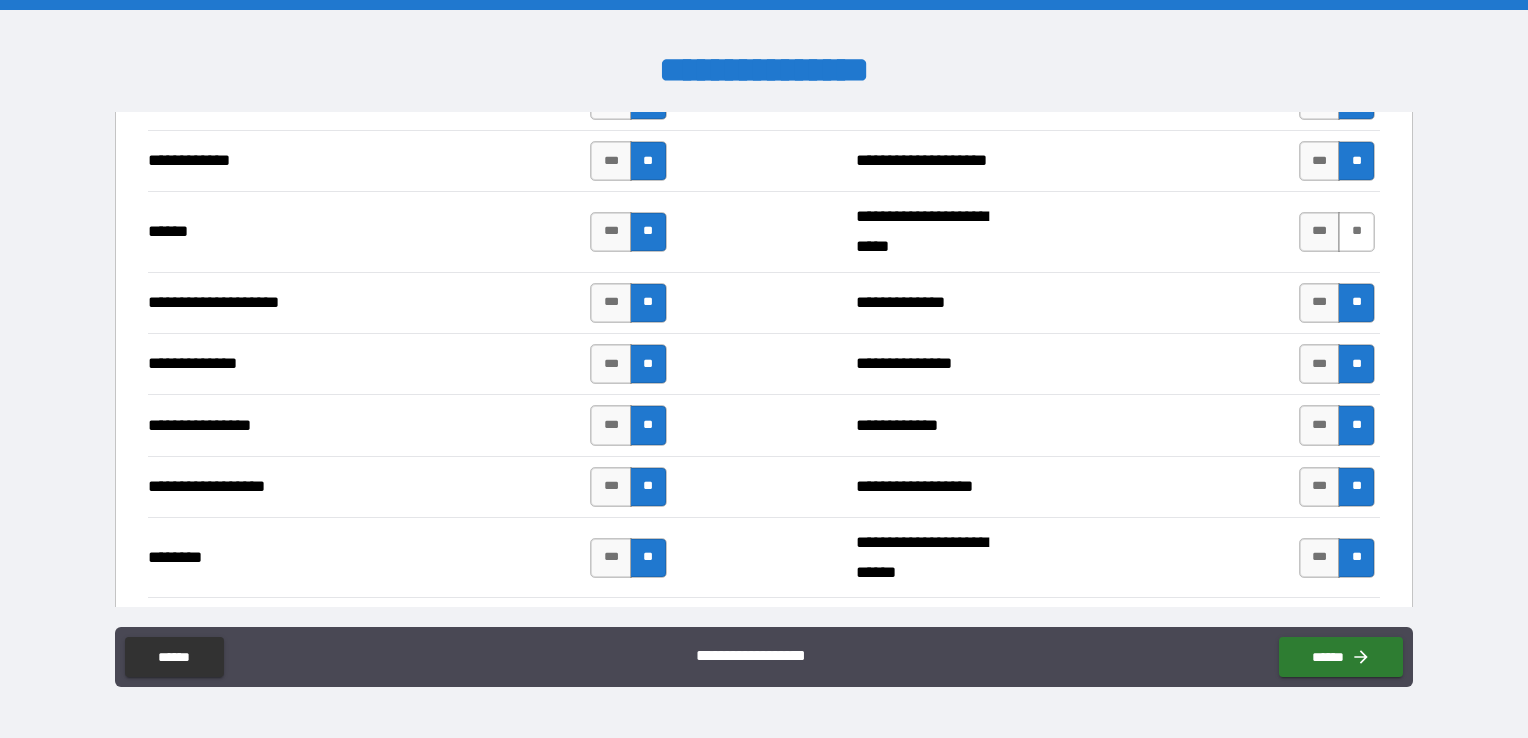 click on "**" at bounding box center [1356, 232] 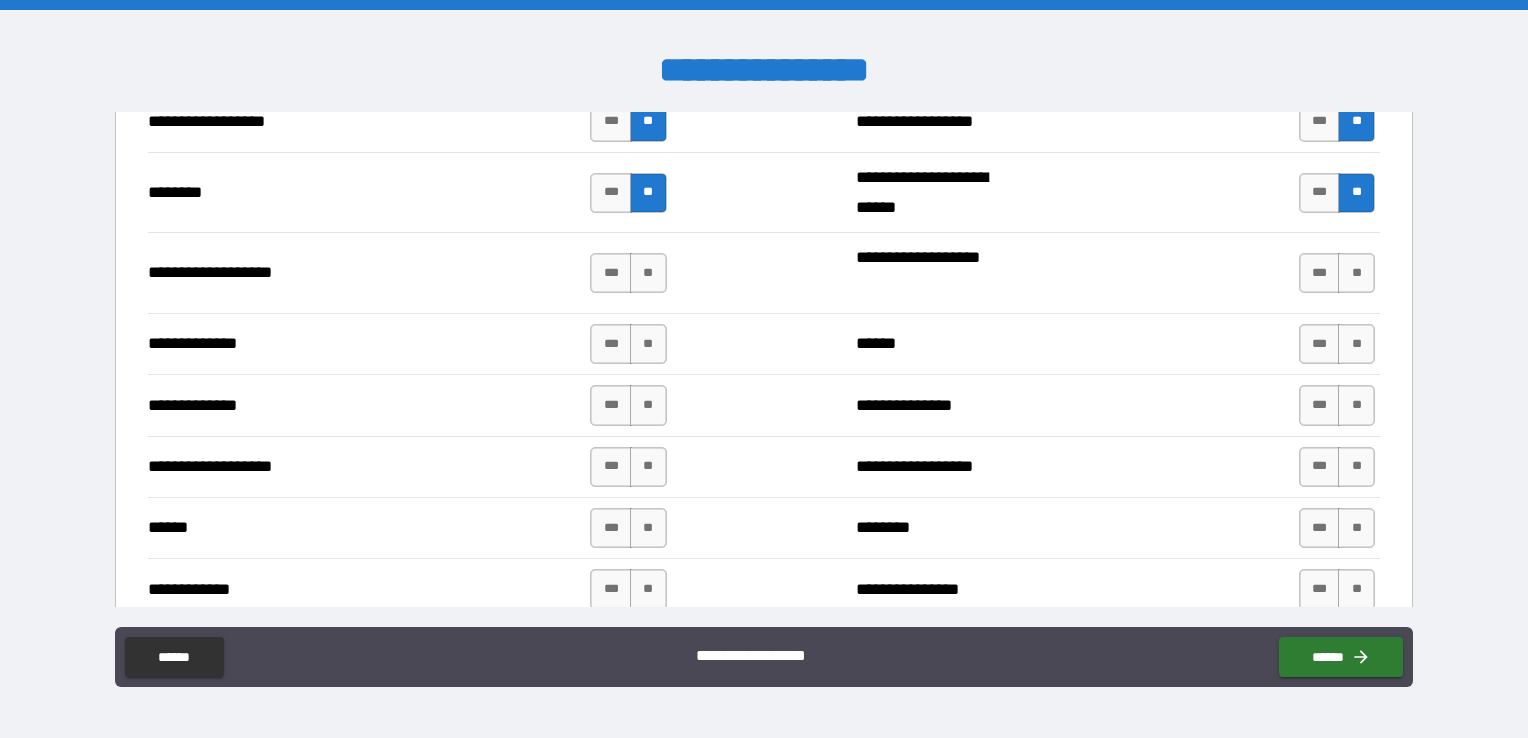 scroll, scrollTop: 3300, scrollLeft: 0, axis: vertical 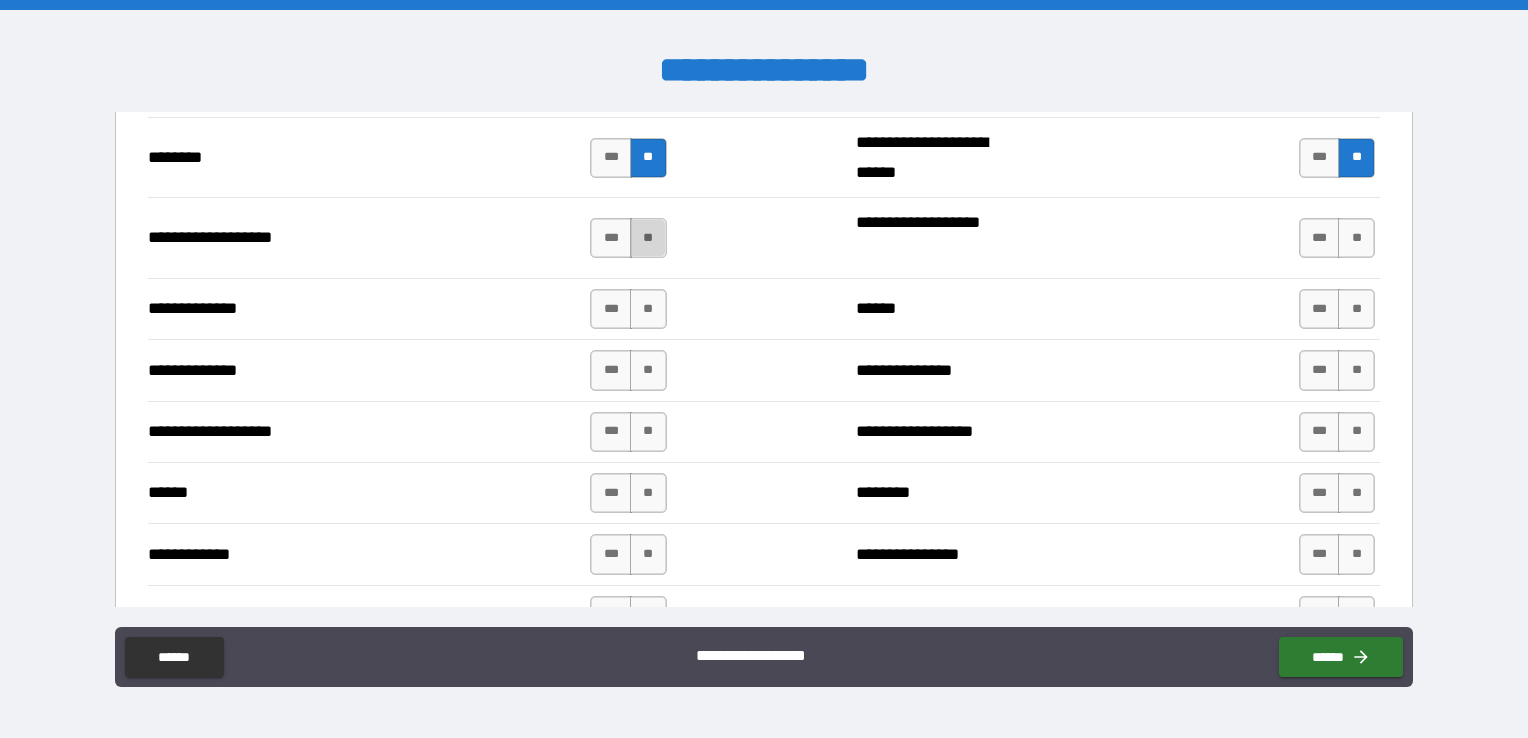 click on "**" at bounding box center [648, 238] 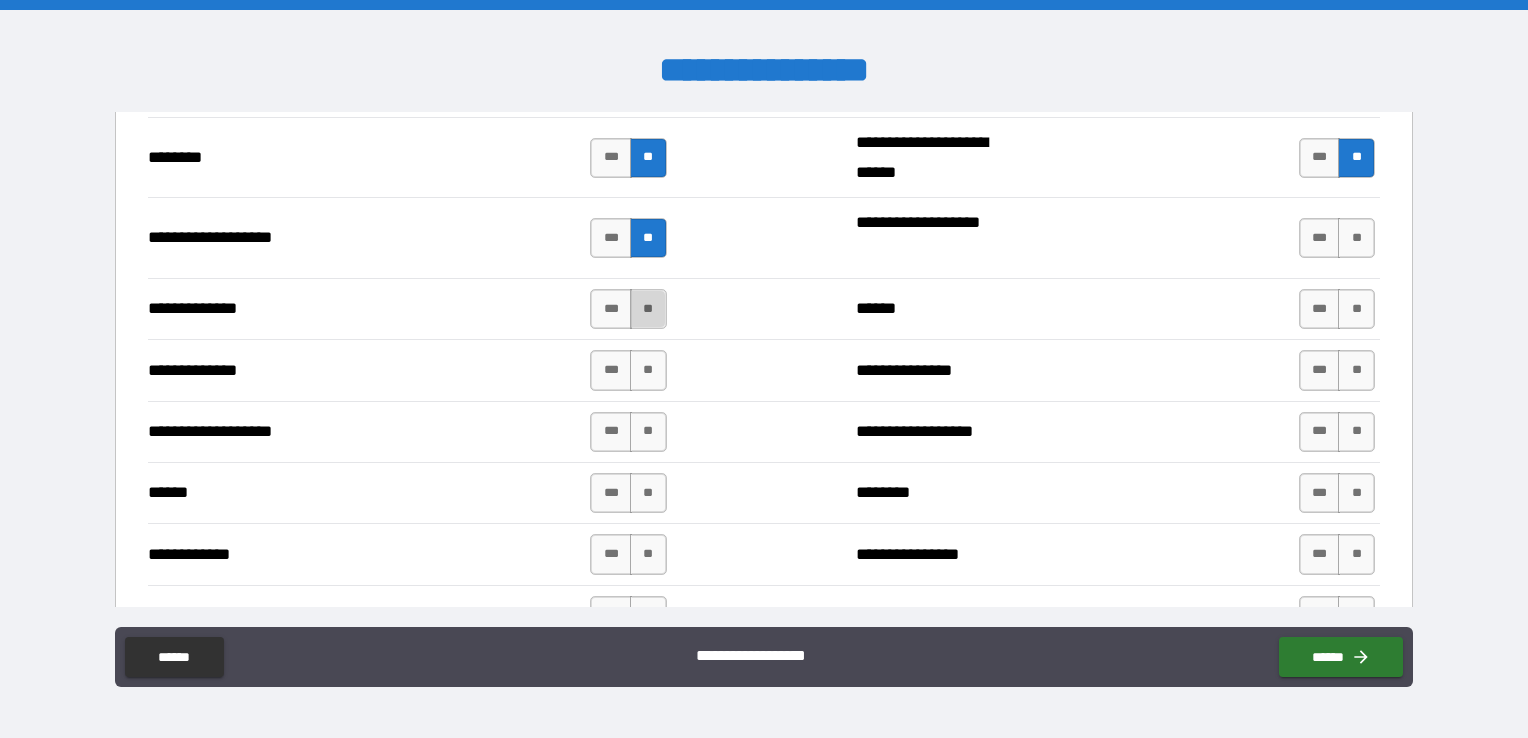 click on "**" at bounding box center [648, 309] 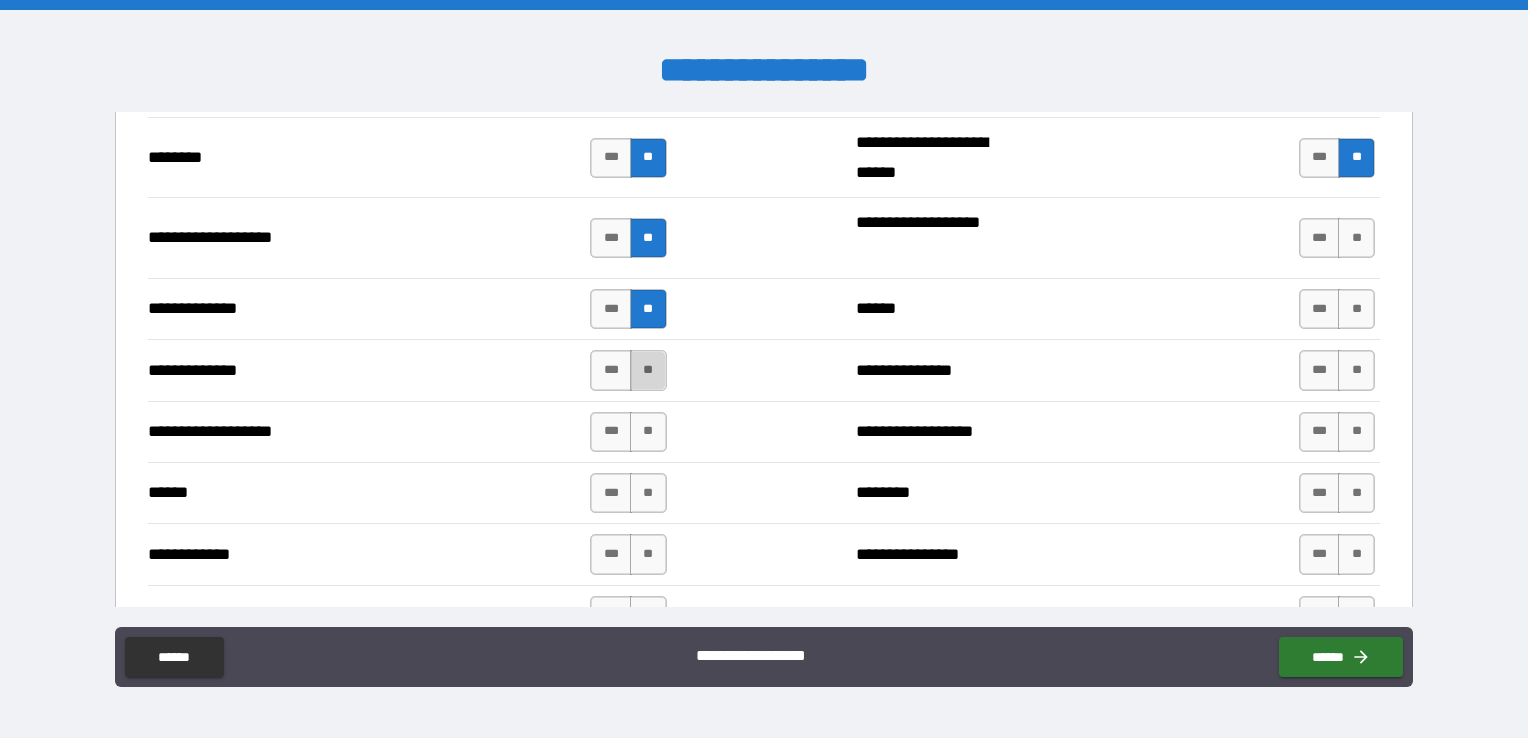 click on "**" at bounding box center [648, 370] 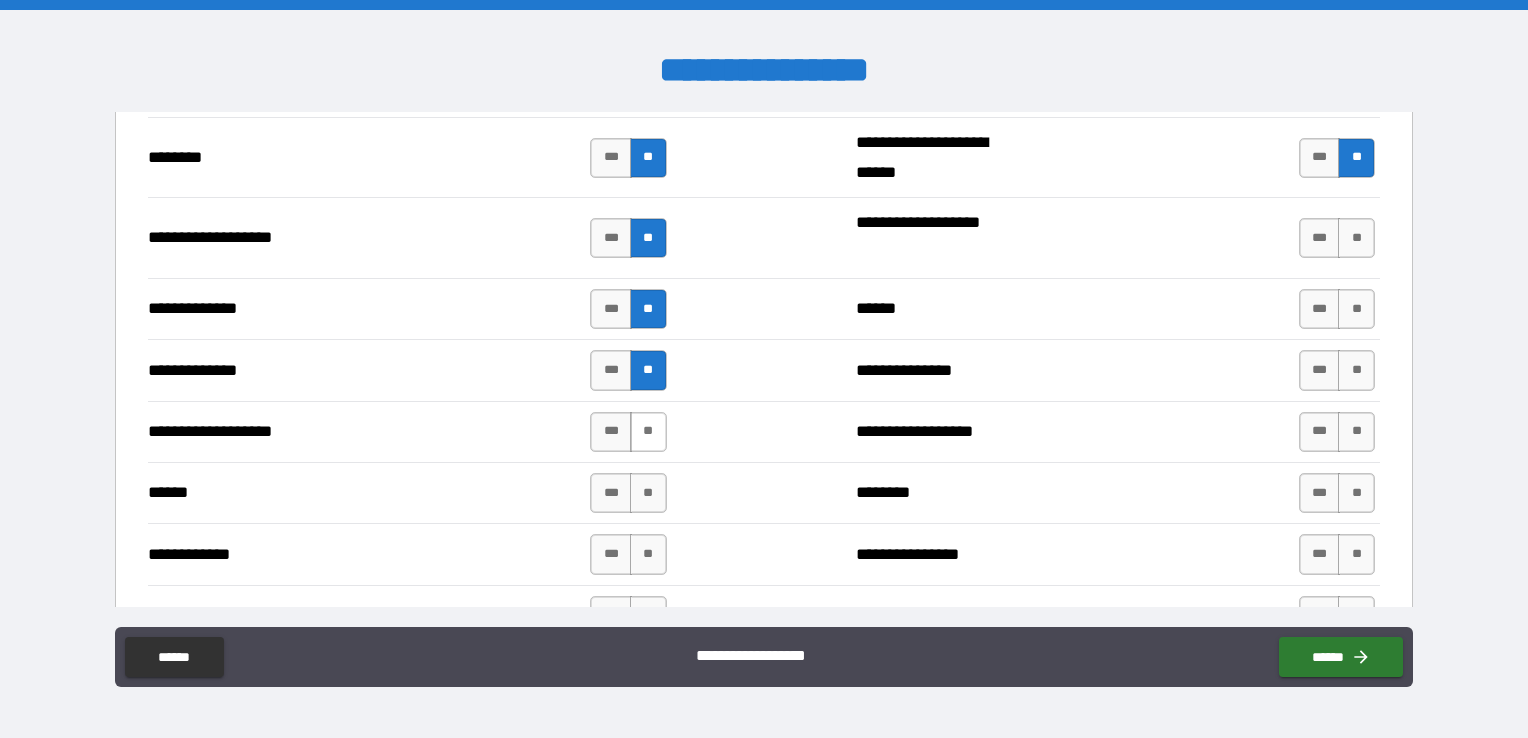 click on "**" at bounding box center [648, 432] 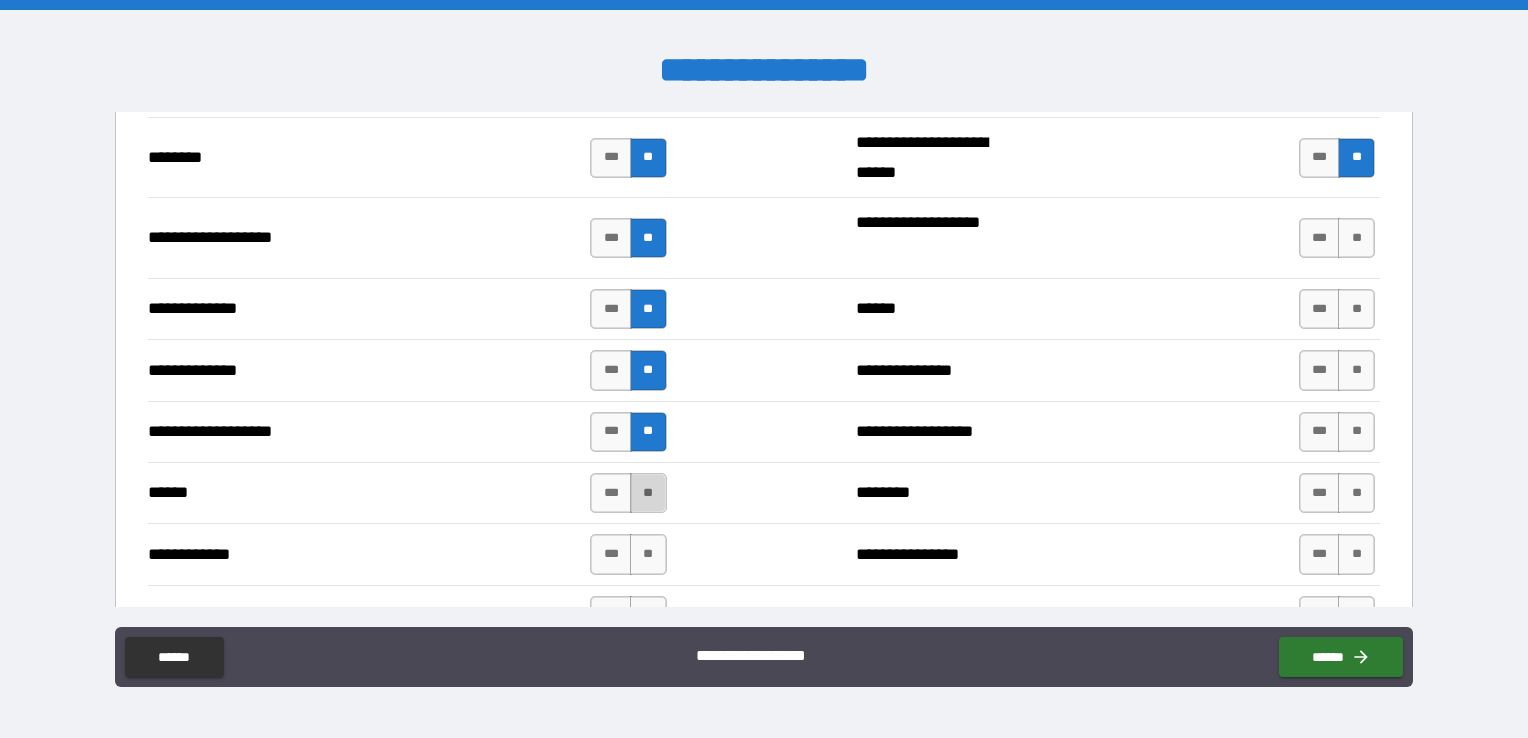 click on "**" at bounding box center (648, 493) 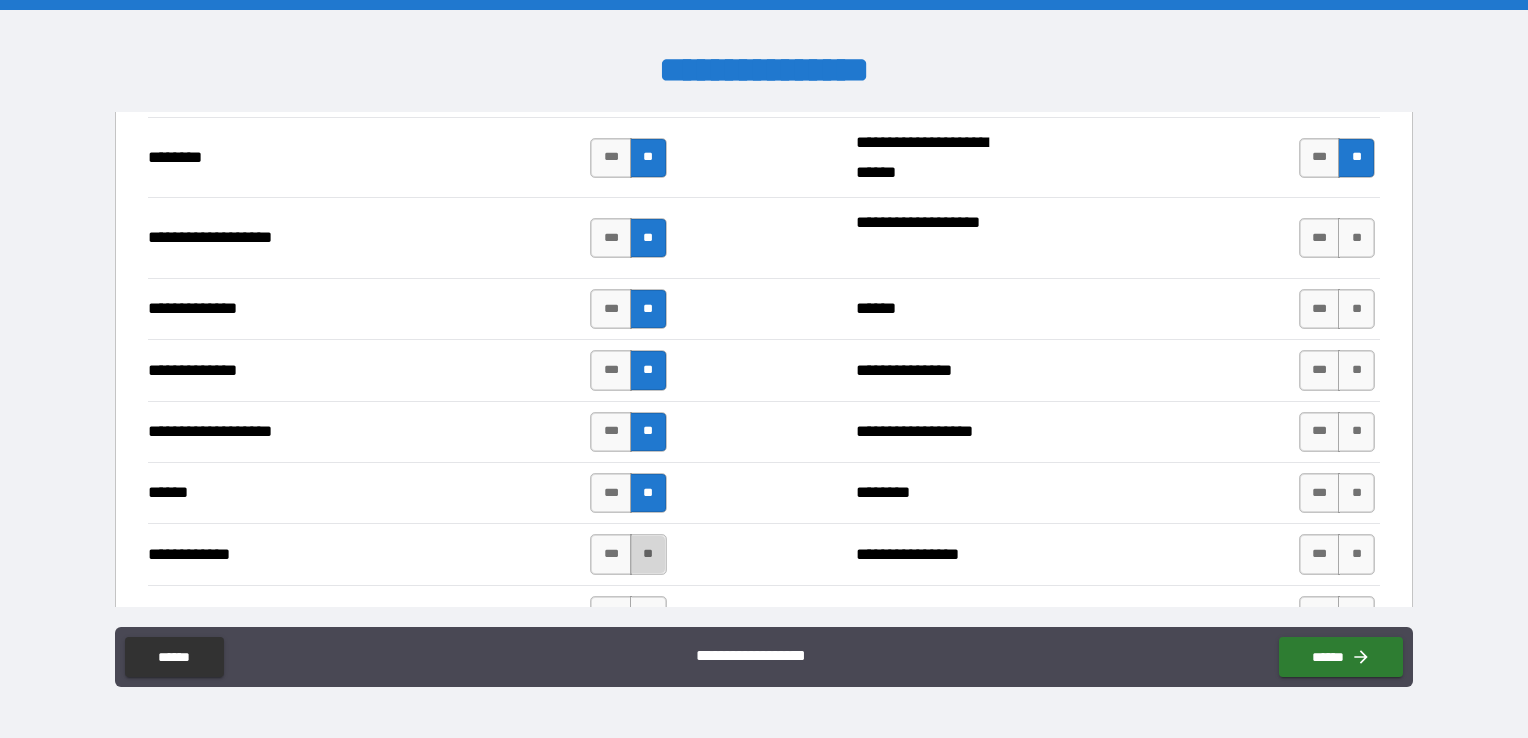 click on "**" at bounding box center [648, 554] 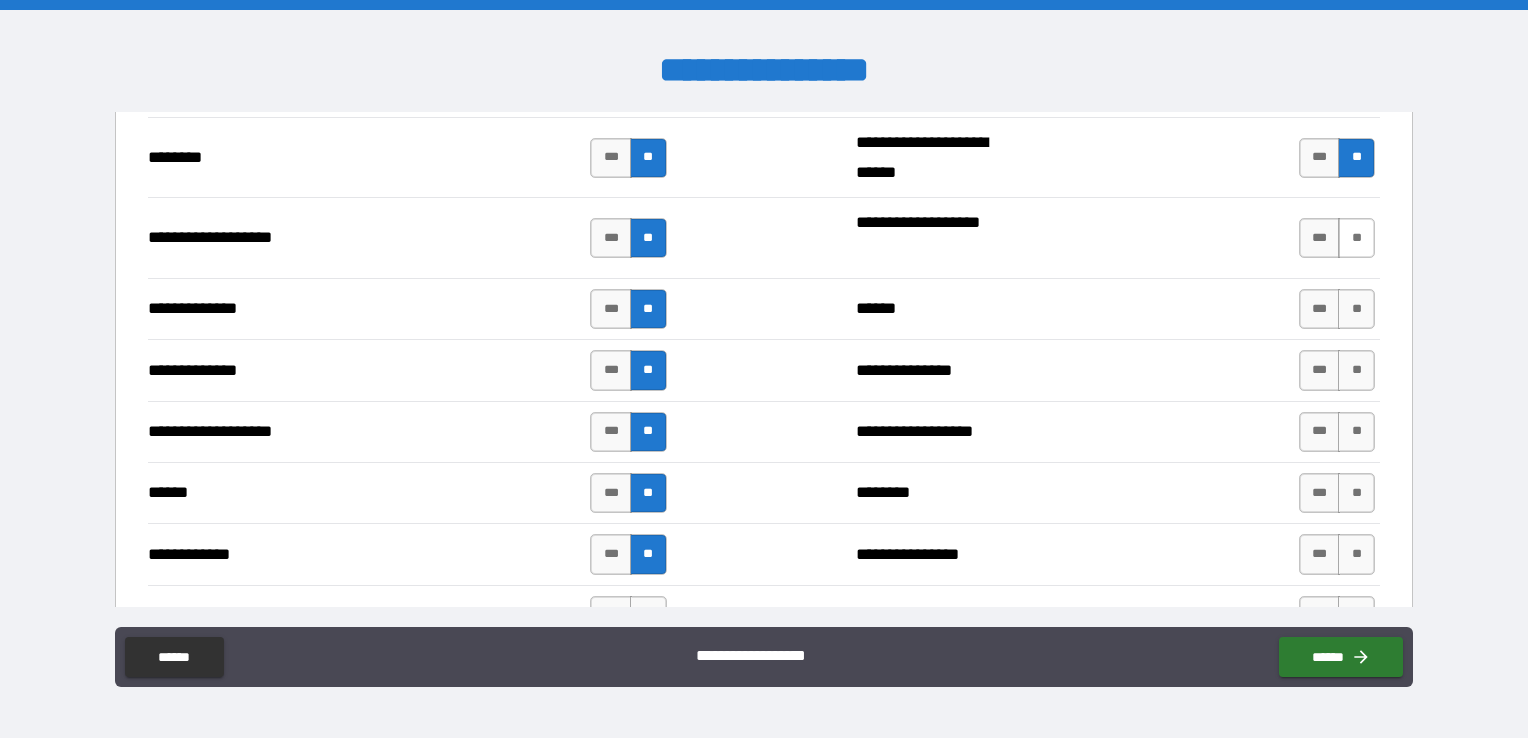 click on "**" at bounding box center [1356, 238] 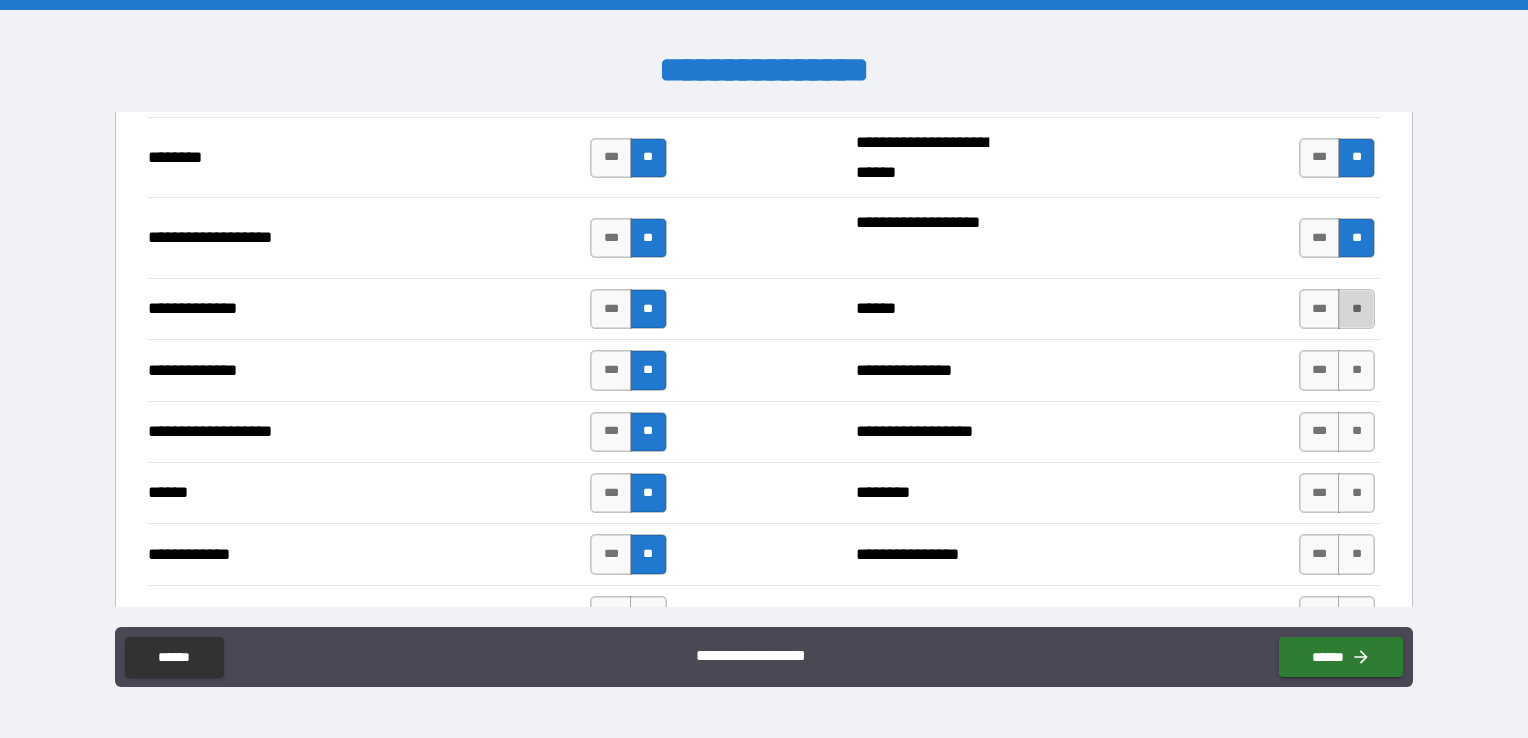 click on "**" at bounding box center (1356, 309) 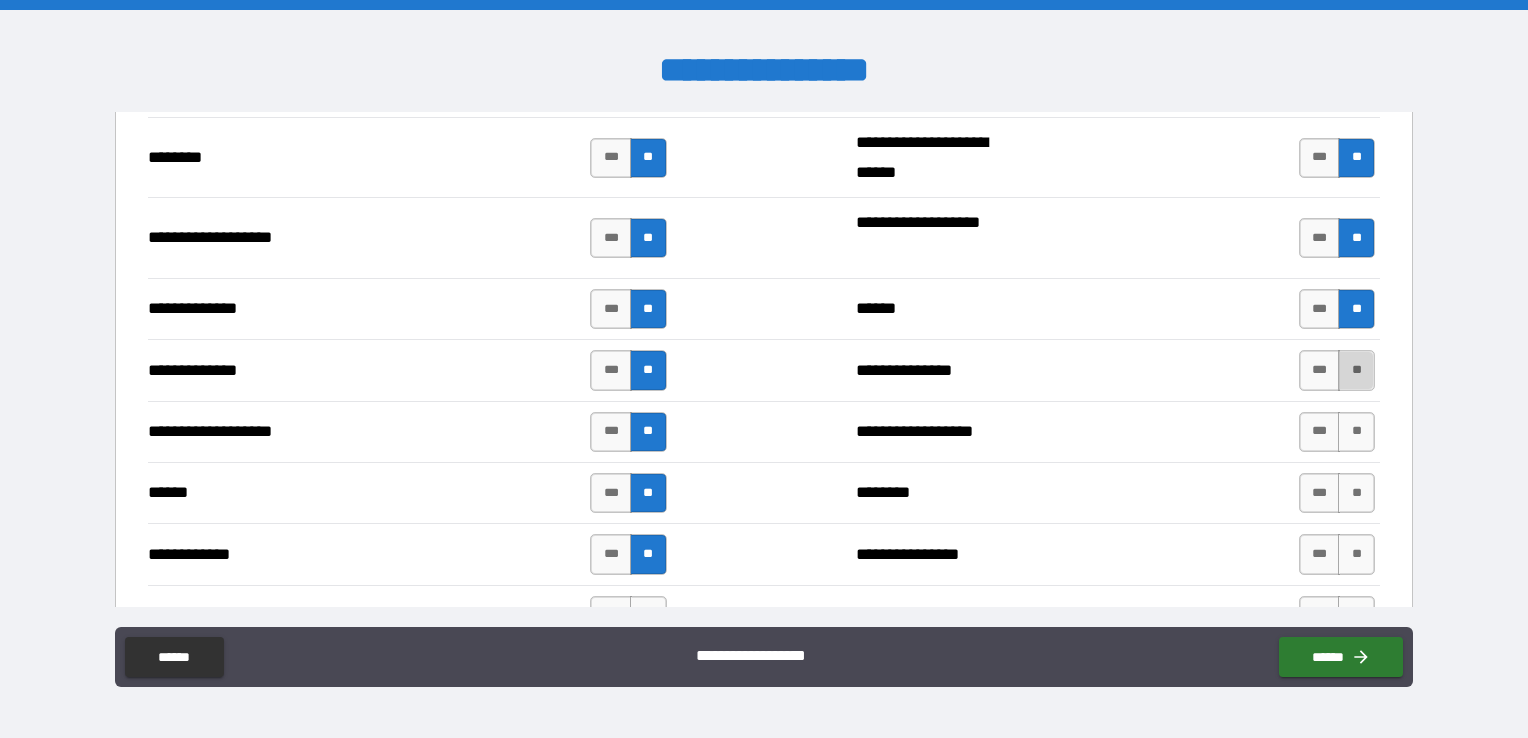 click on "**" at bounding box center (1356, 370) 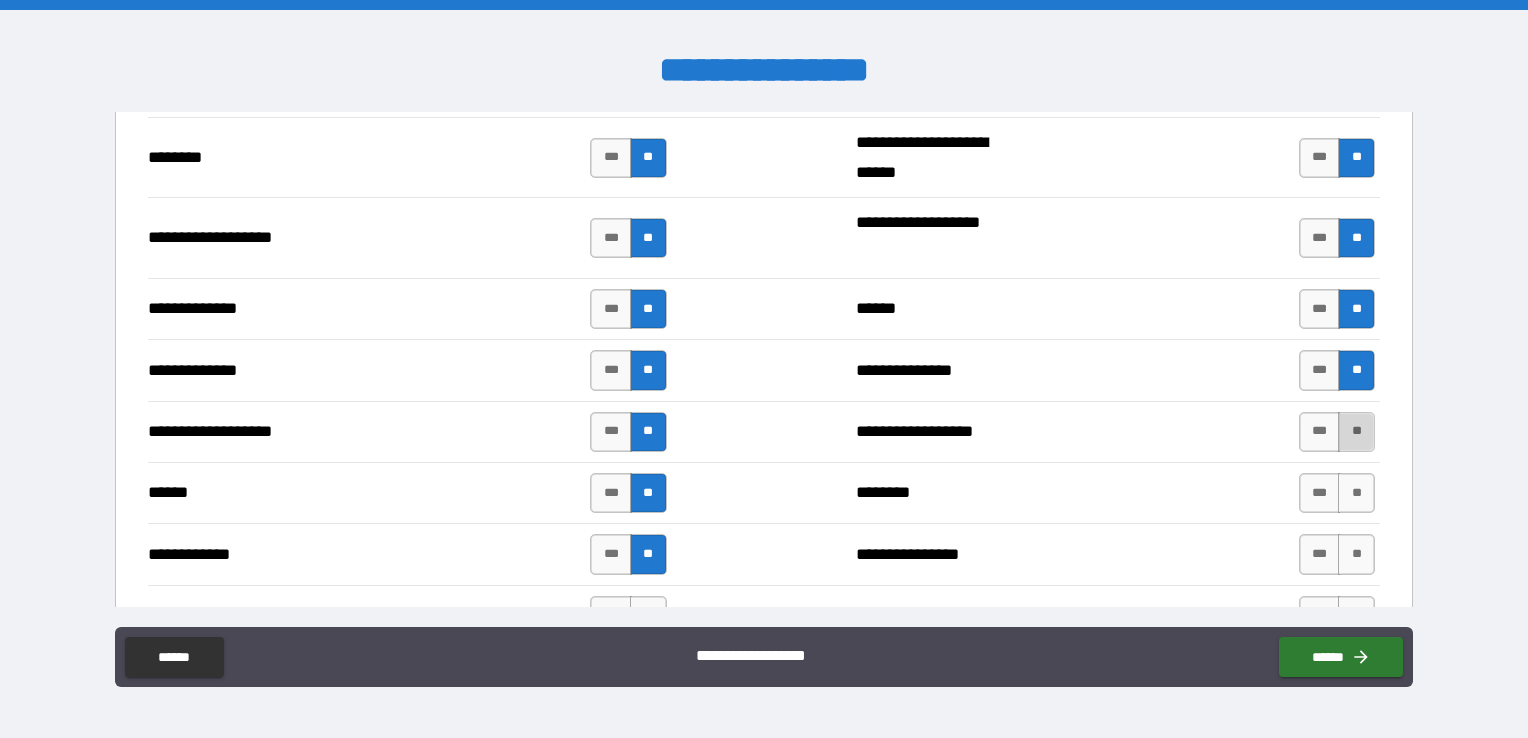 click on "**" at bounding box center [1356, 432] 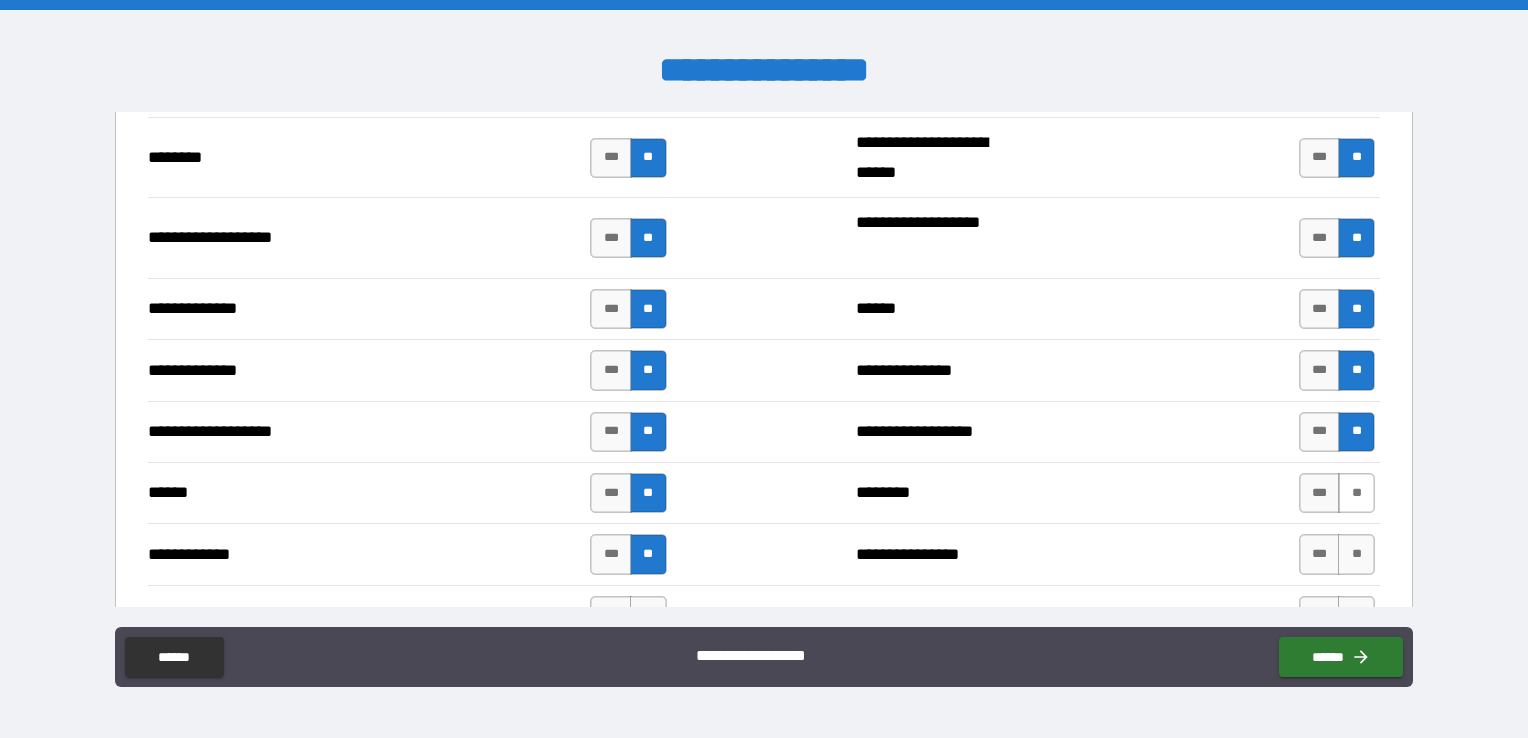 click on "**" at bounding box center [1356, 493] 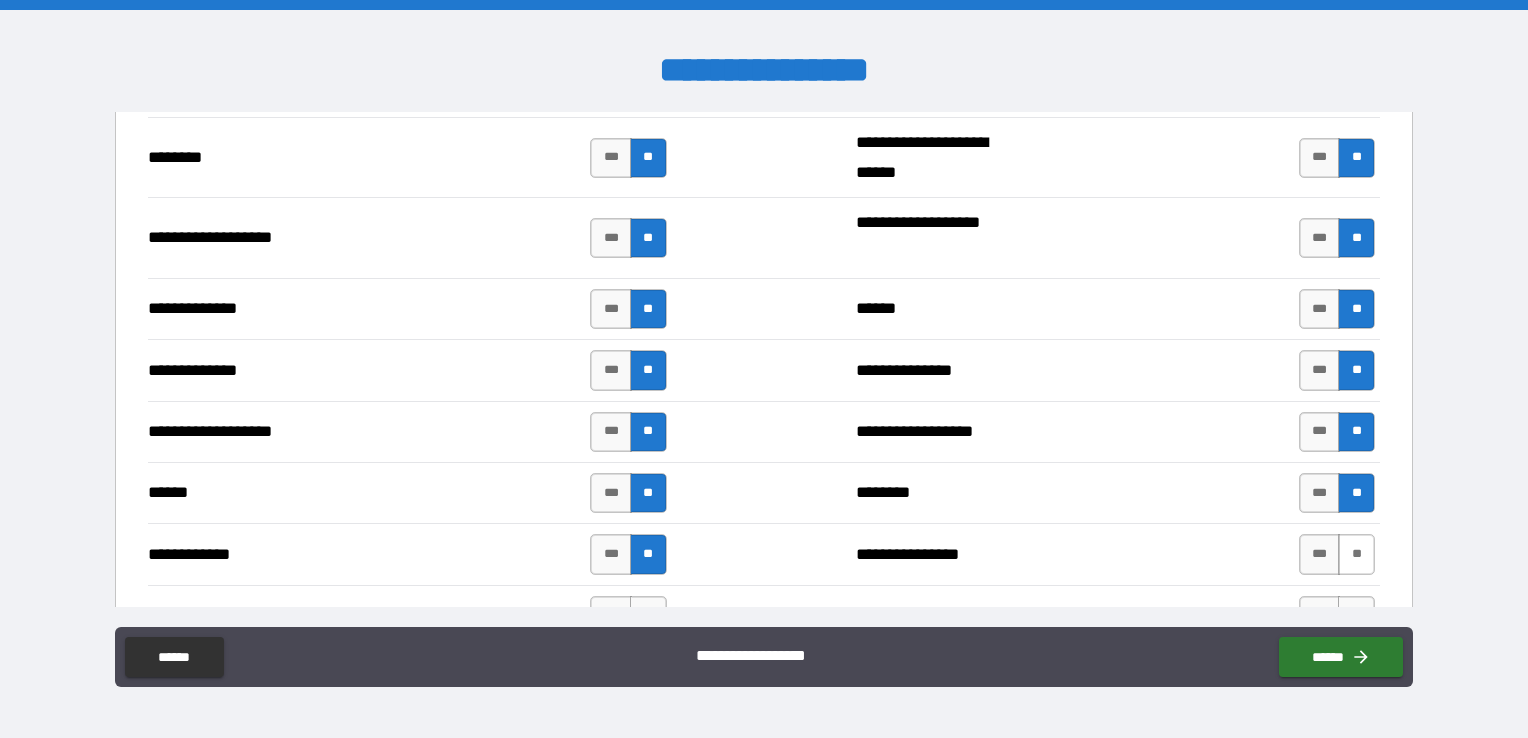 click on "**" at bounding box center [1356, 554] 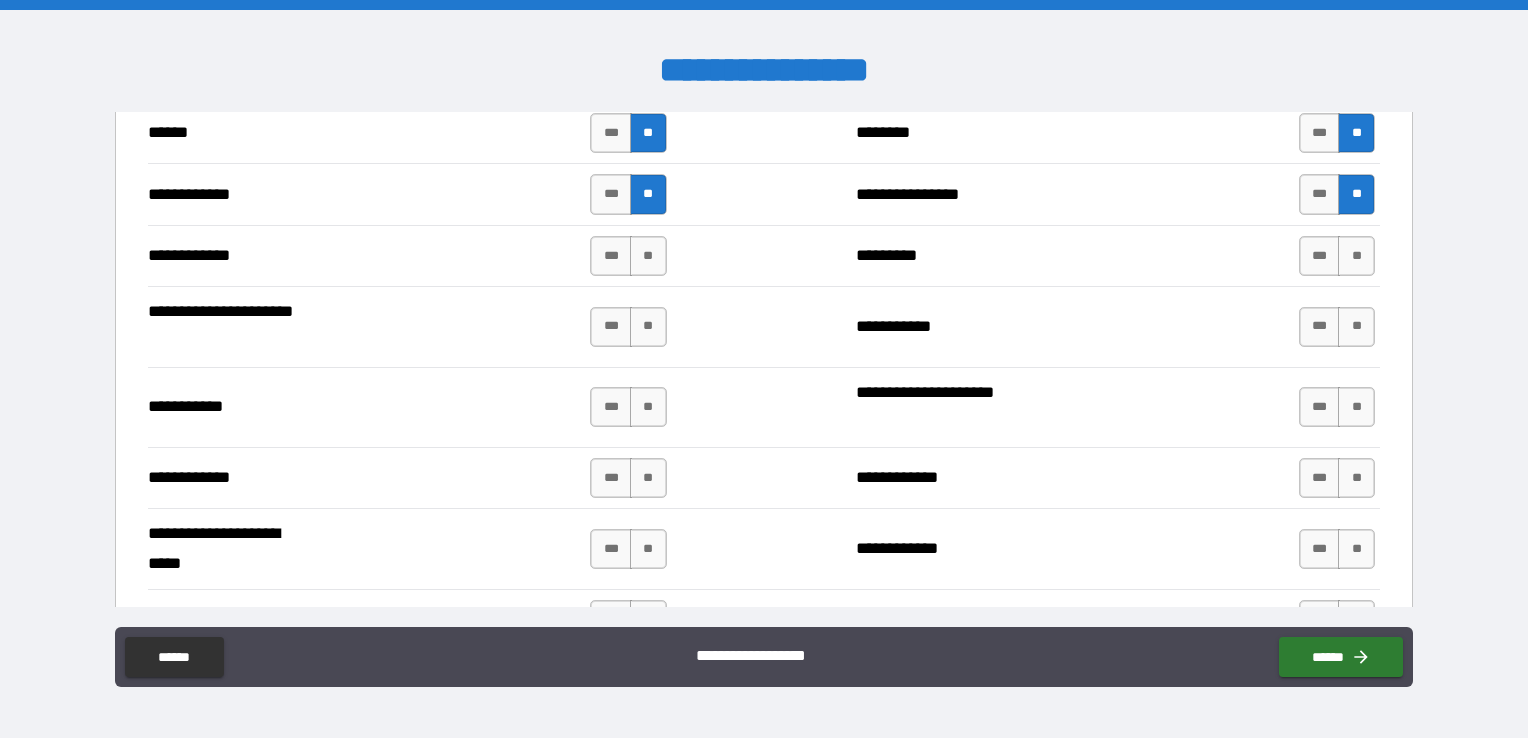 scroll, scrollTop: 3700, scrollLeft: 0, axis: vertical 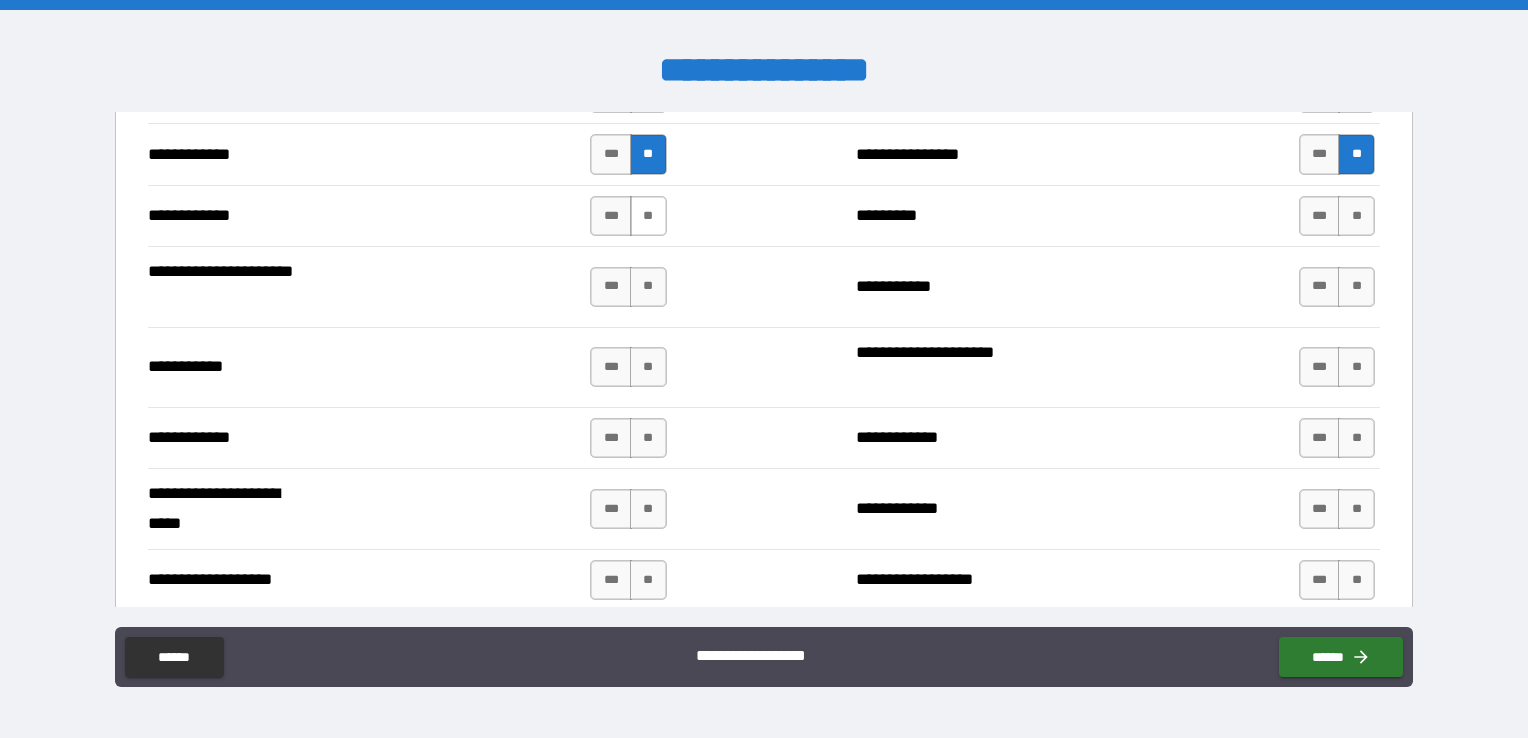 click on "**" at bounding box center (648, 216) 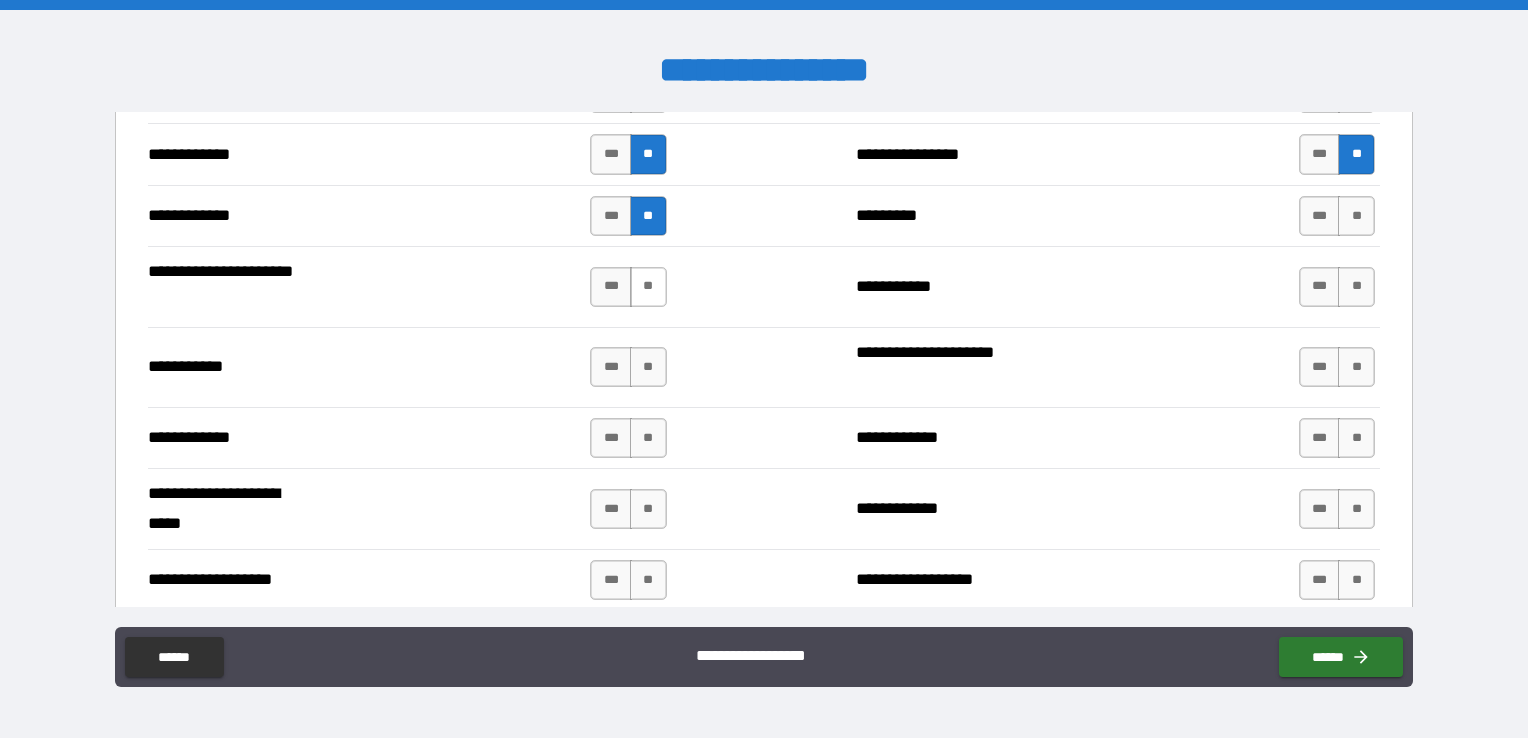 click on "**" at bounding box center [648, 287] 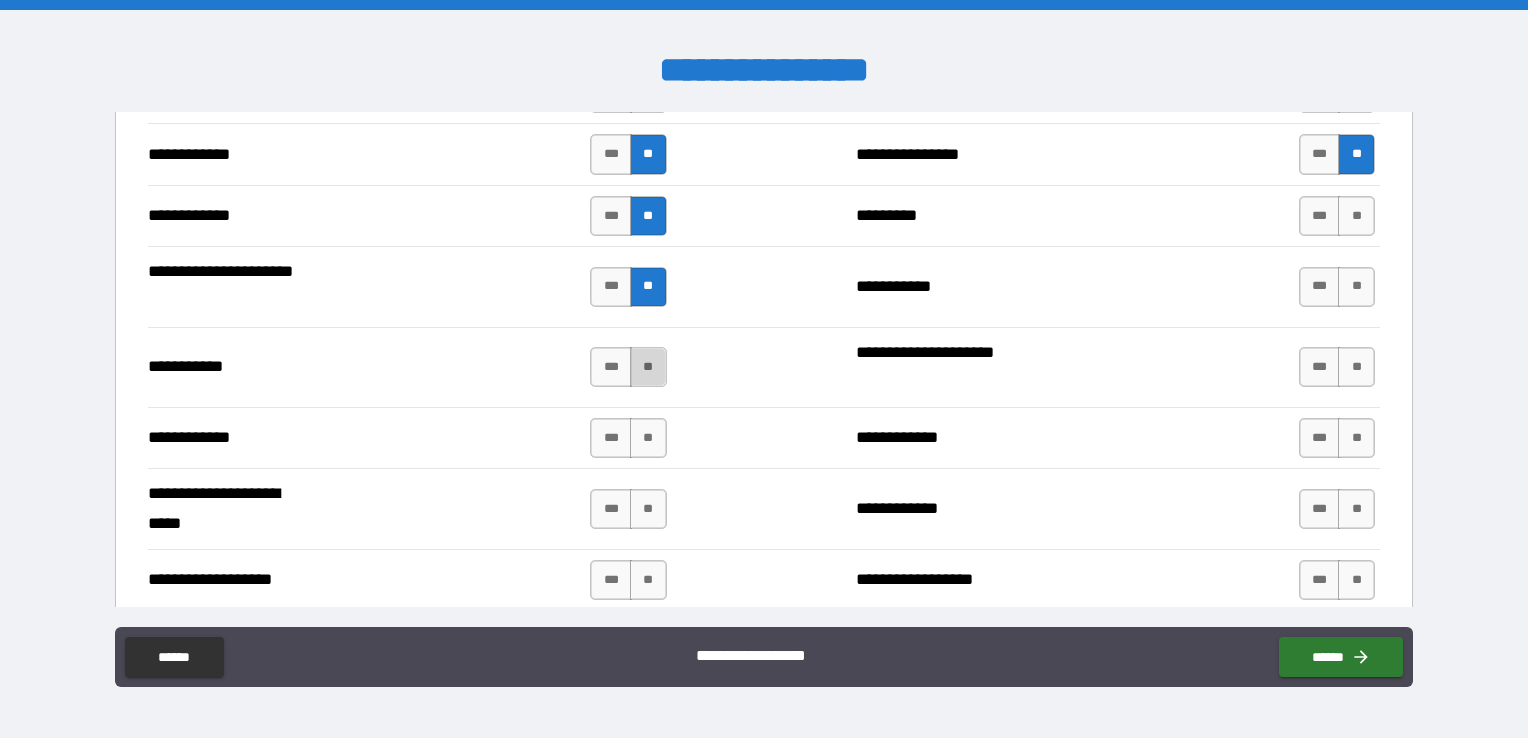 click on "**" at bounding box center [648, 367] 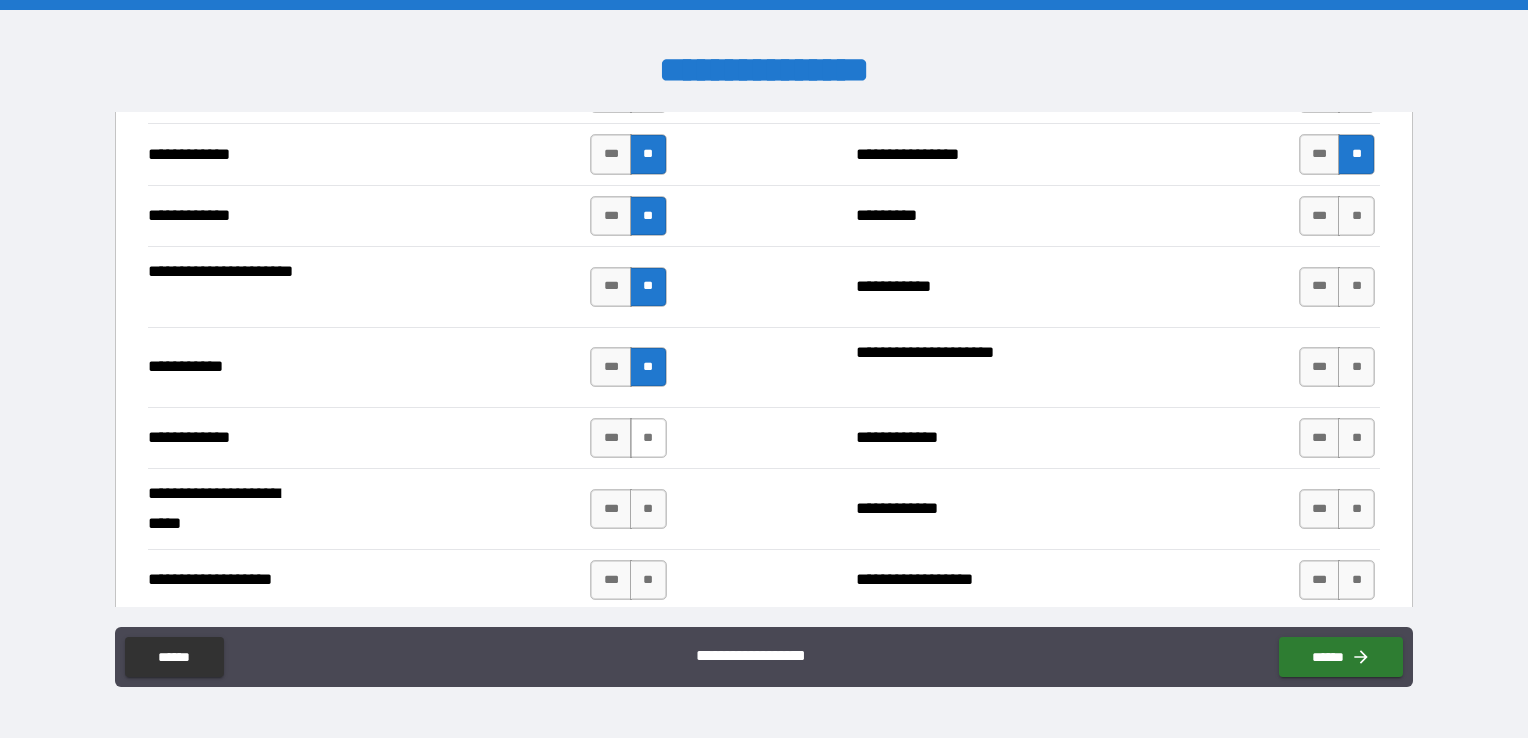 click on "**" at bounding box center [648, 438] 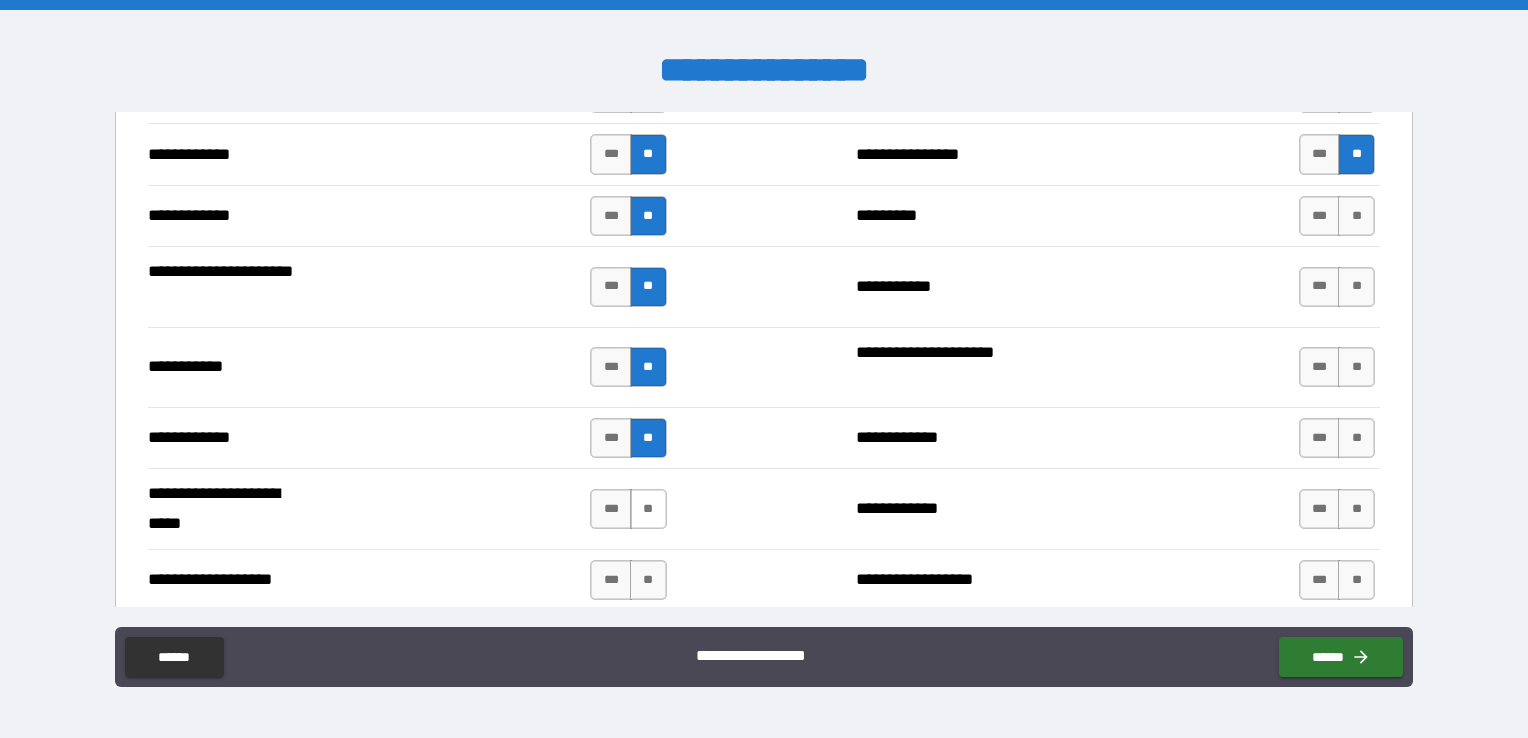 click on "**" at bounding box center (648, 509) 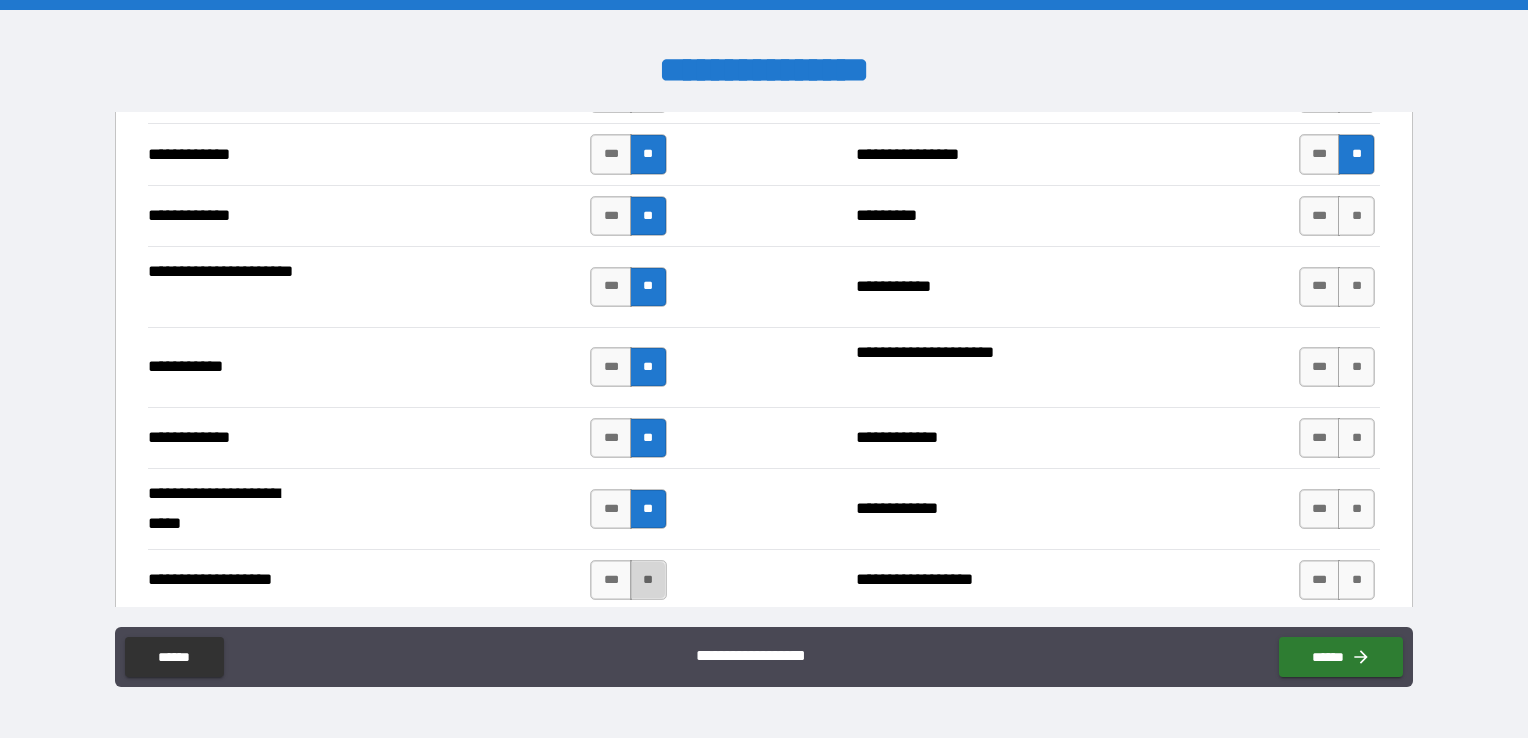 click on "**" at bounding box center (648, 580) 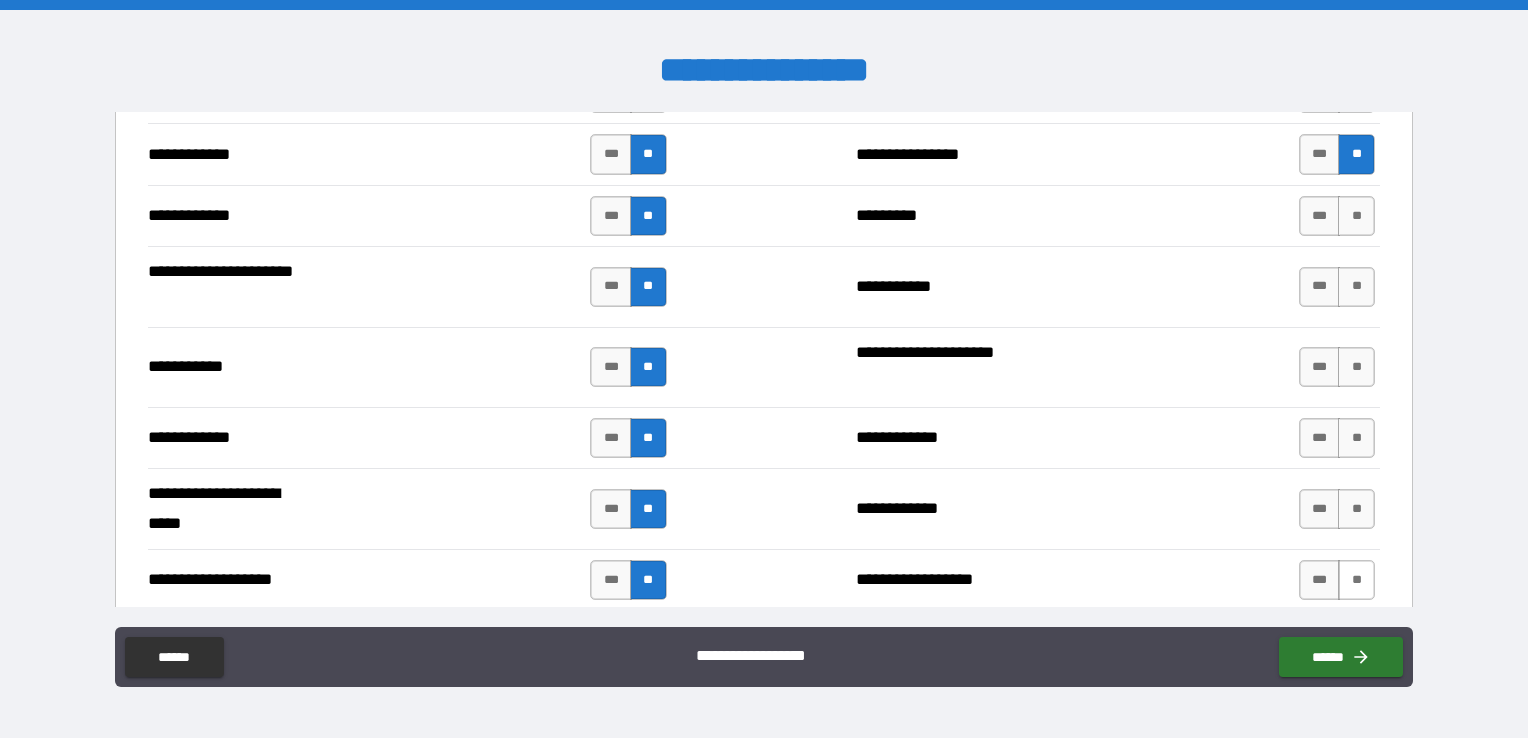 click on "**" at bounding box center [1356, 580] 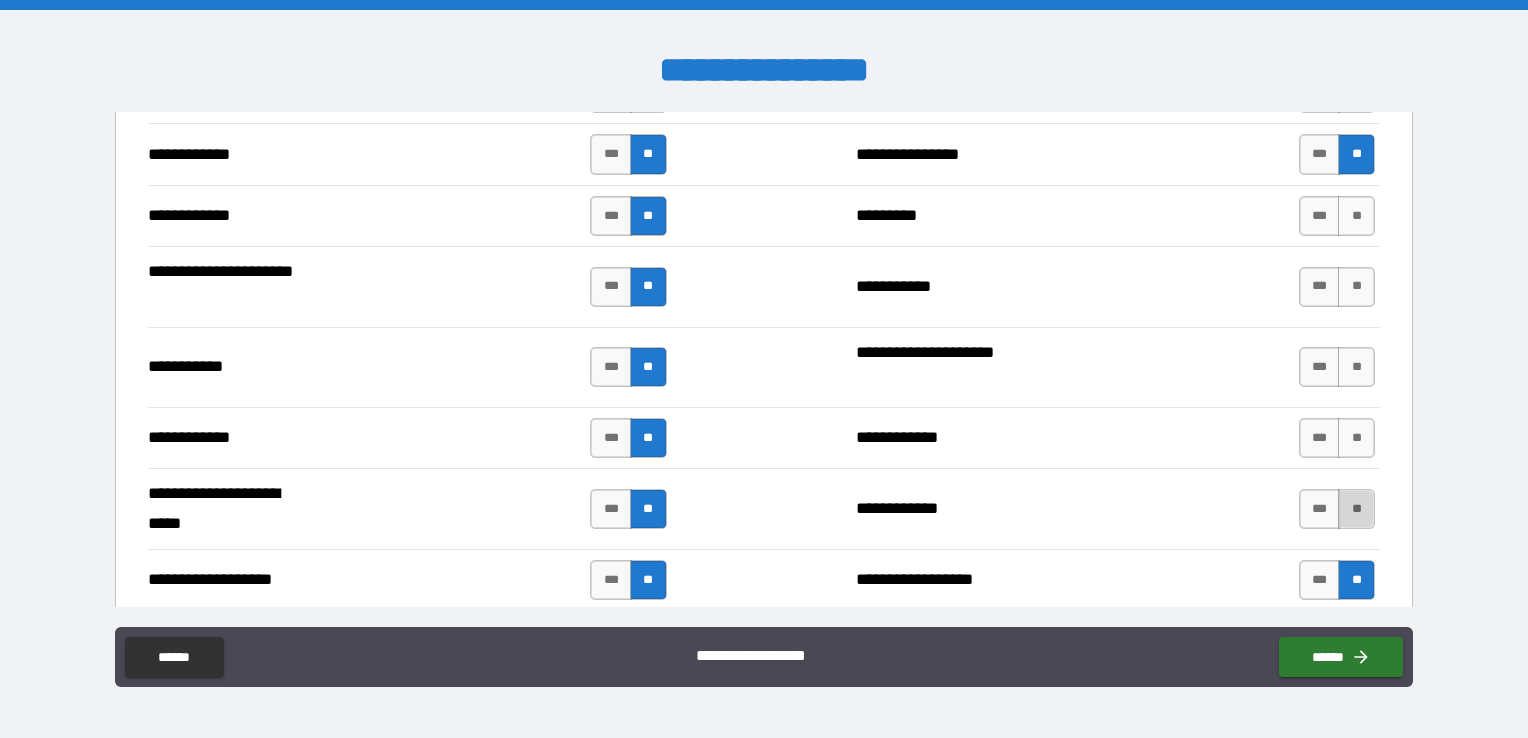 click on "**" at bounding box center [1356, 509] 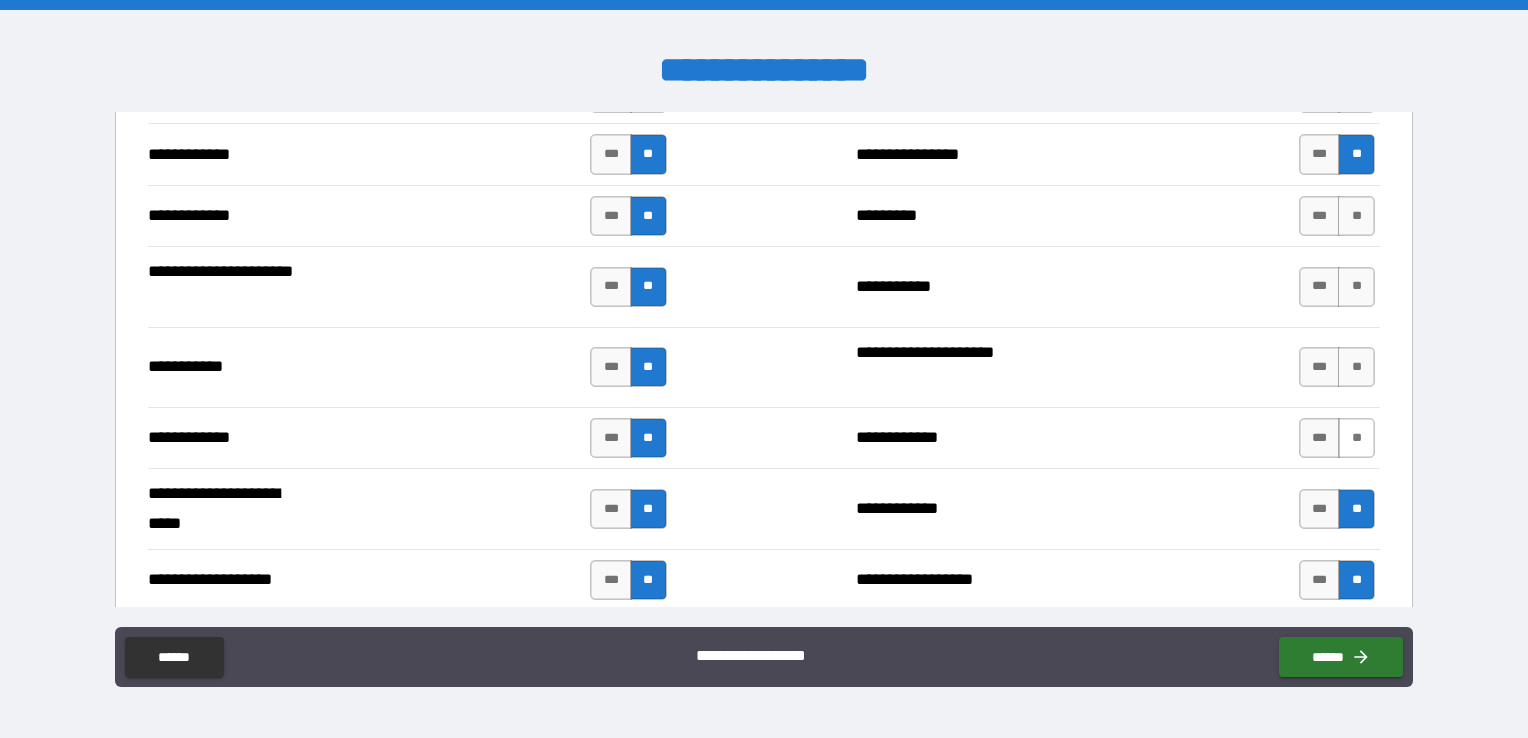 click on "**" at bounding box center (1356, 438) 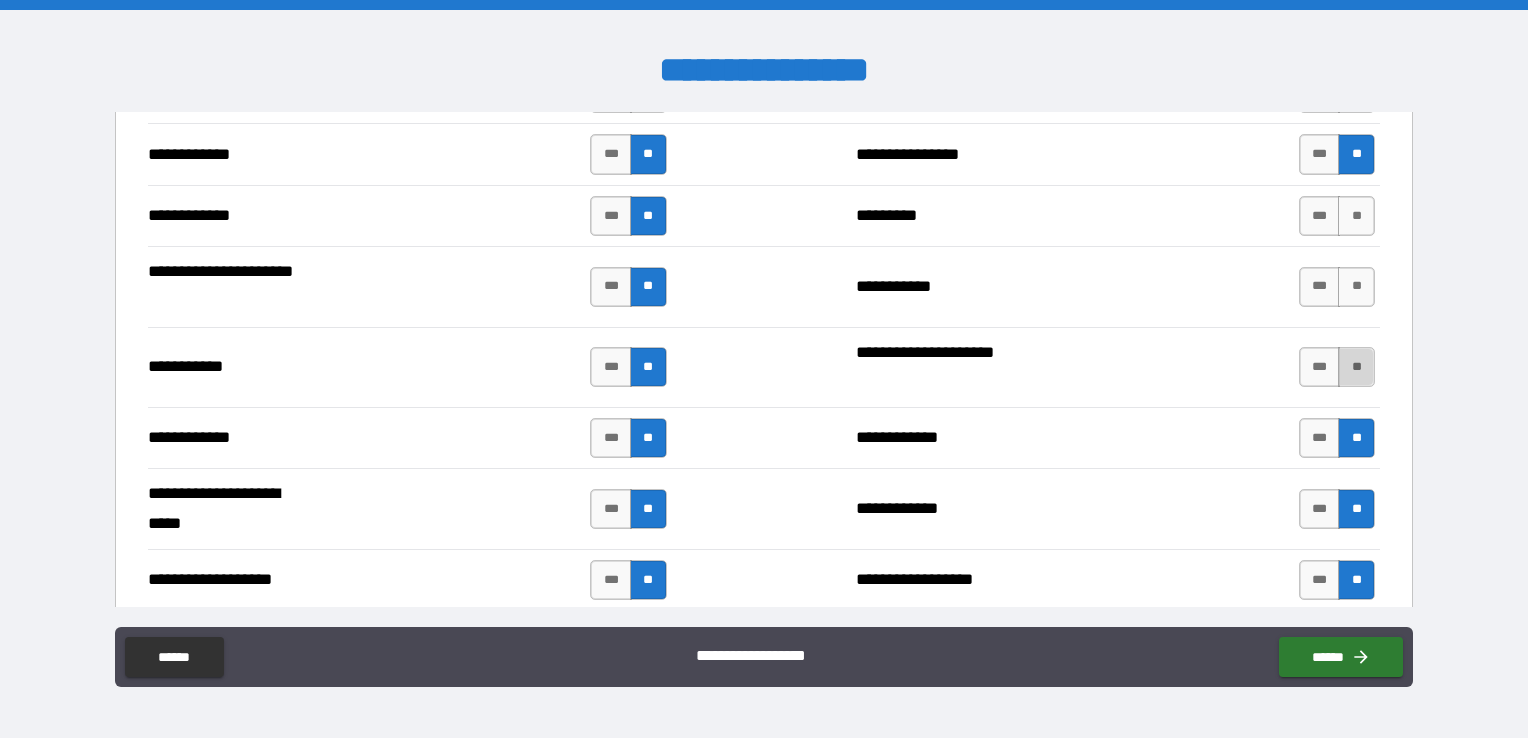 click on "**" at bounding box center [1356, 367] 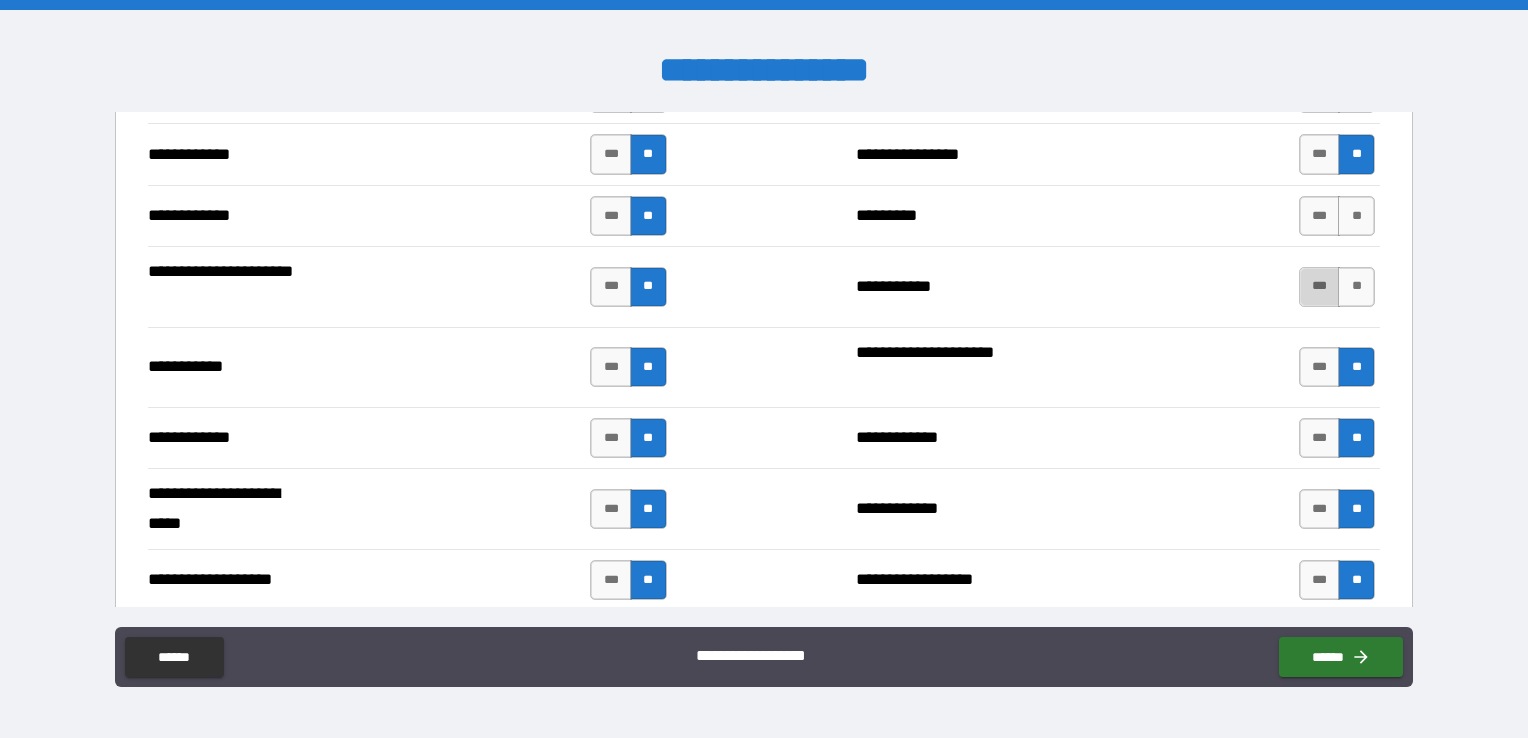 click on "***" at bounding box center [1320, 287] 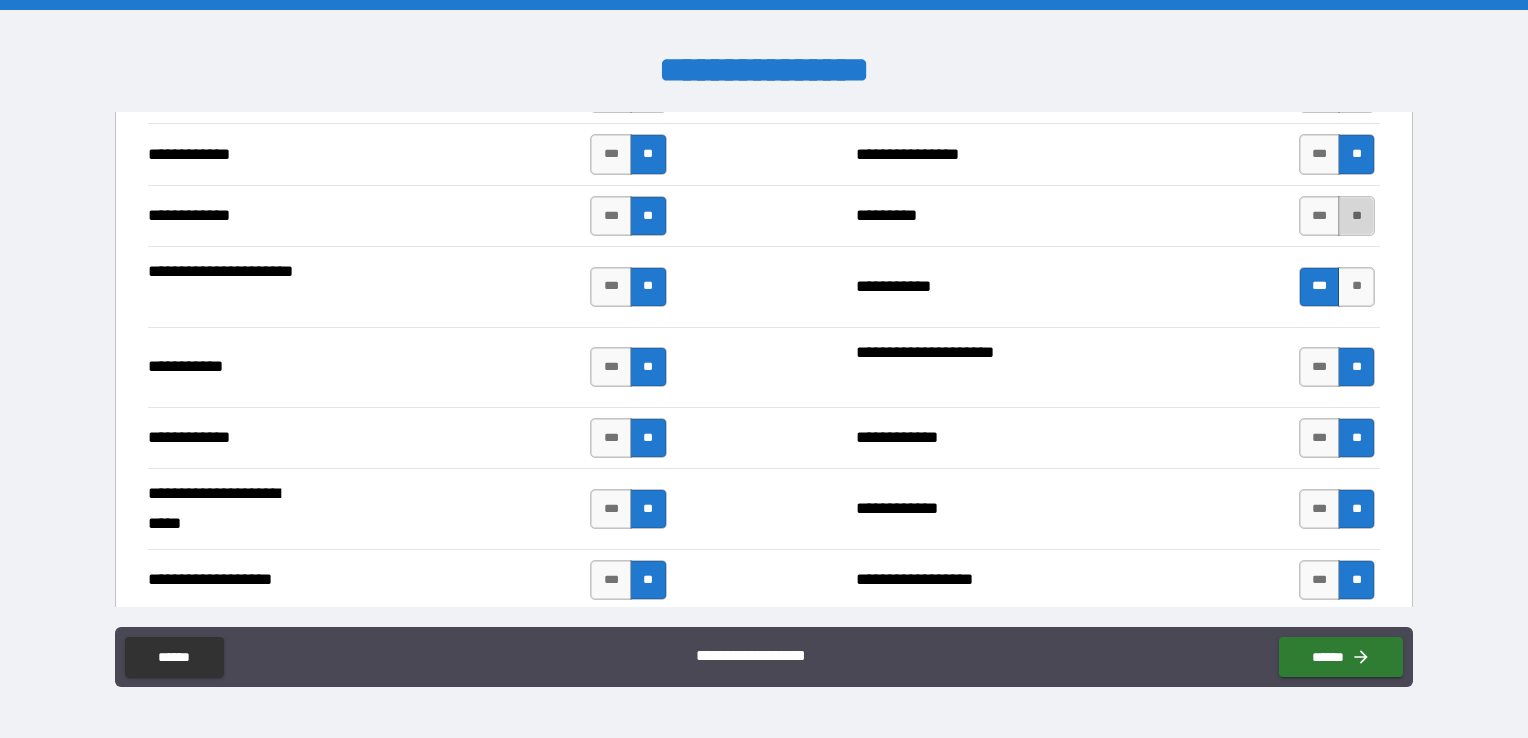 click on "**" at bounding box center (1356, 216) 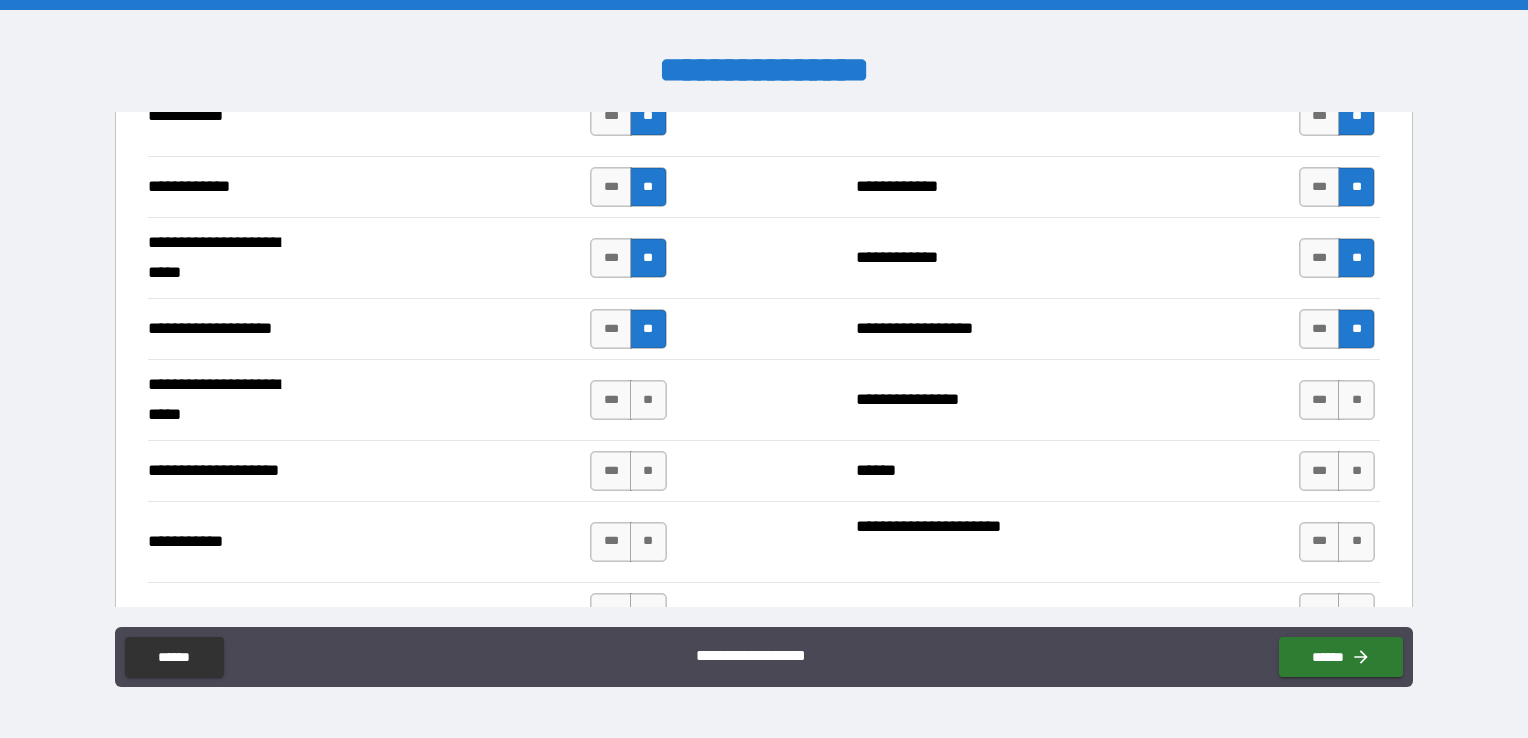 scroll, scrollTop: 4000, scrollLeft: 0, axis: vertical 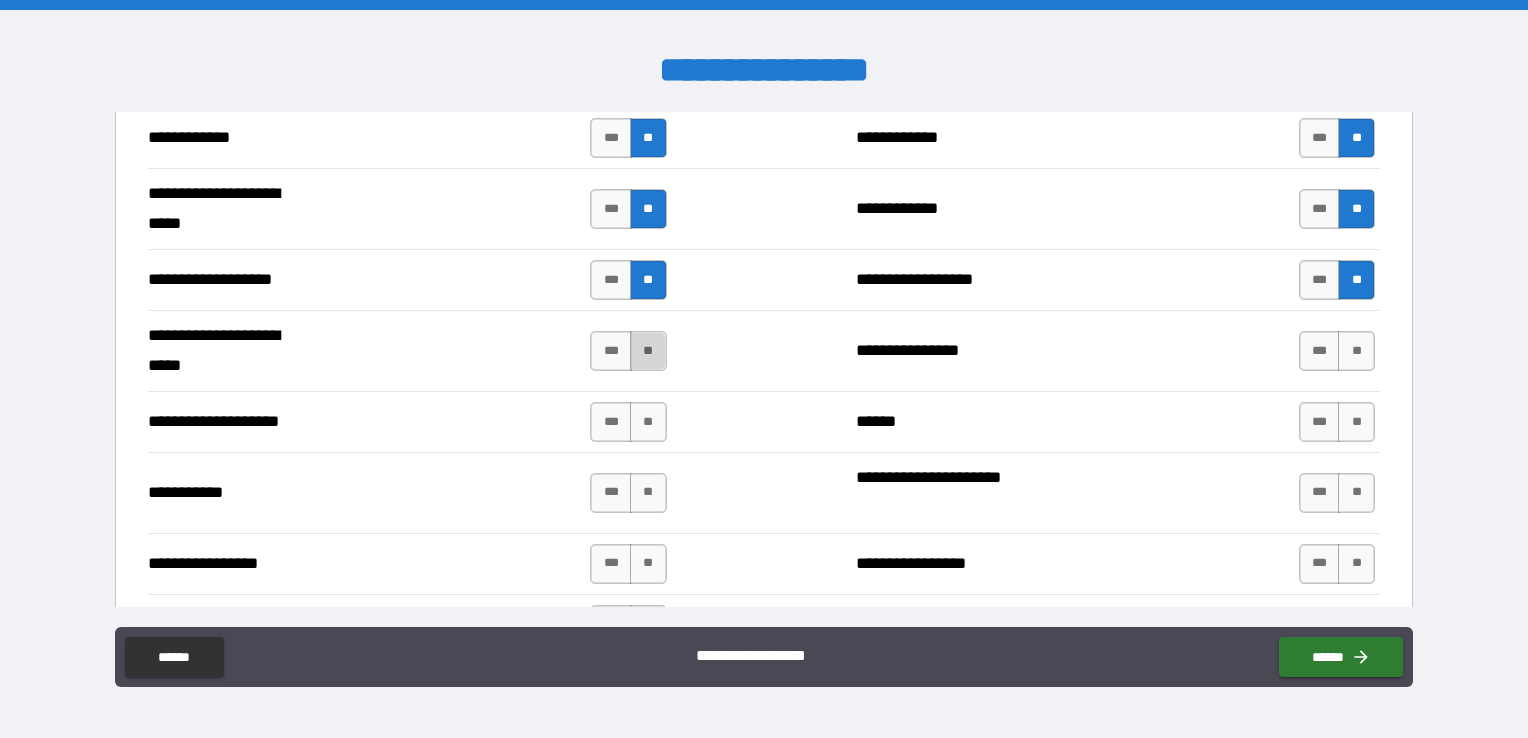 click on "**" at bounding box center [648, 351] 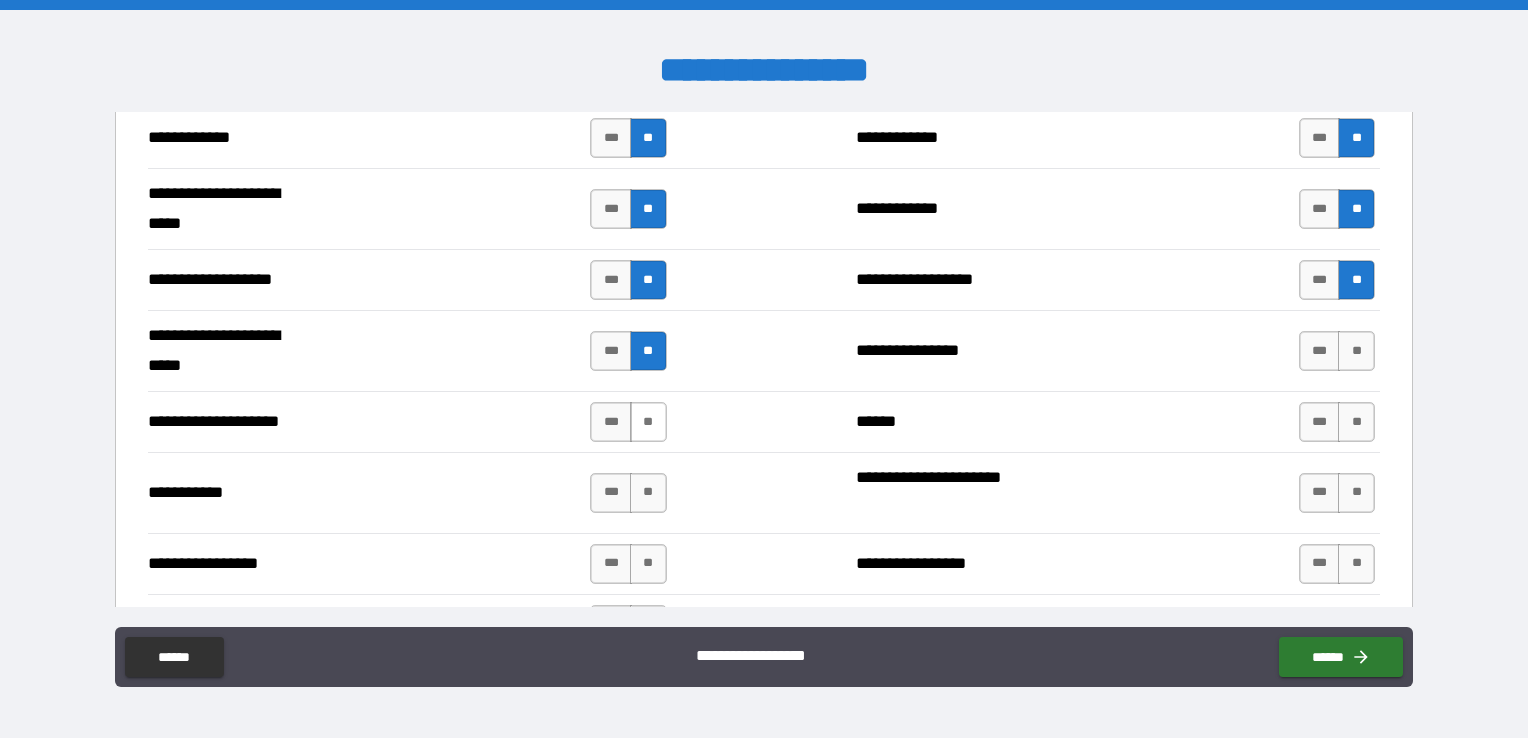click on "**" at bounding box center (648, 422) 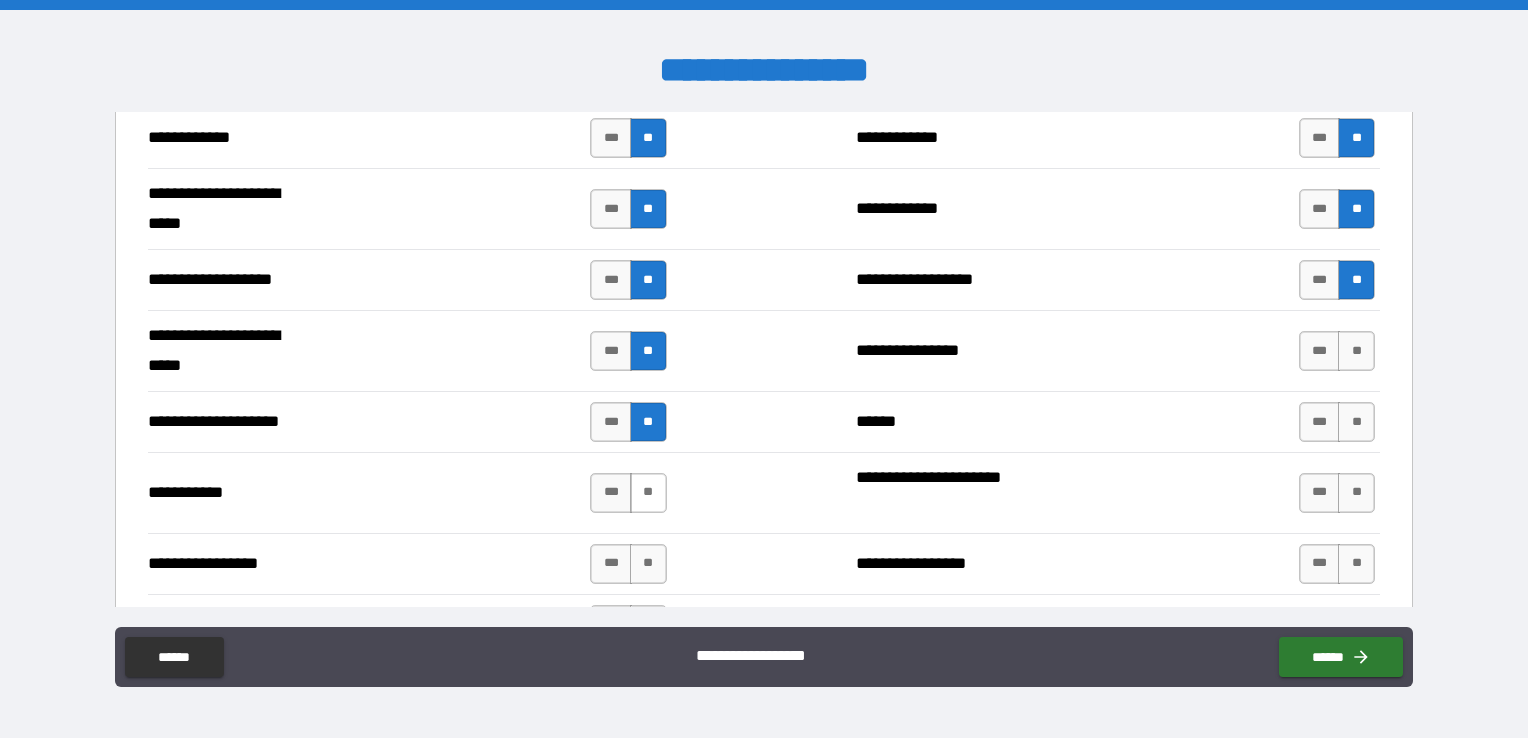 click on "**" at bounding box center (648, 493) 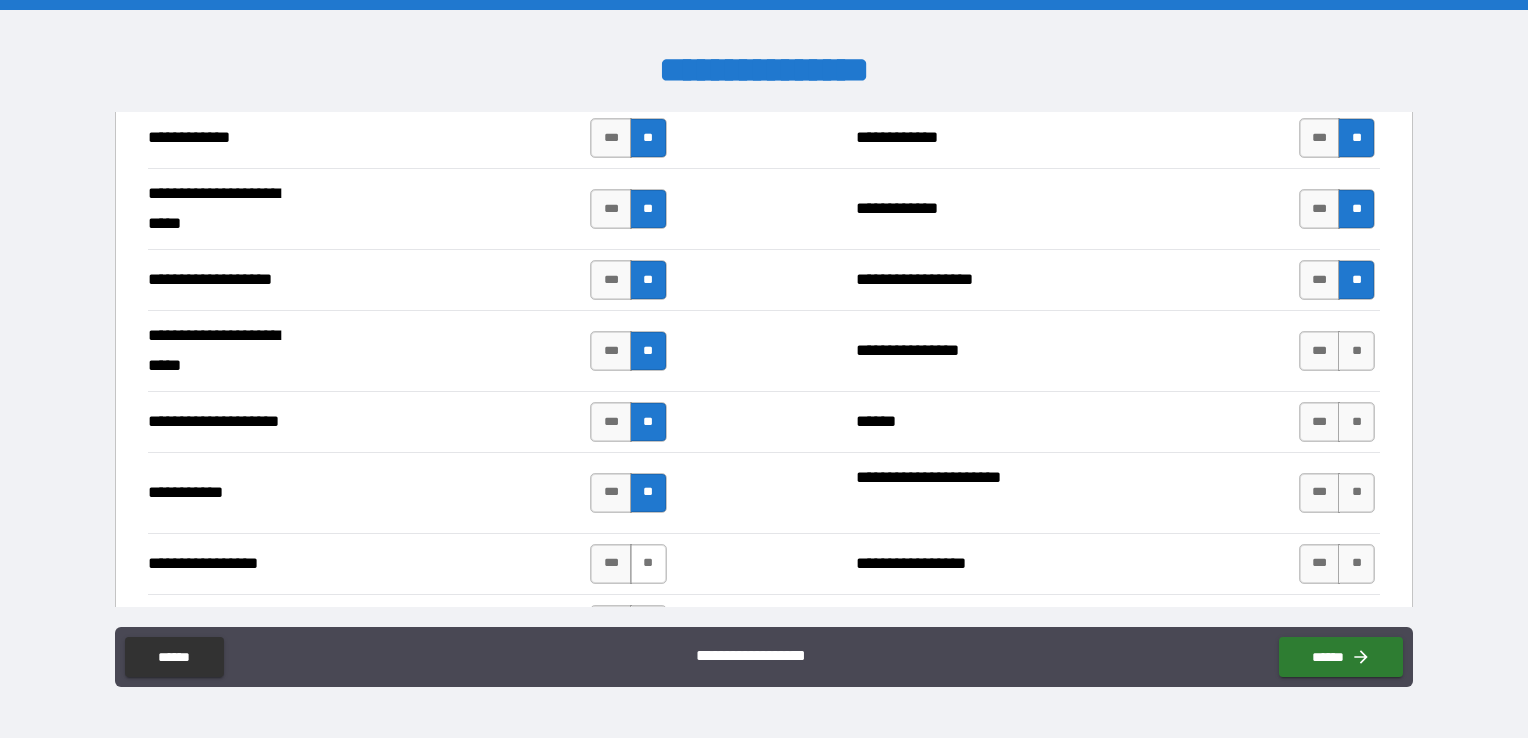 click on "**" at bounding box center [648, 564] 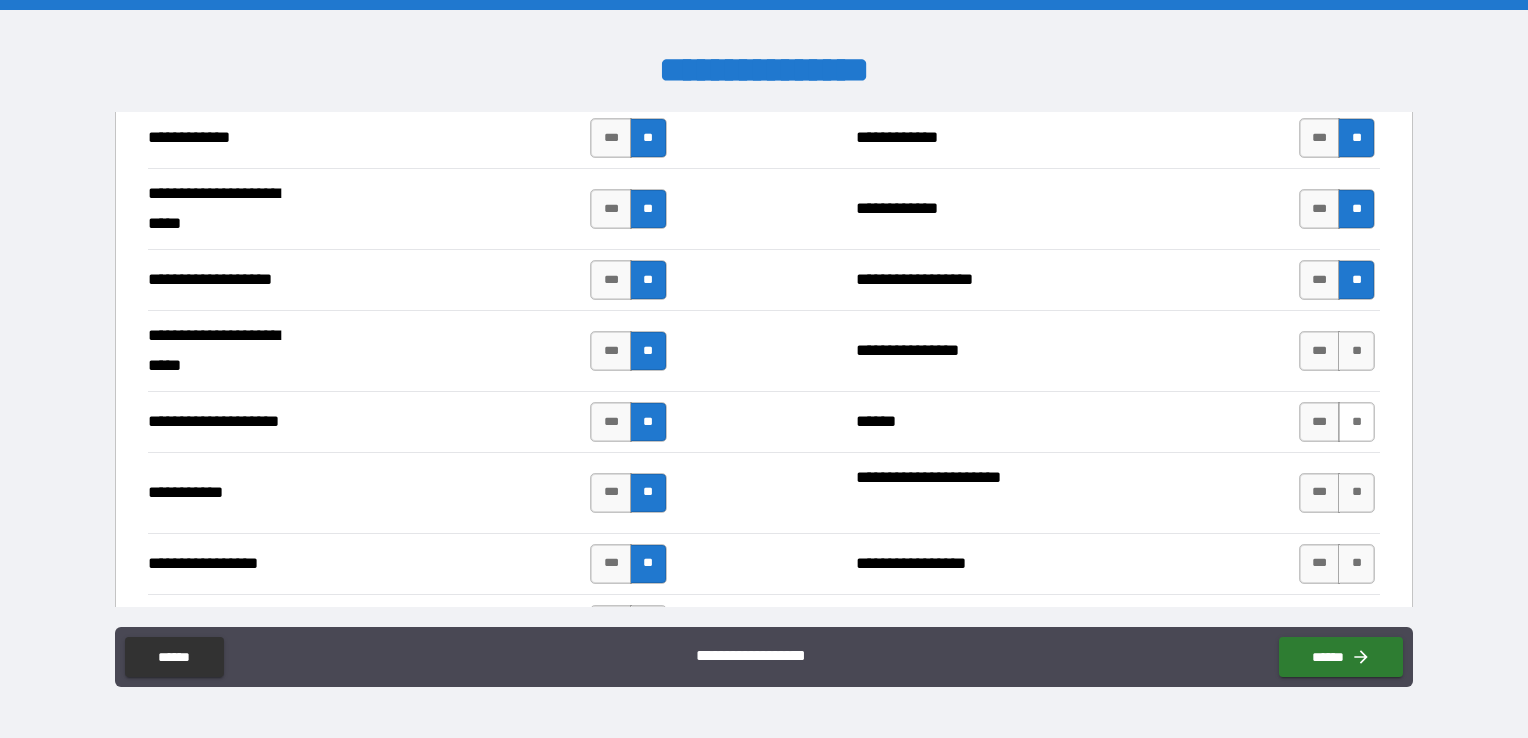 click on "**" at bounding box center (1356, 422) 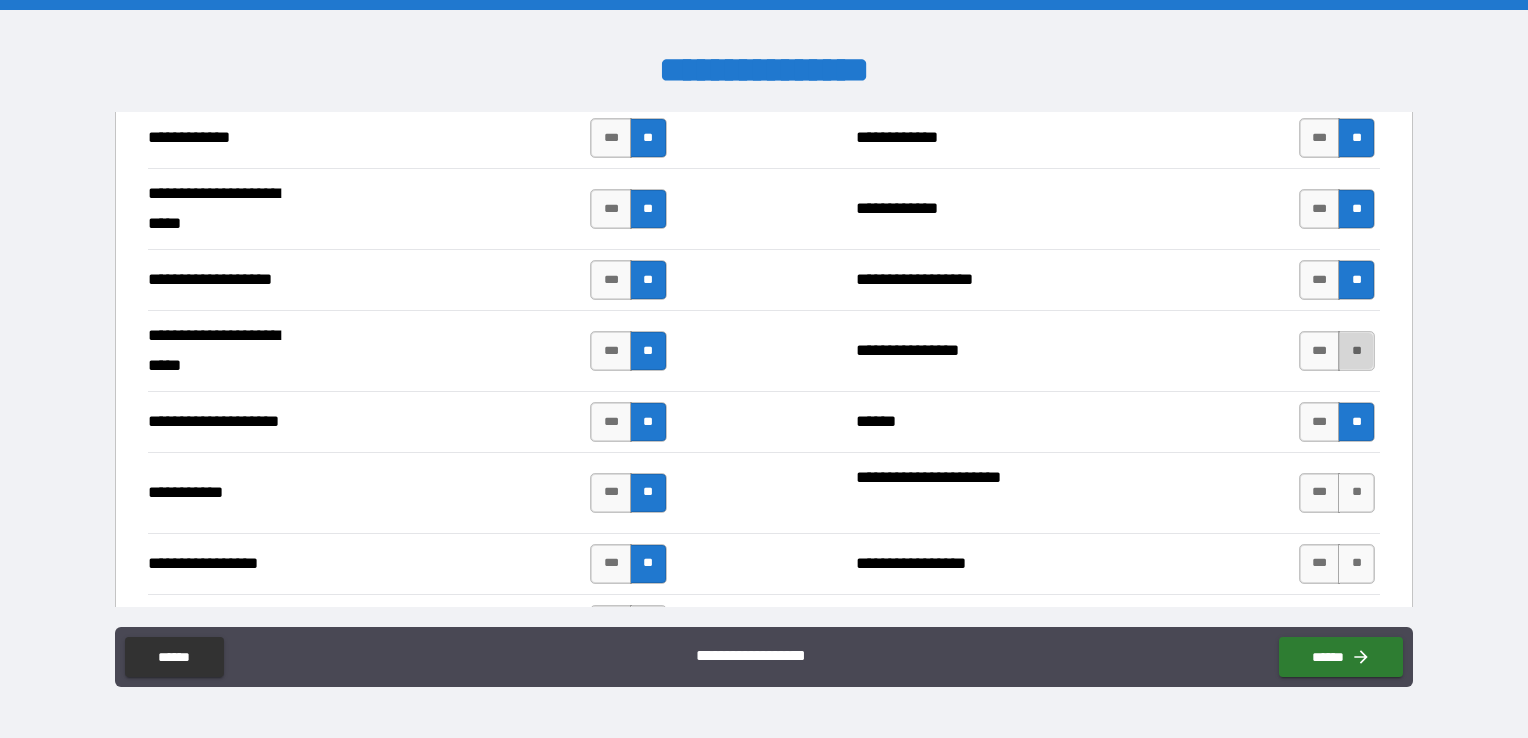 click on "**" at bounding box center [1356, 351] 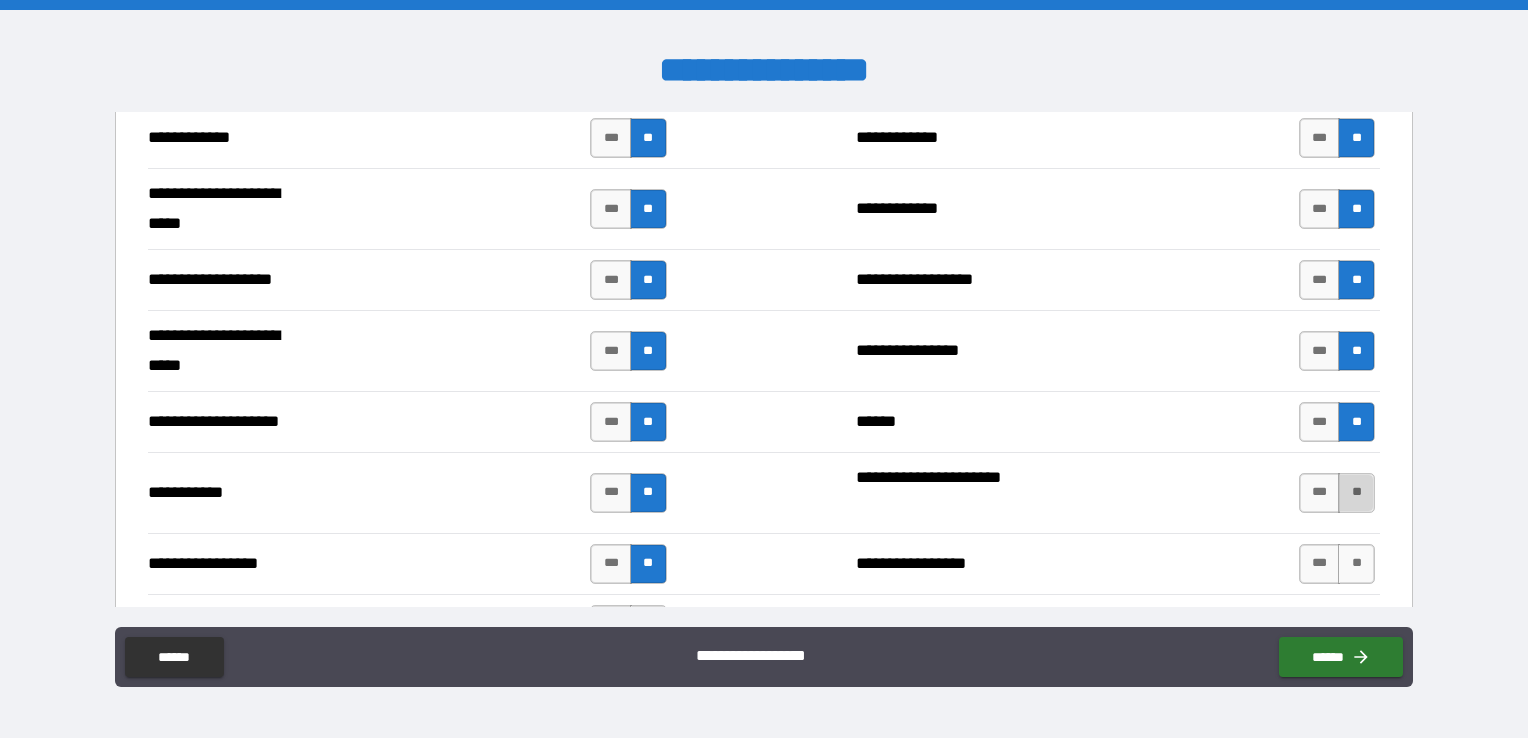 click on "**" at bounding box center [1356, 493] 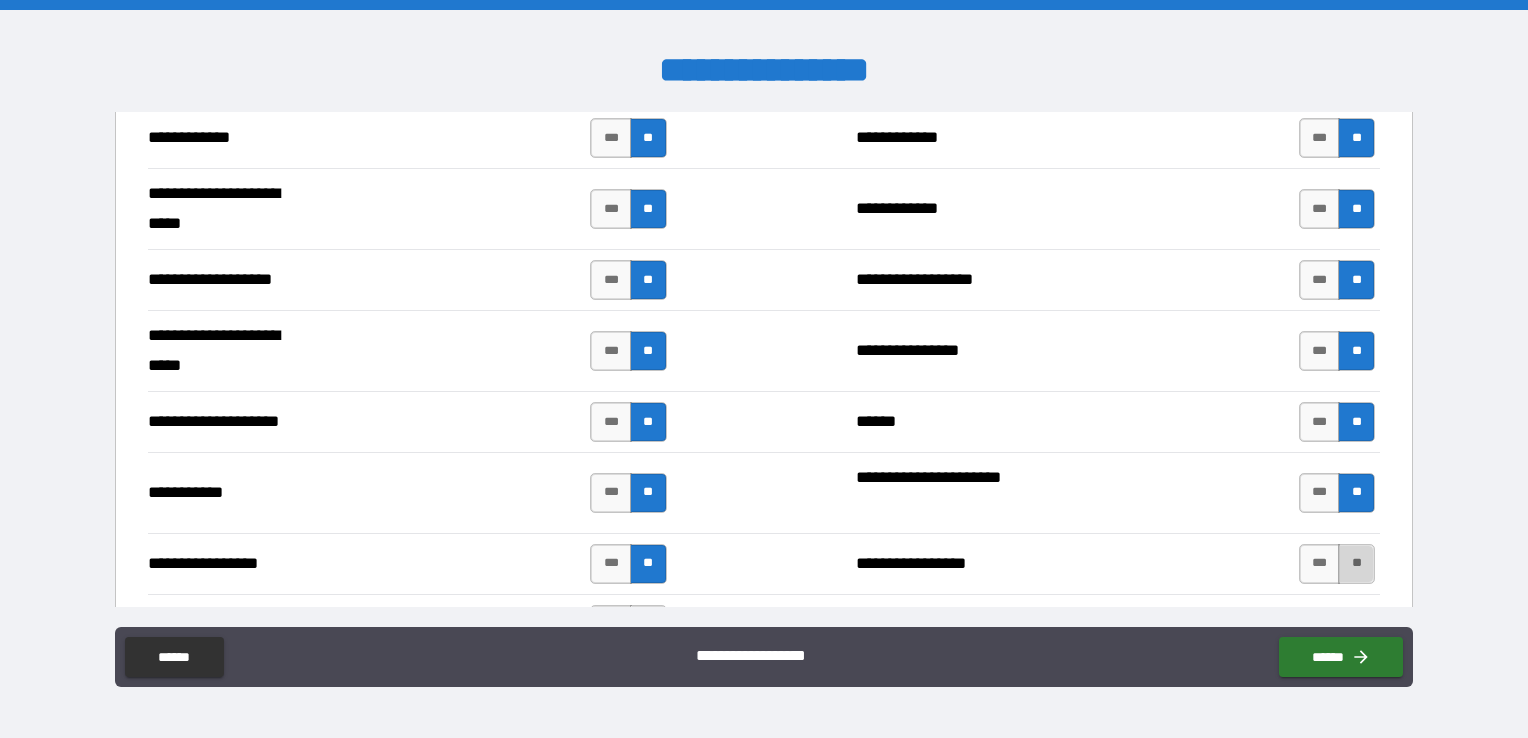 click on "**" at bounding box center [1356, 564] 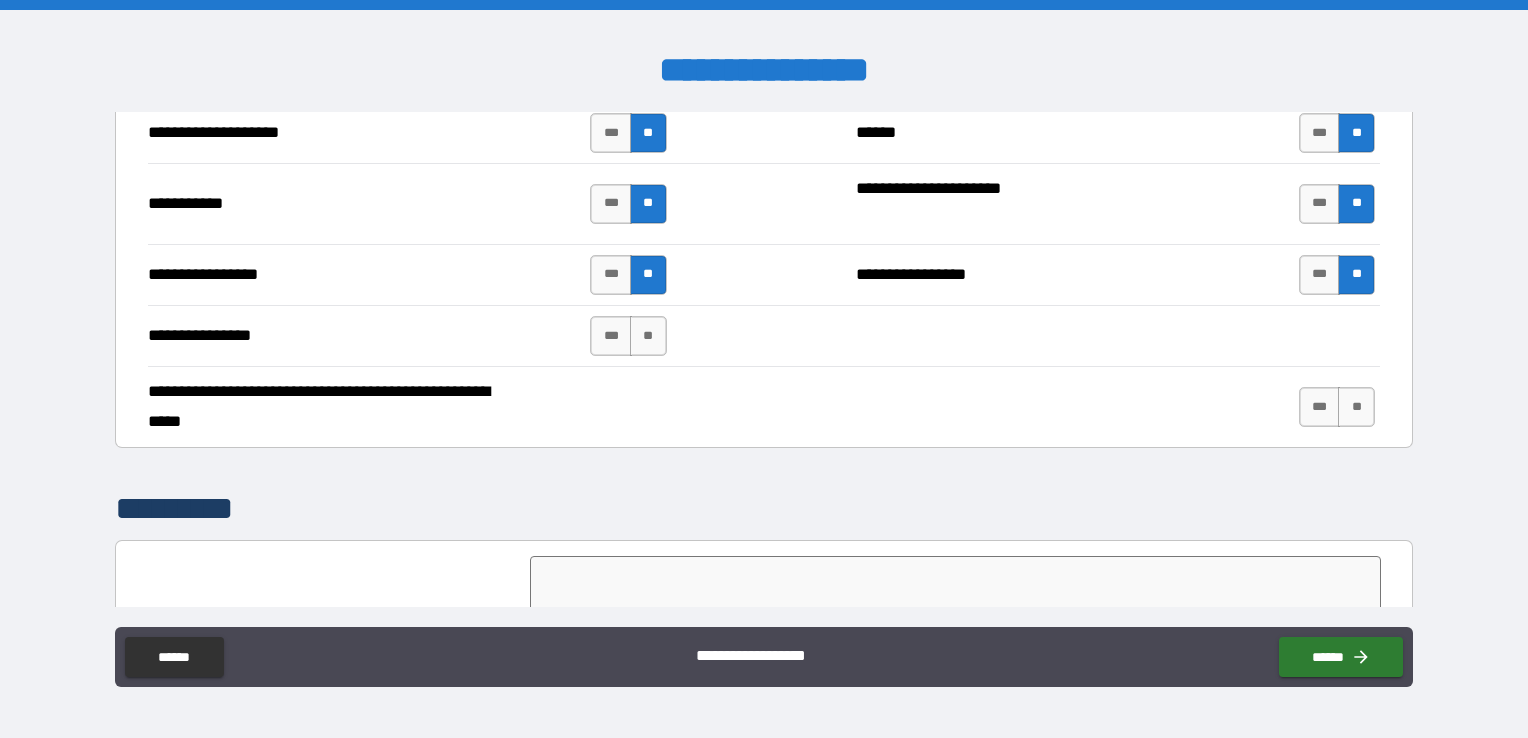 scroll, scrollTop: 4300, scrollLeft: 0, axis: vertical 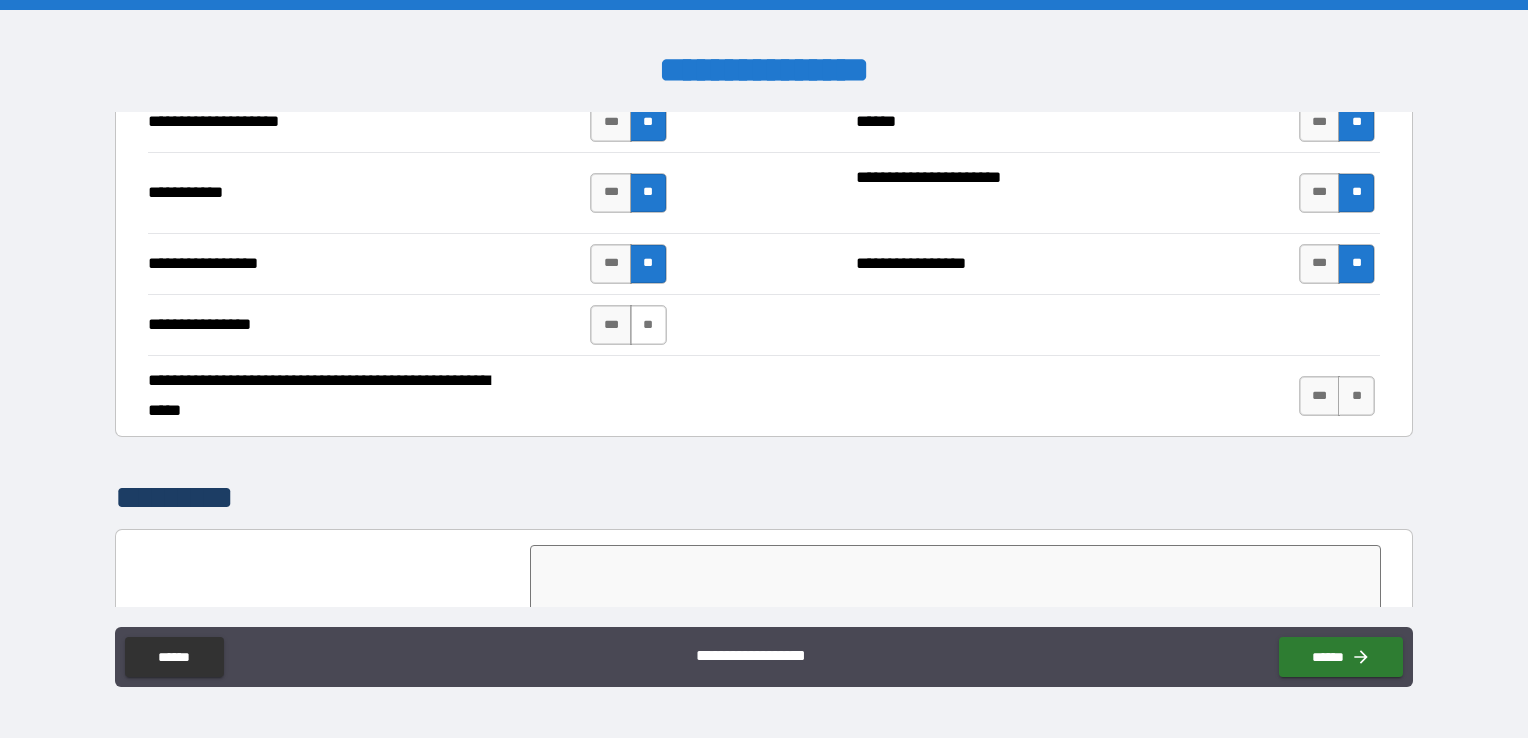 click on "**" at bounding box center [648, 325] 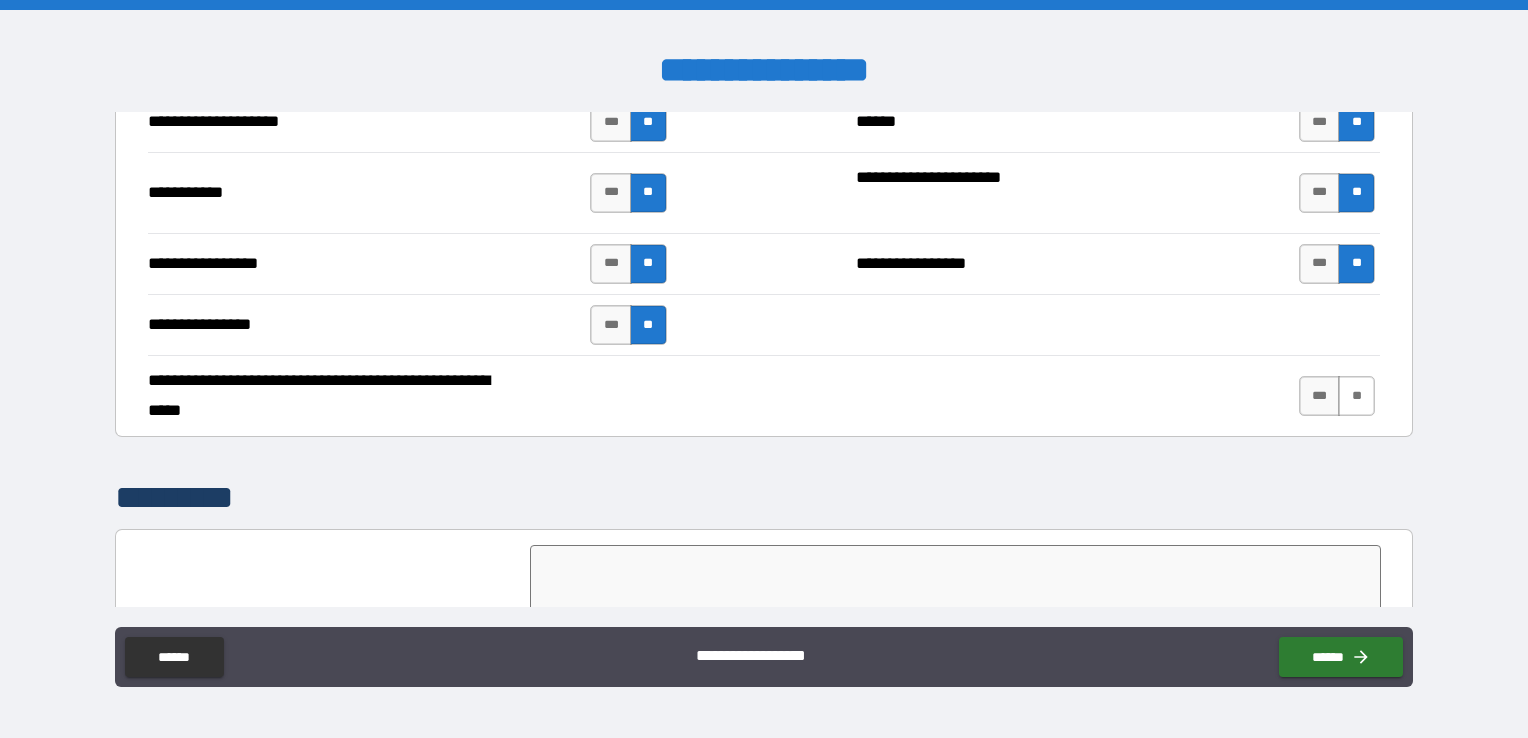click on "**" at bounding box center (1356, 396) 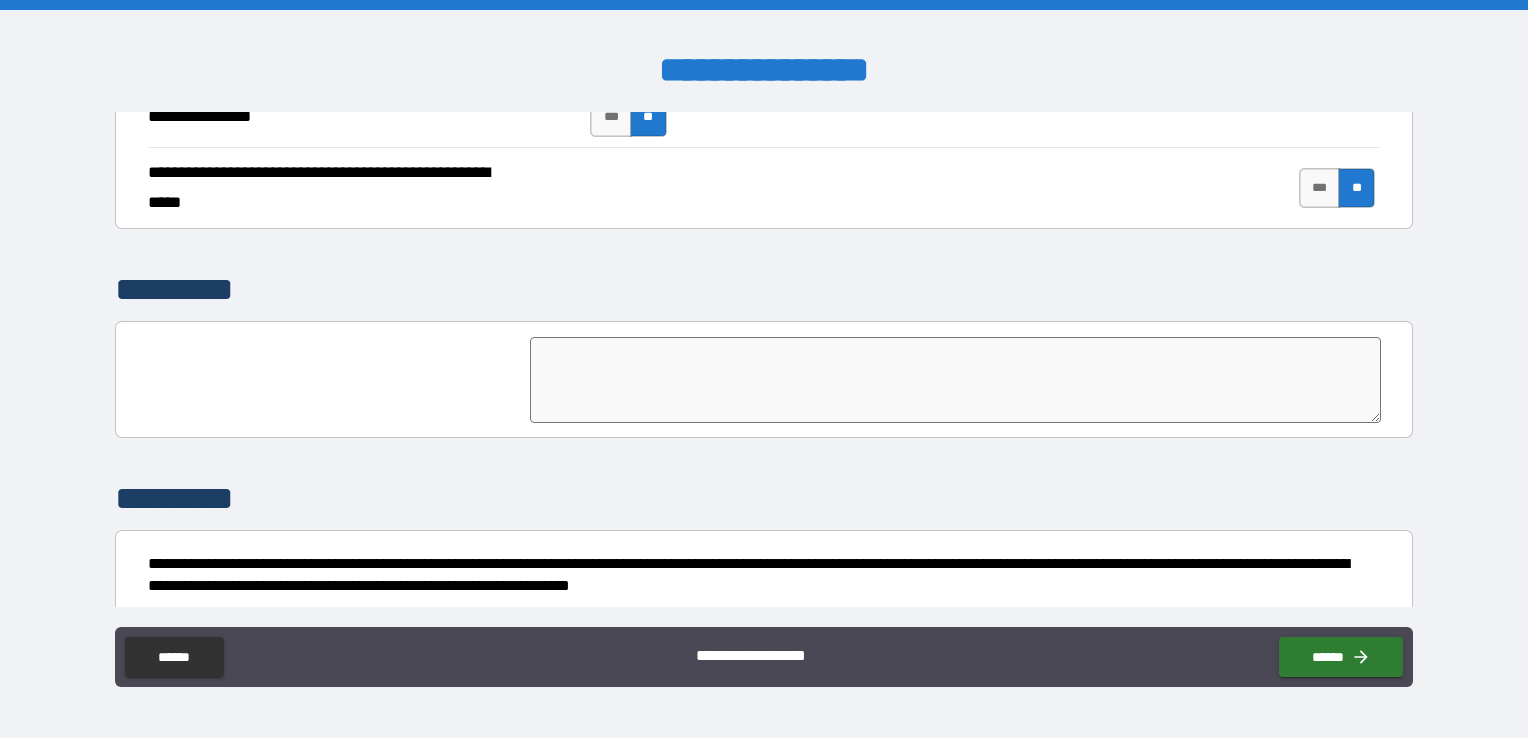 scroll, scrollTop: 4576, scrollLeft: 0, axis: vertical 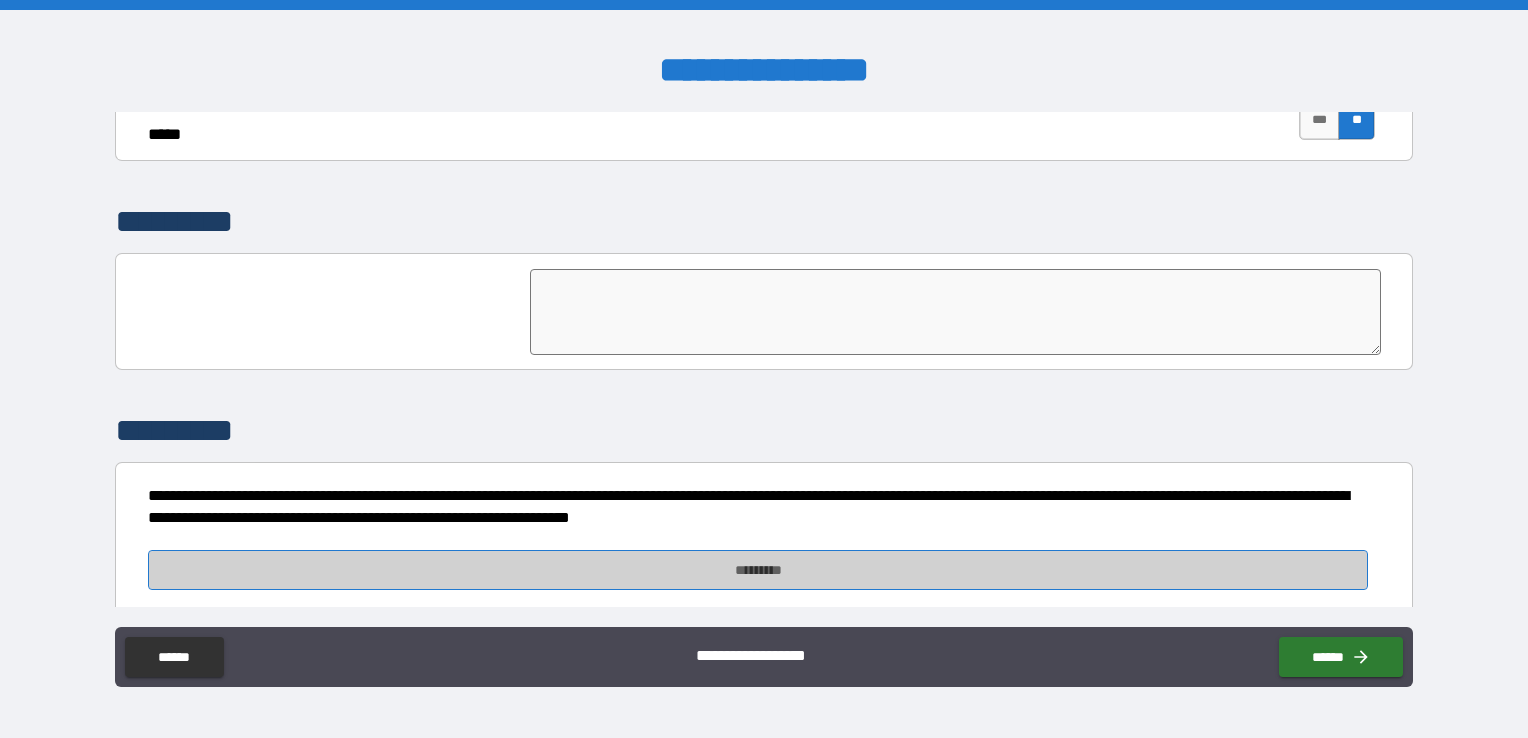 click on "*********" at bounding box center [758, 570] 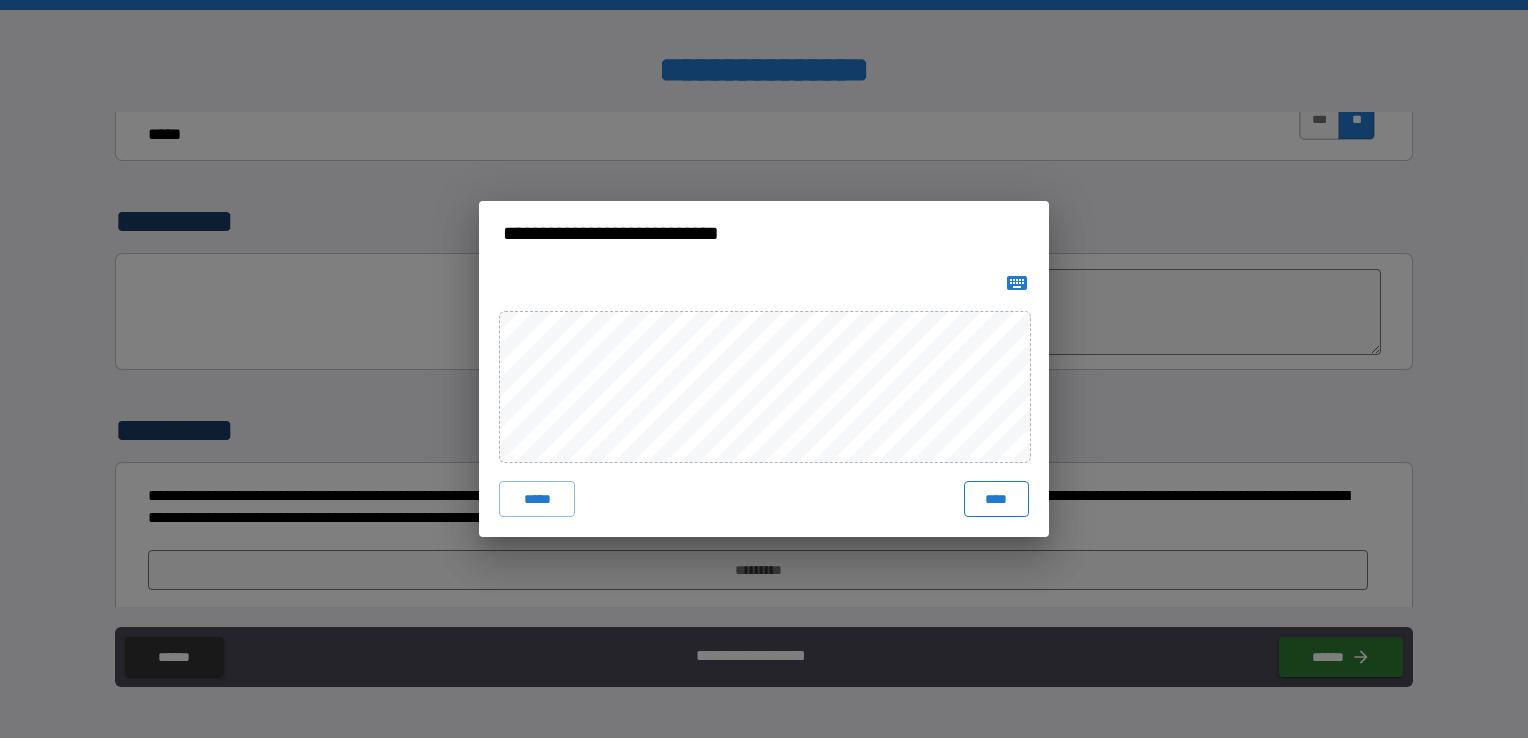 click on "****" at bounding box center (996, 499) 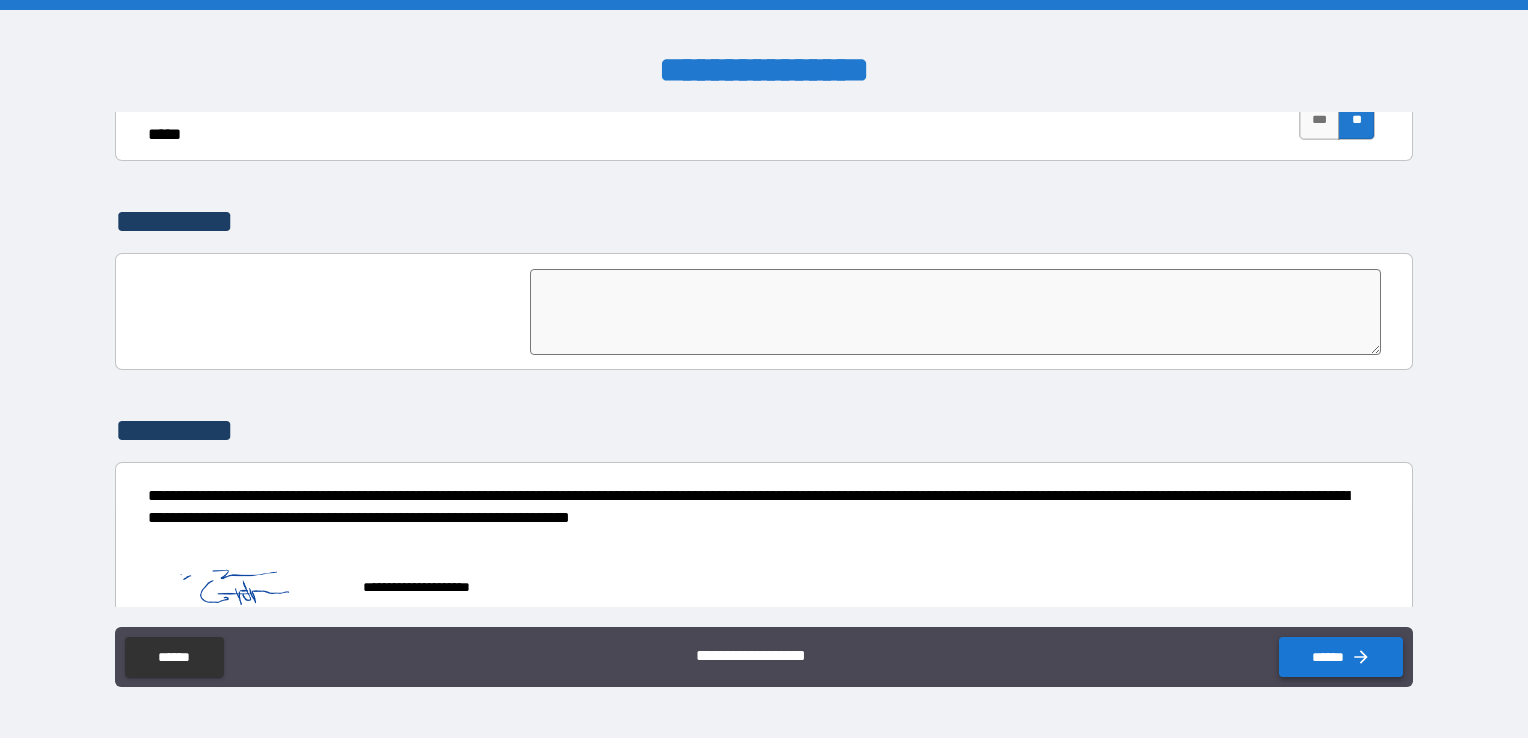 click on "******" at bounding box center (1341, 657) 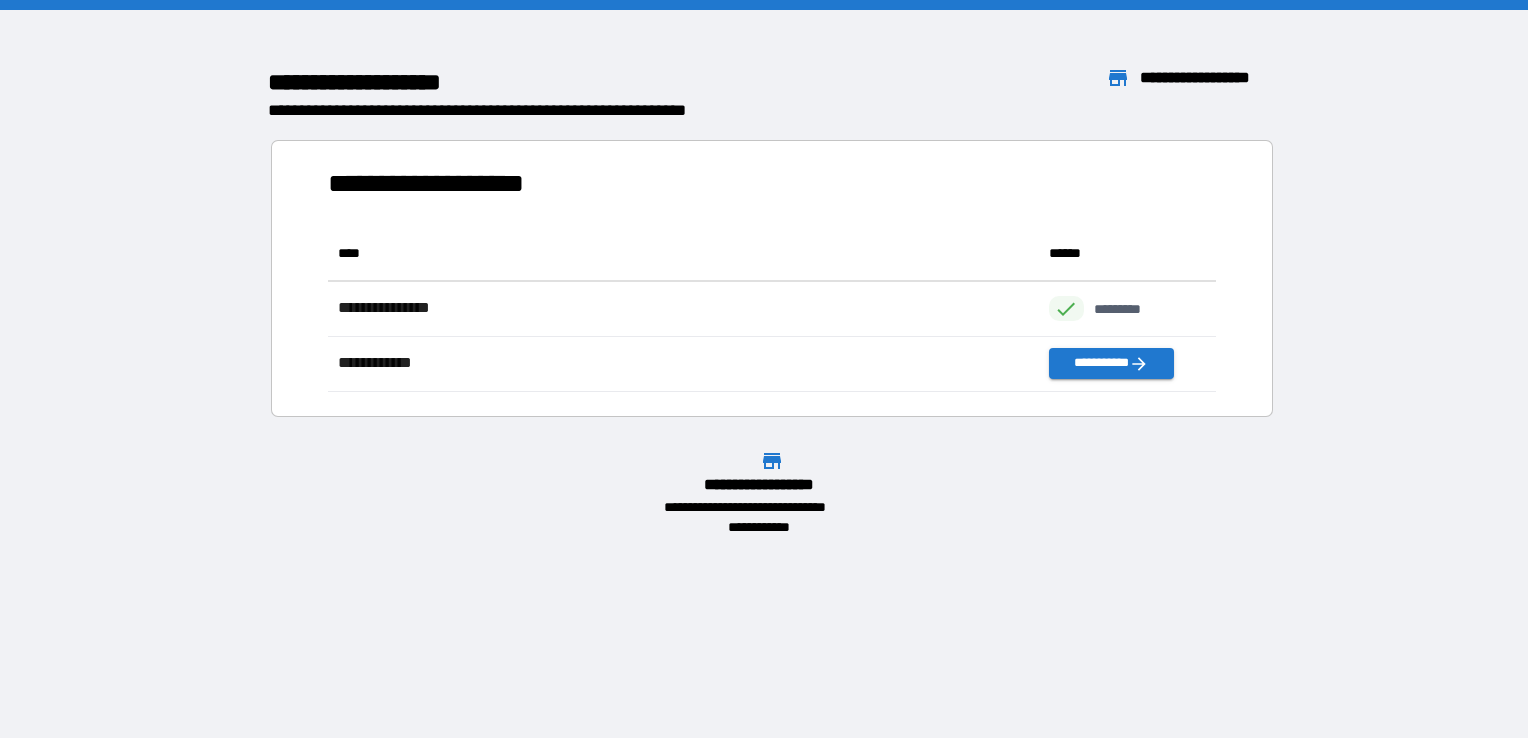 scroll, scrollTop: 16, scrollLeft: 16, axis: both 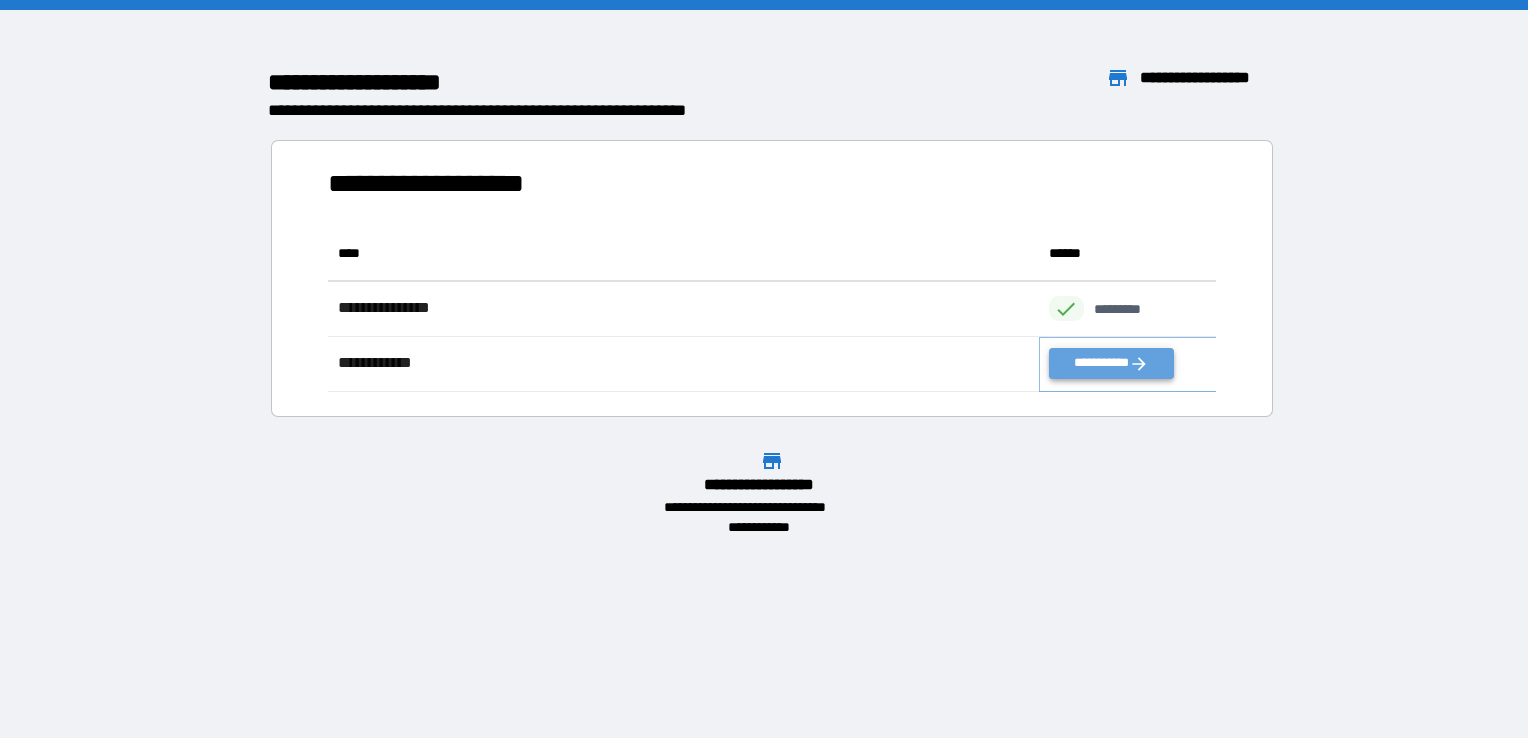 click on "**********" at bounding box center (1111, 363) 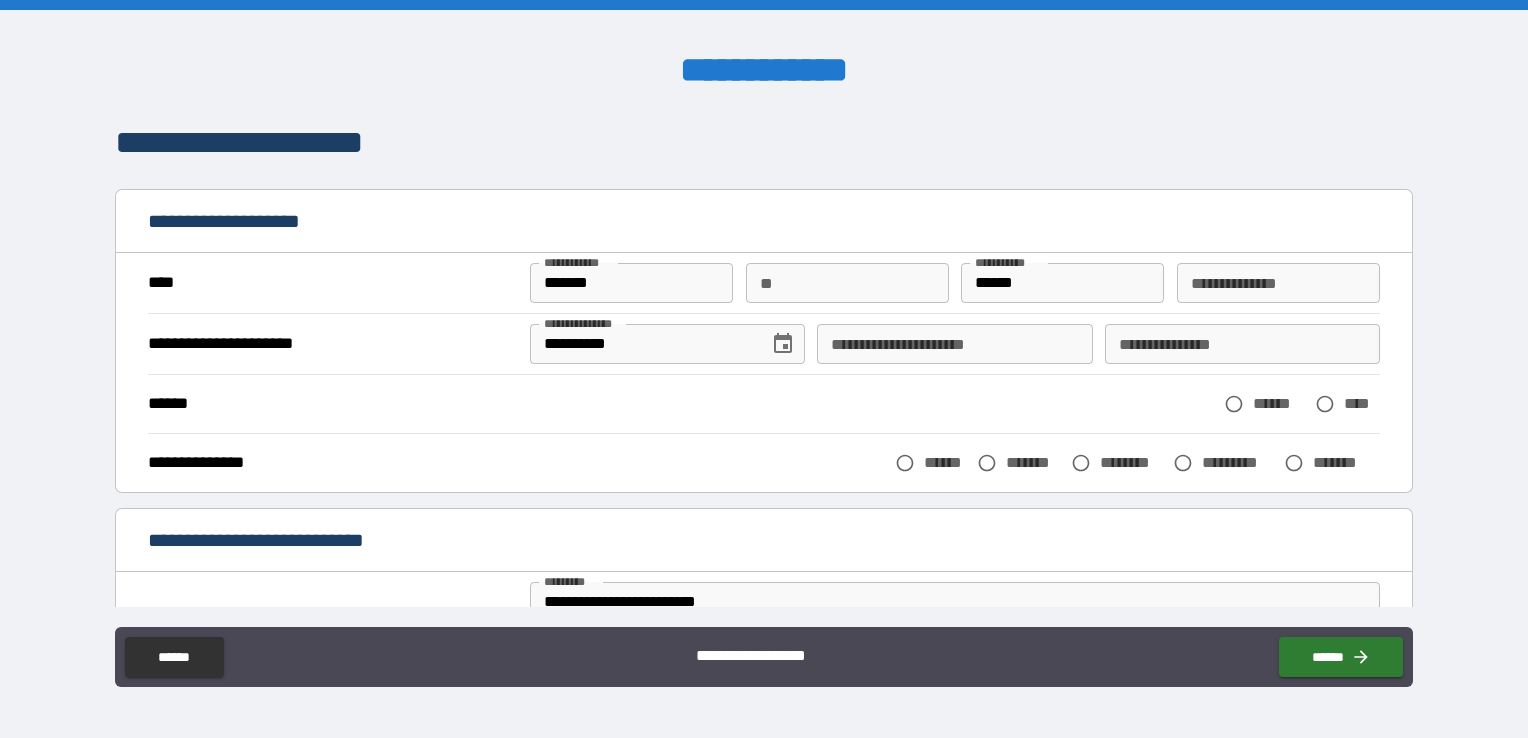click on "**********" at bounding box center (954, 344) 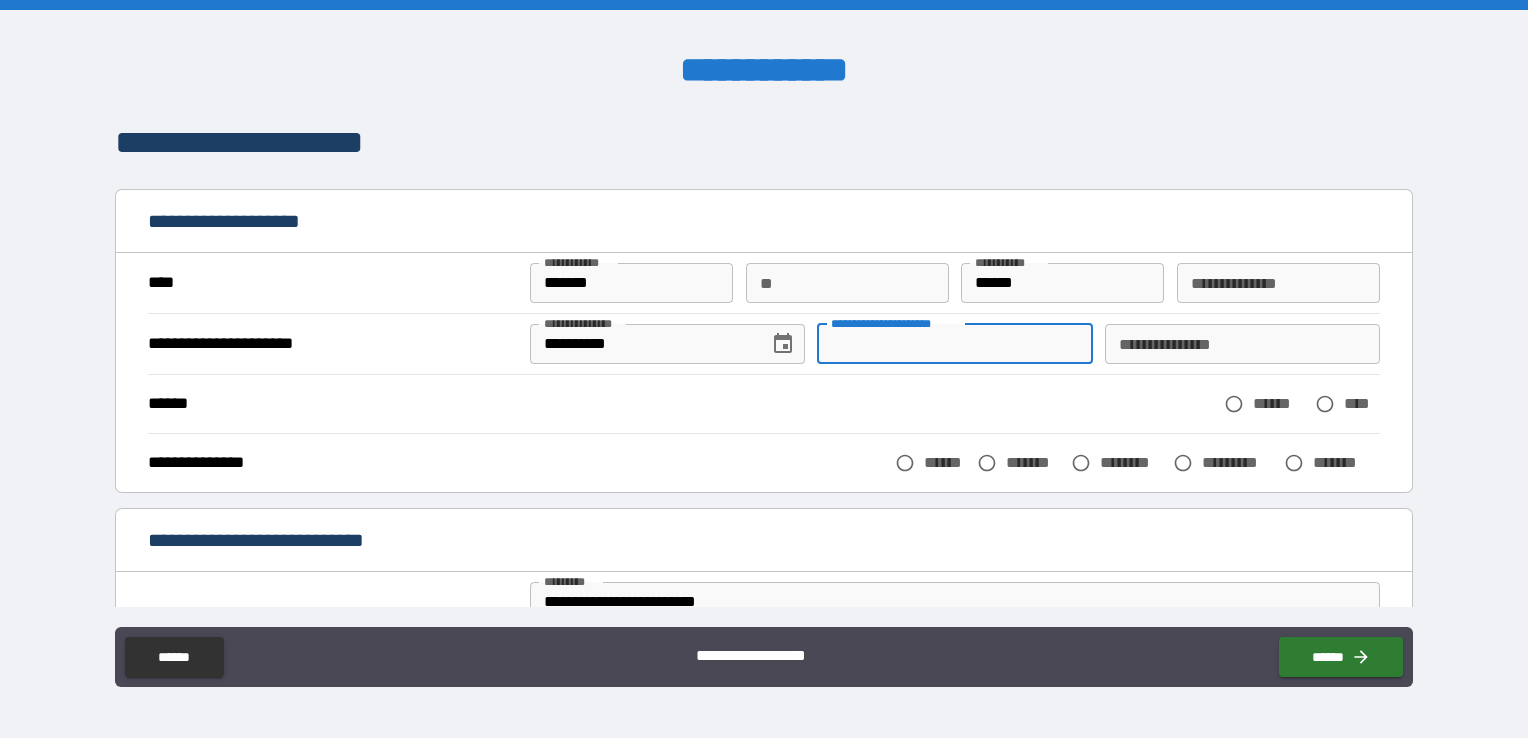 click on "**********" at bounding box center [1278, 283] 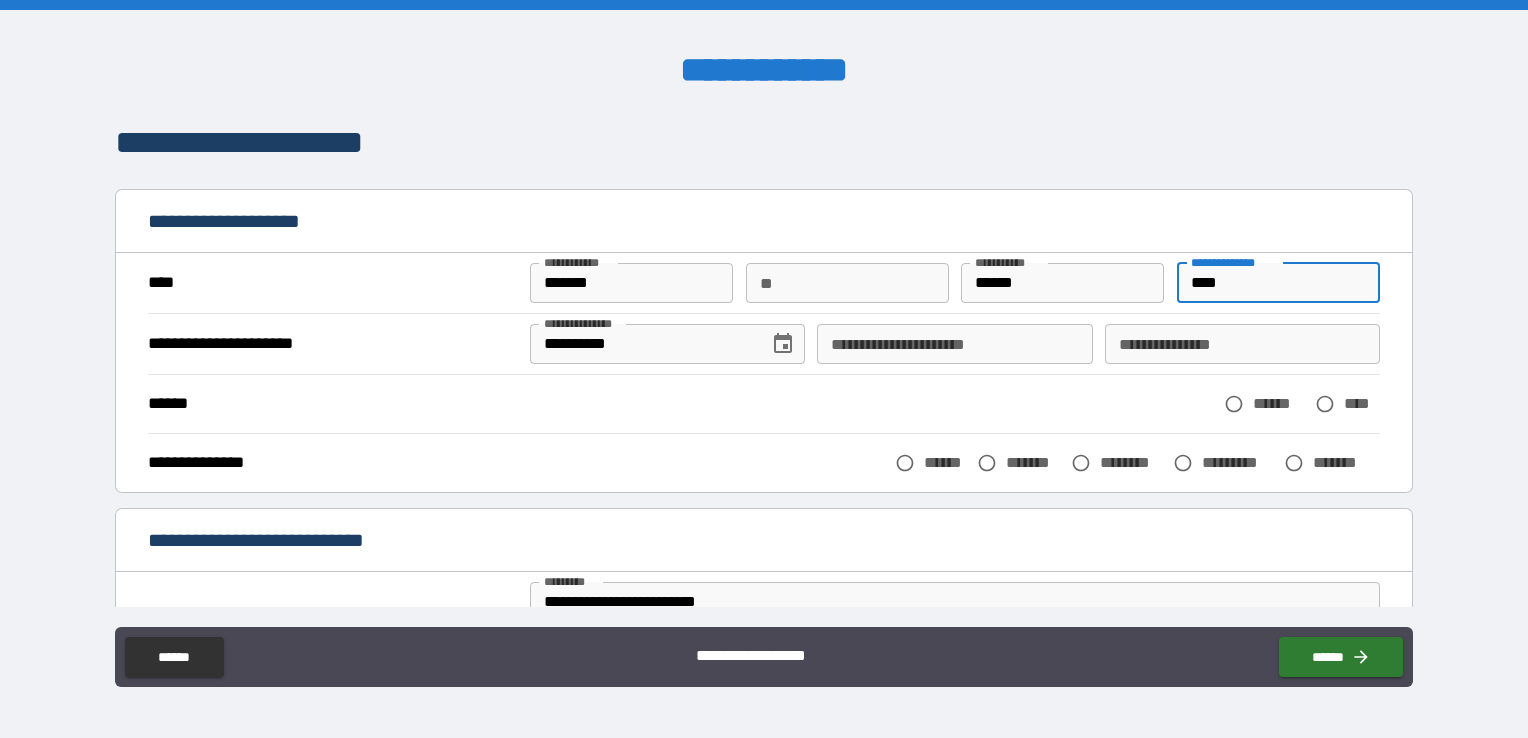 type on "****" 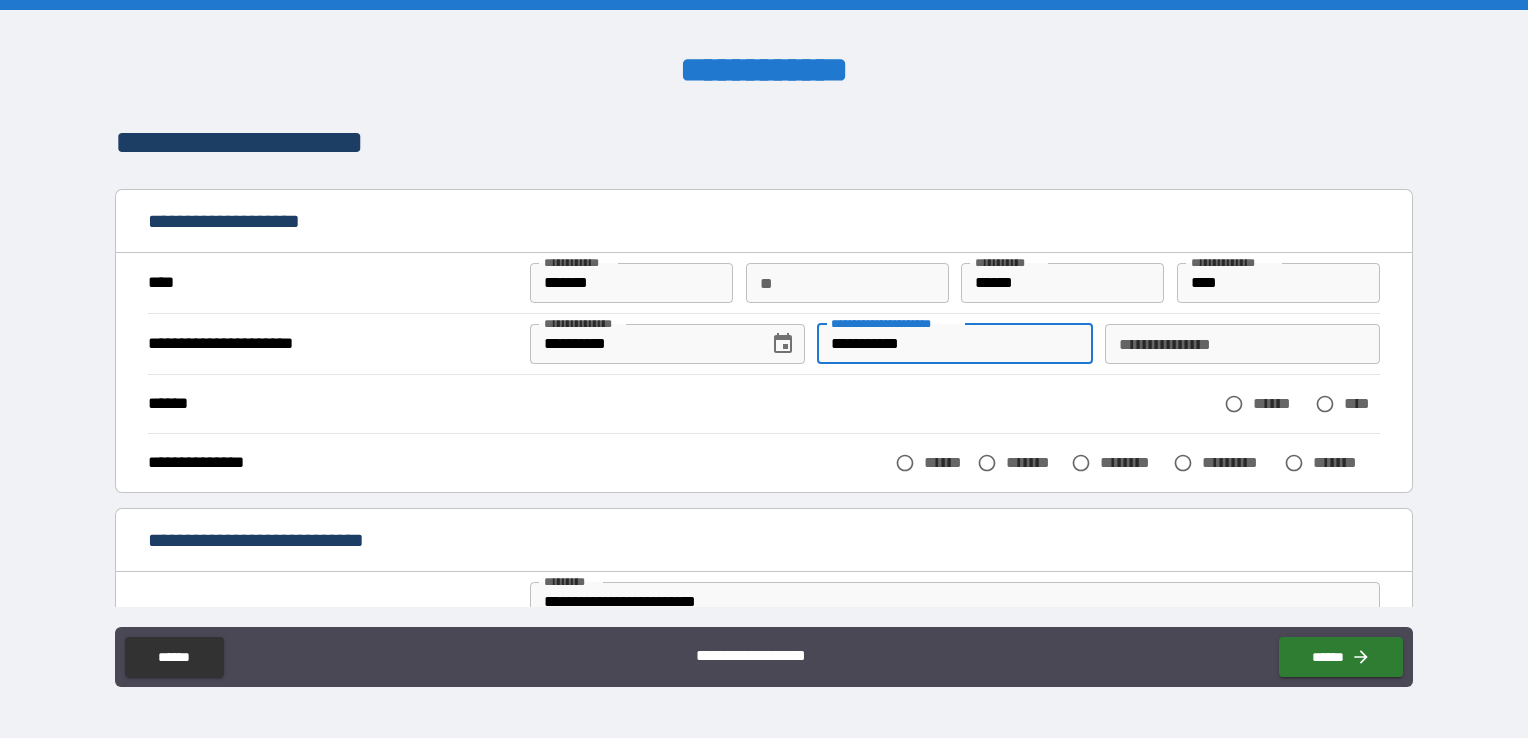 type on "**********" 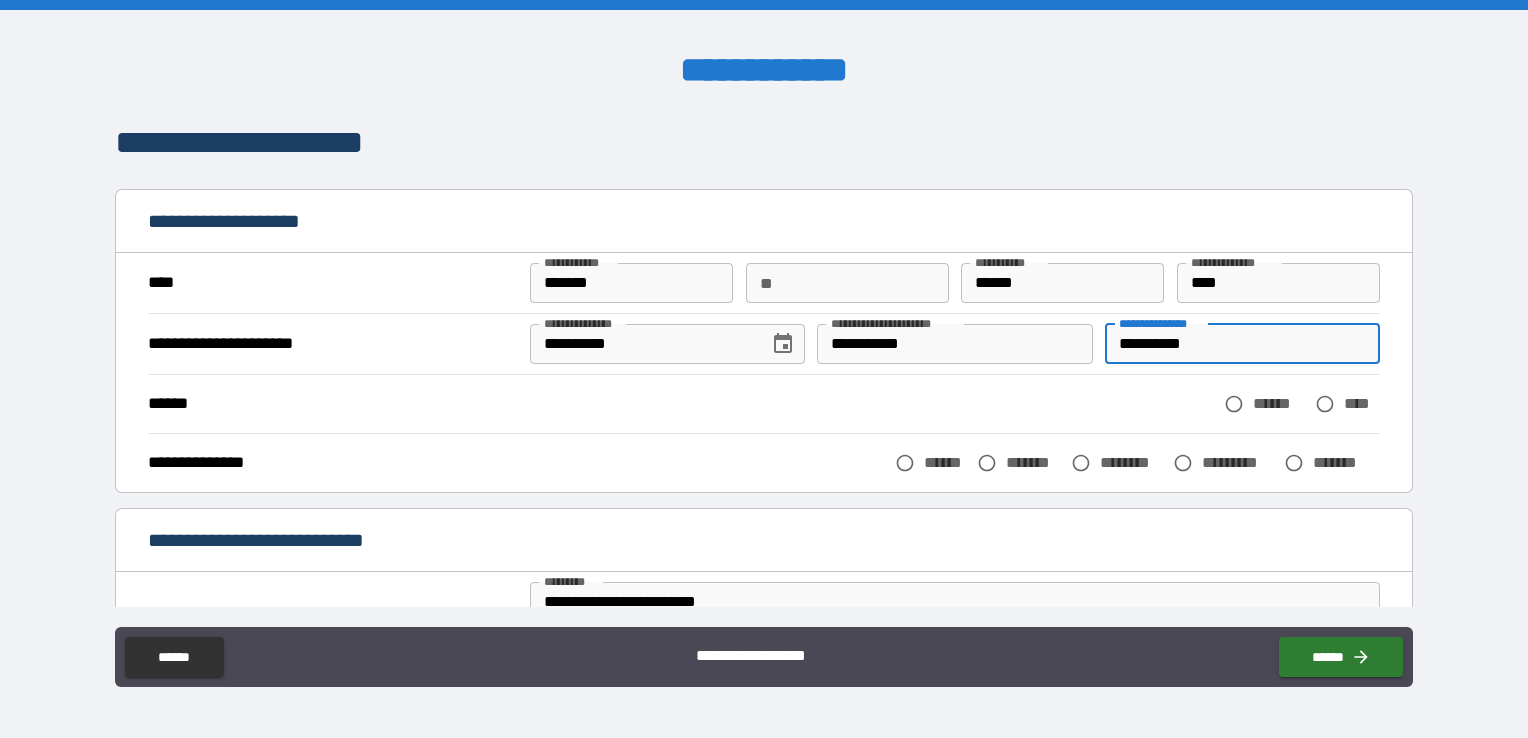 type on "**********" 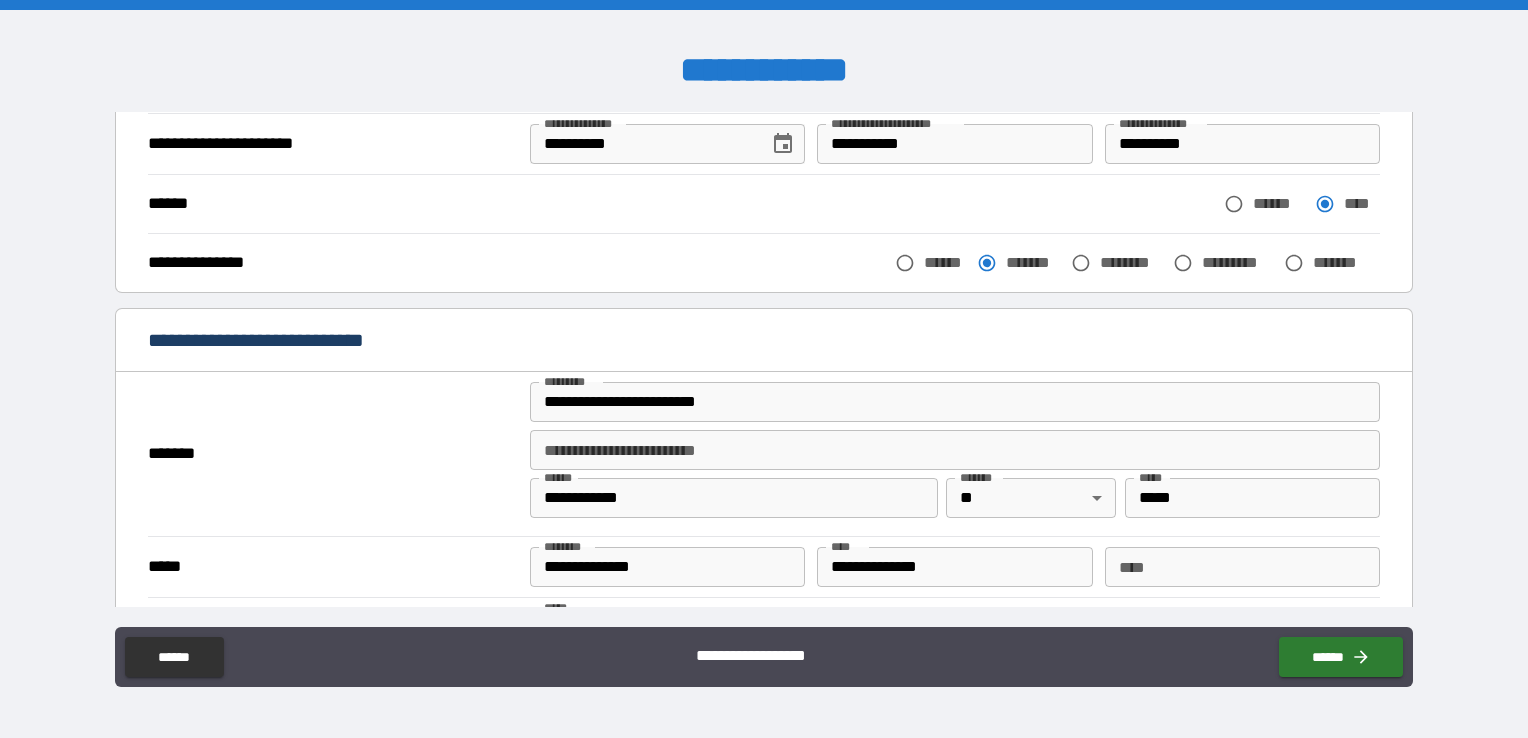 scroll, scrollTop: 300, scrollLeft: 0, axis: vertical 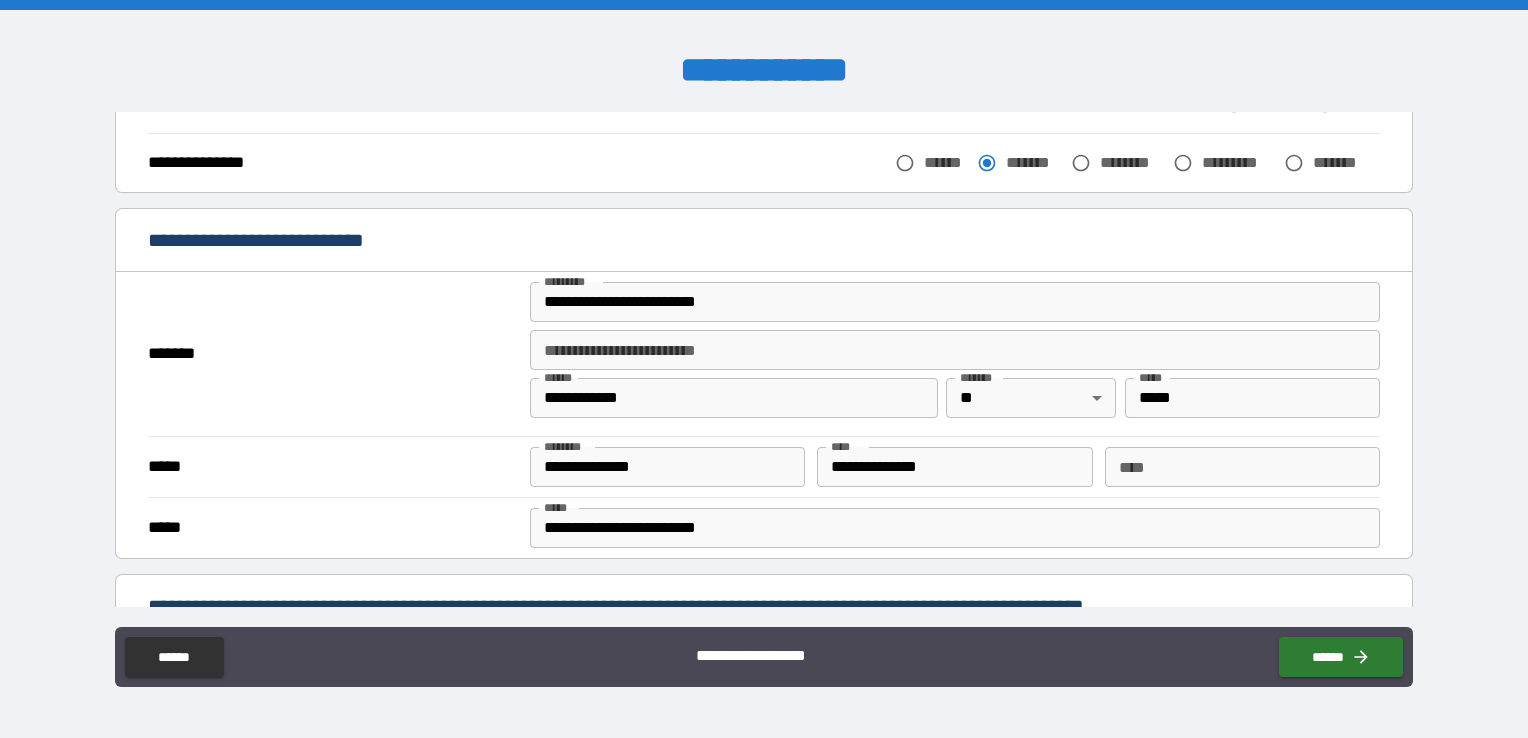 click on "**********" at bounding box center (954, 467) 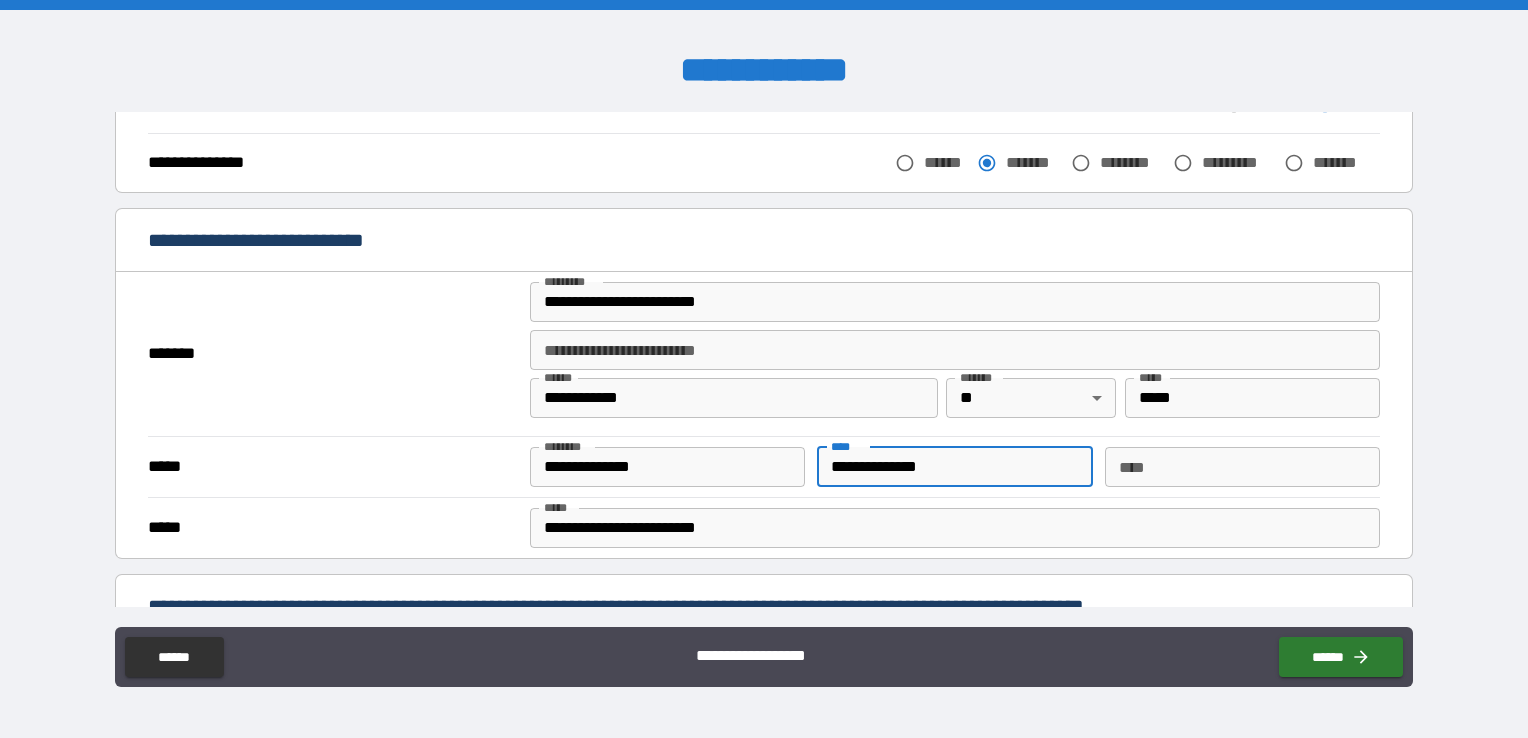 type on "**********" 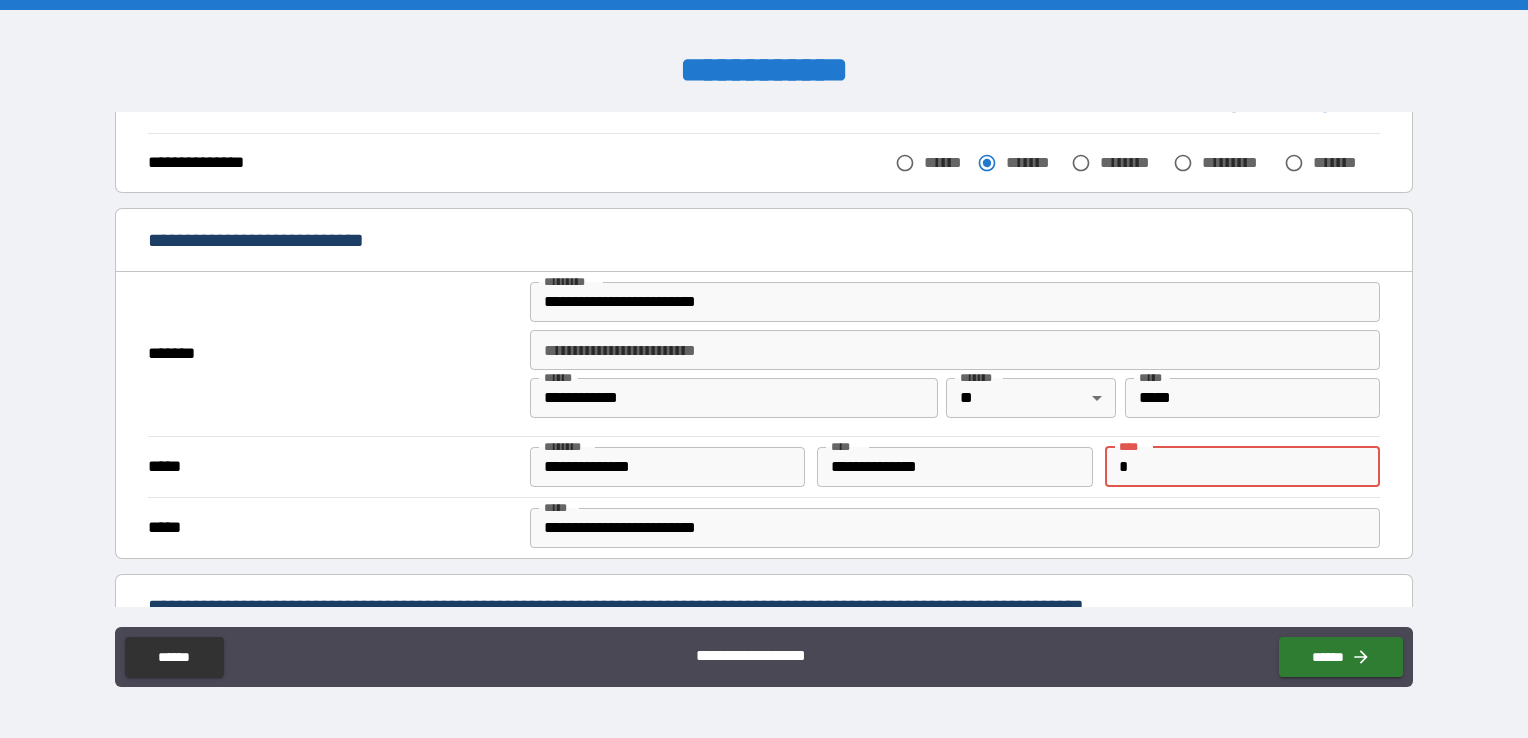 click on "*" at bounding box center (1242, 467) 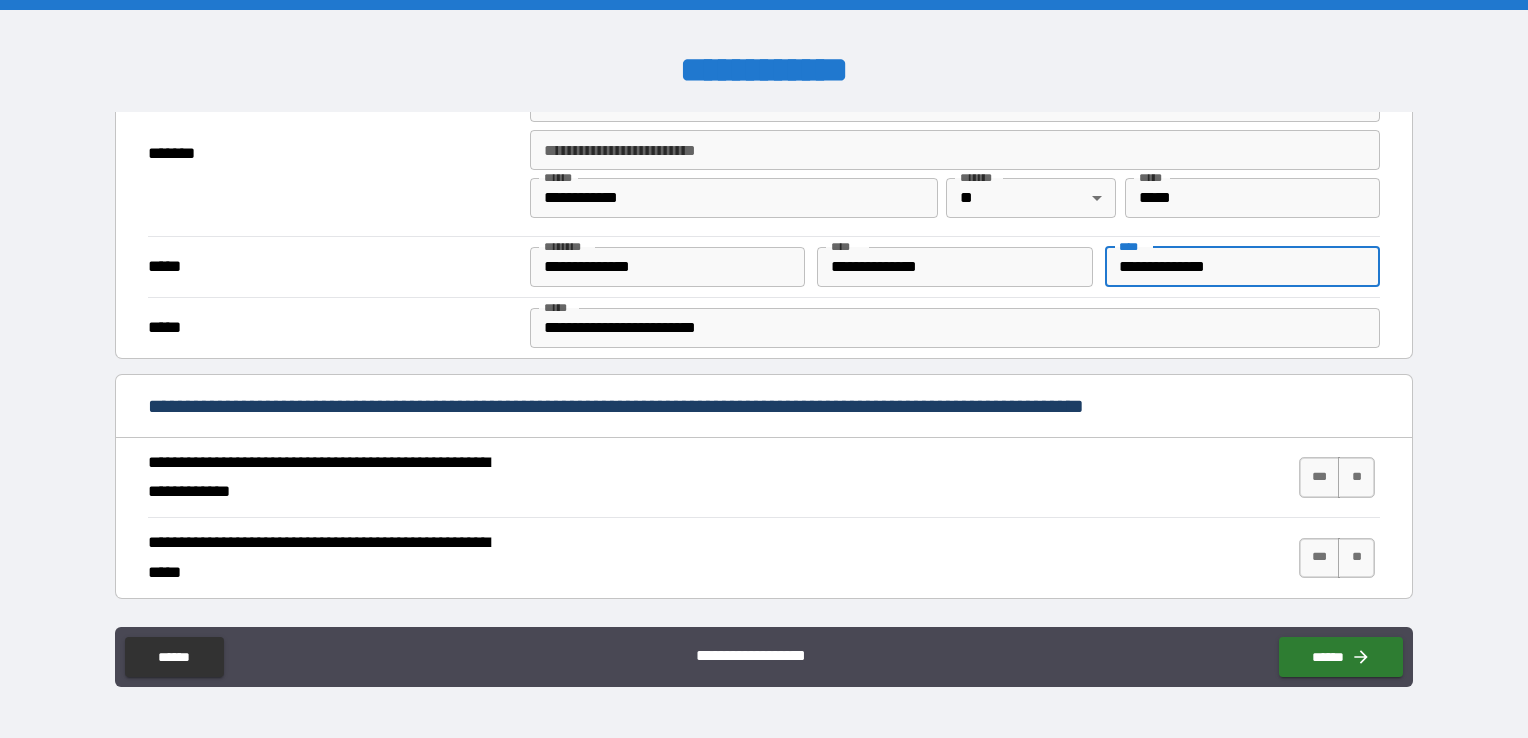 scroll, scrollTop: 600, scrollLeft: 0, axis: vertical 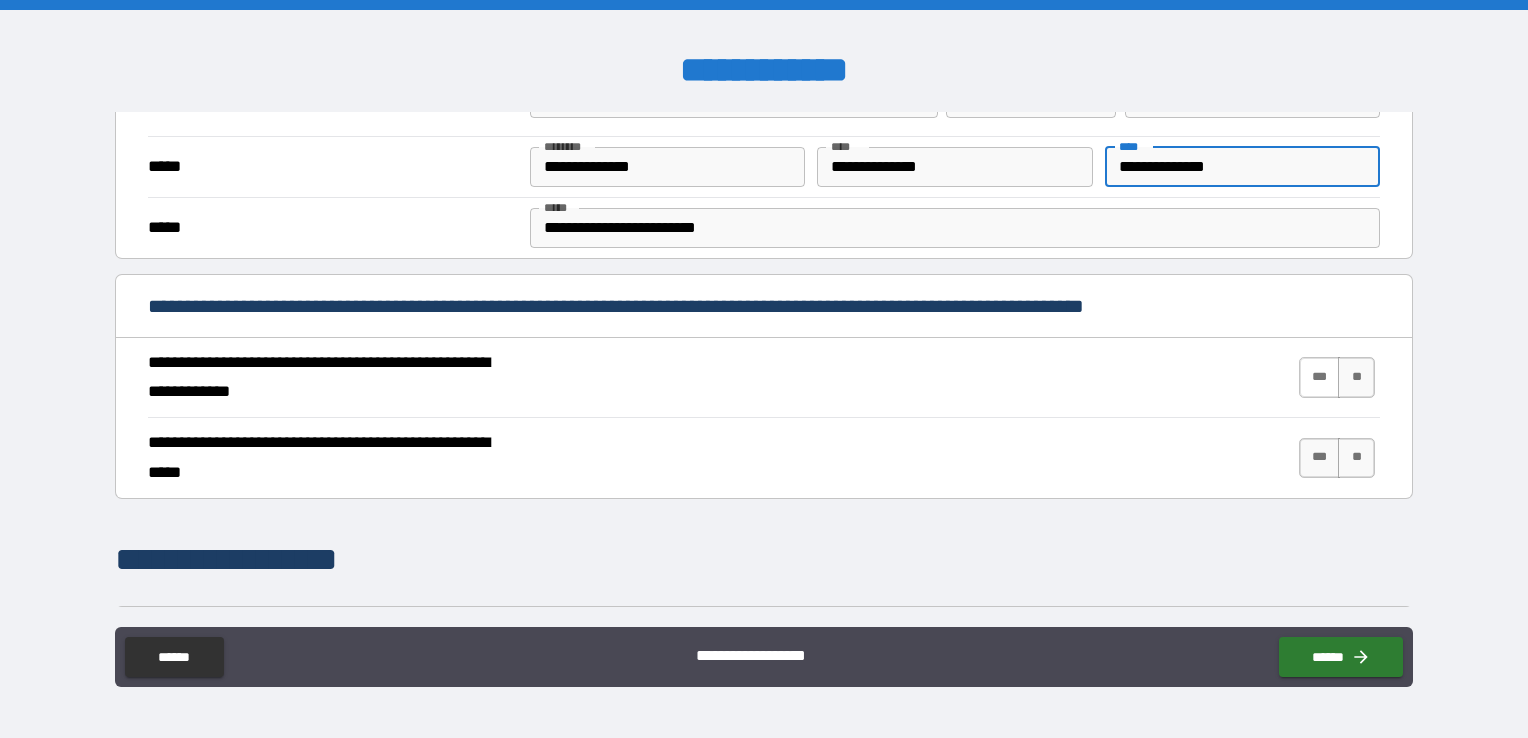 type on "**********" 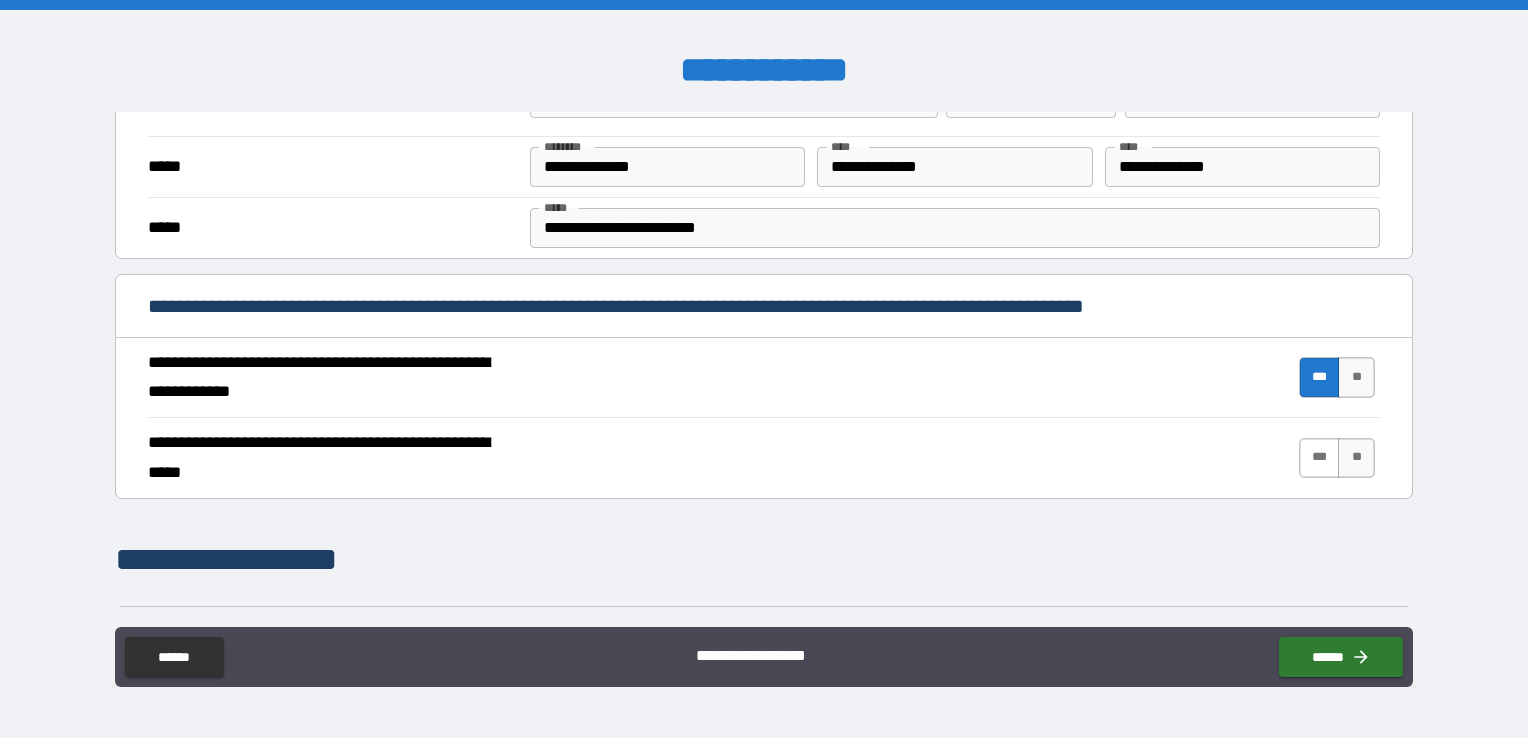 click on "***" at bounding box center (1320, 458) 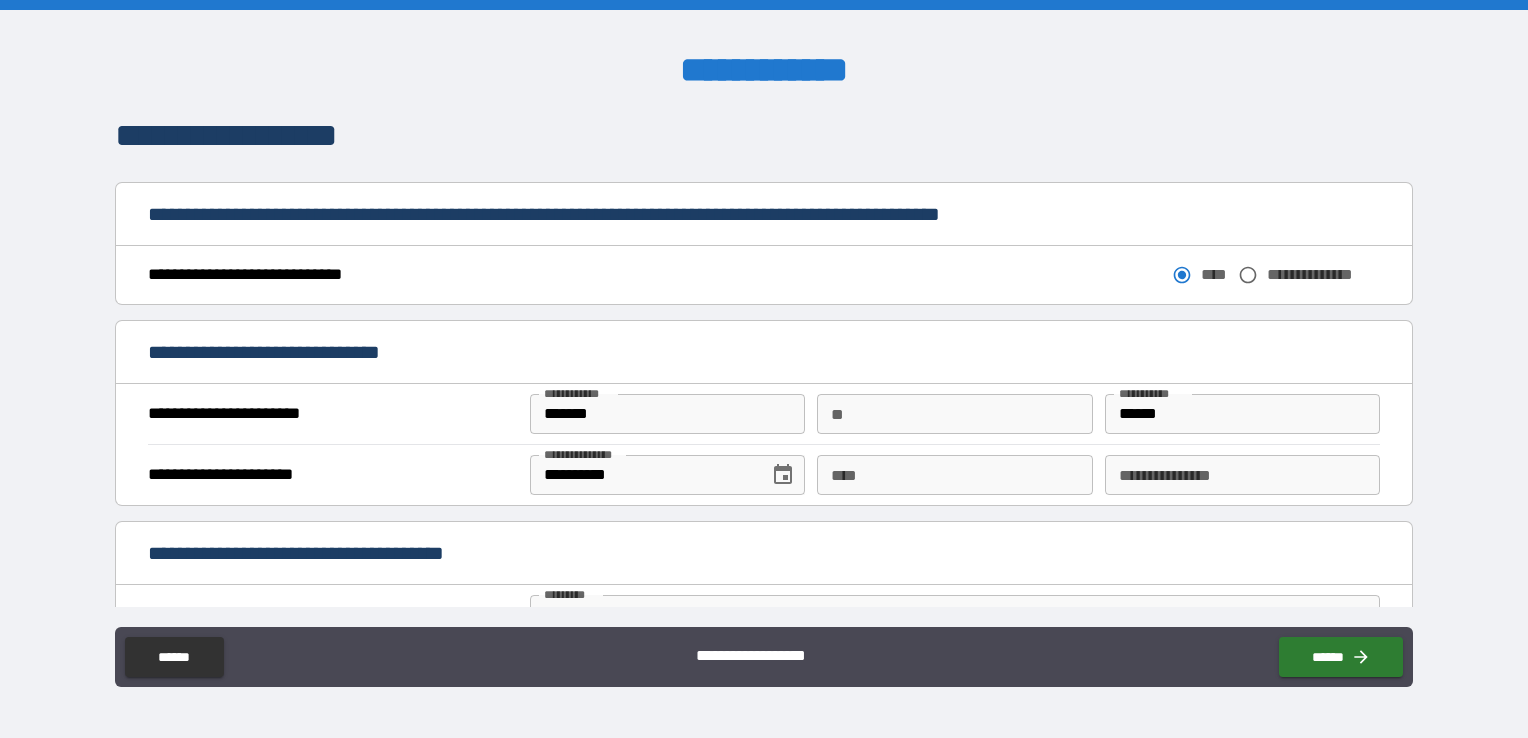 scroll, scrollTop: 1100, scrollLeft: 0, axis: vertical 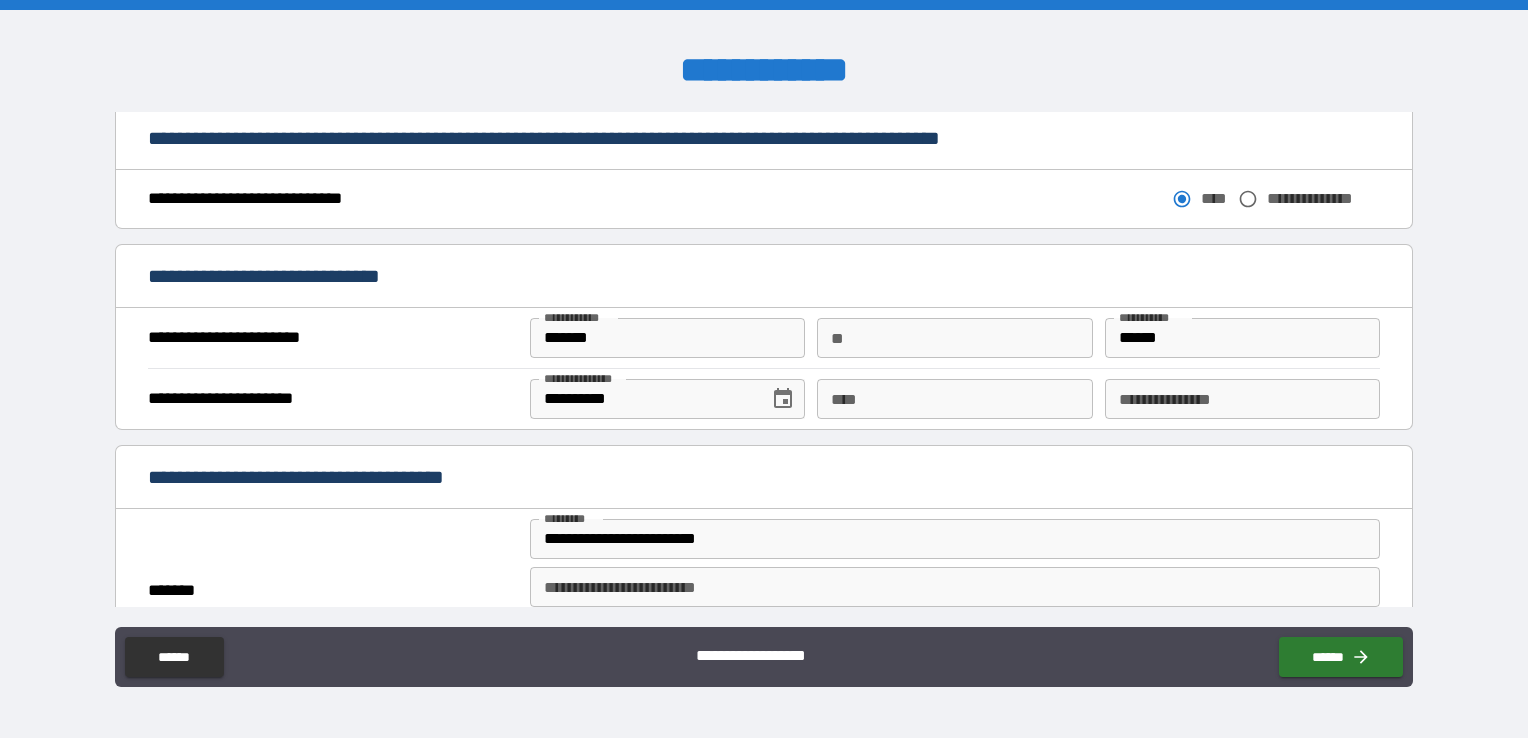click on "****" at bounding box center [954, 399] 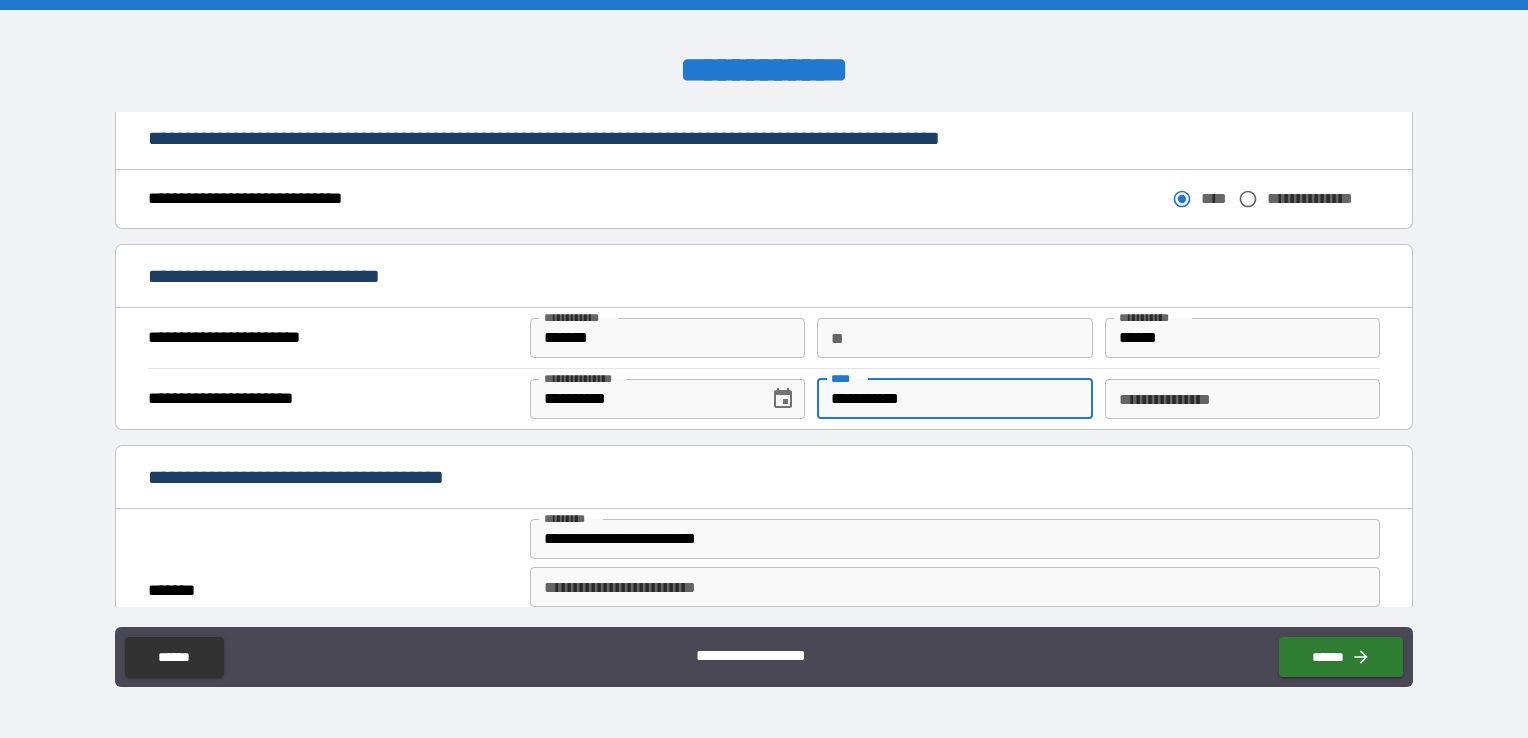 type on "**********" 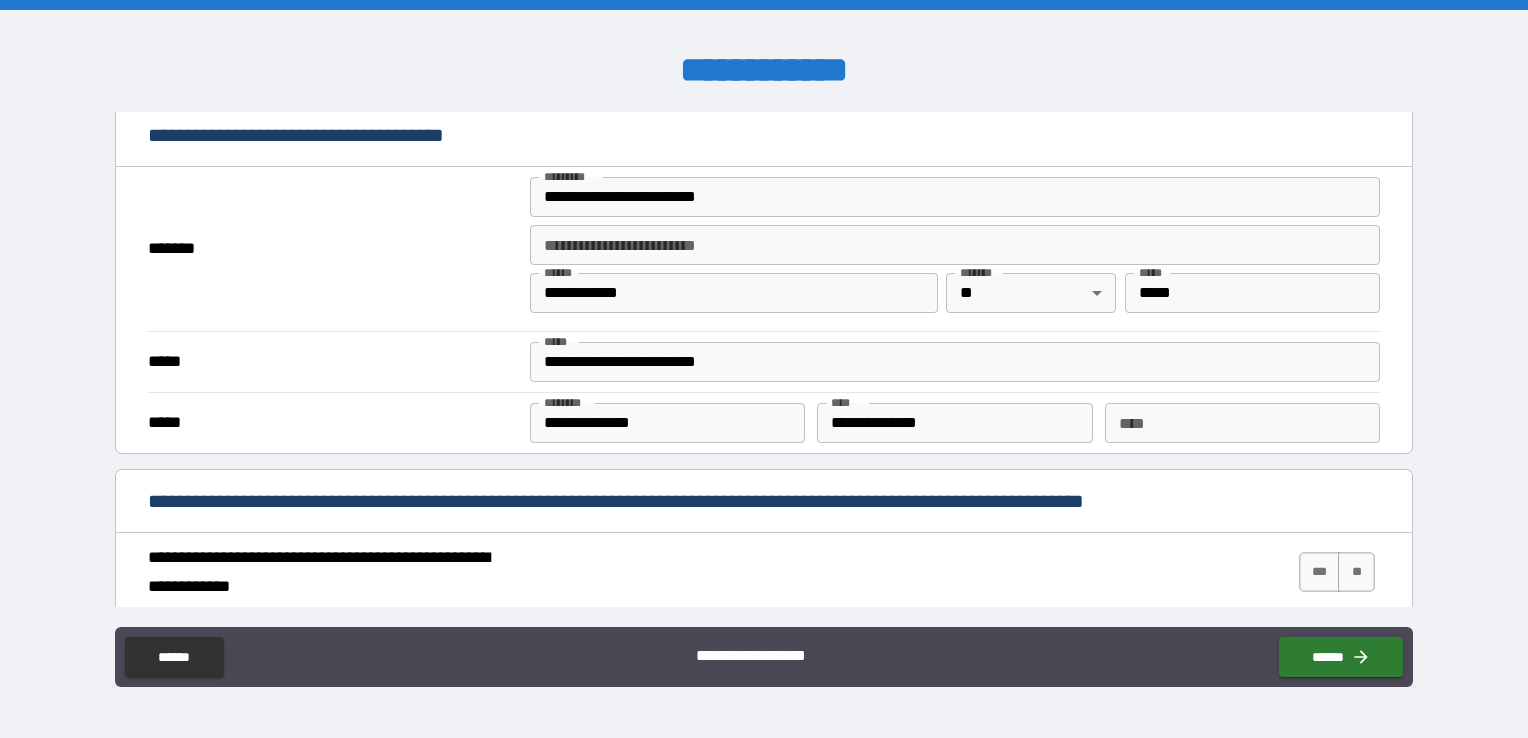 scroll, scrollTop: 1500, scrollLeft: 0, axis: vertical 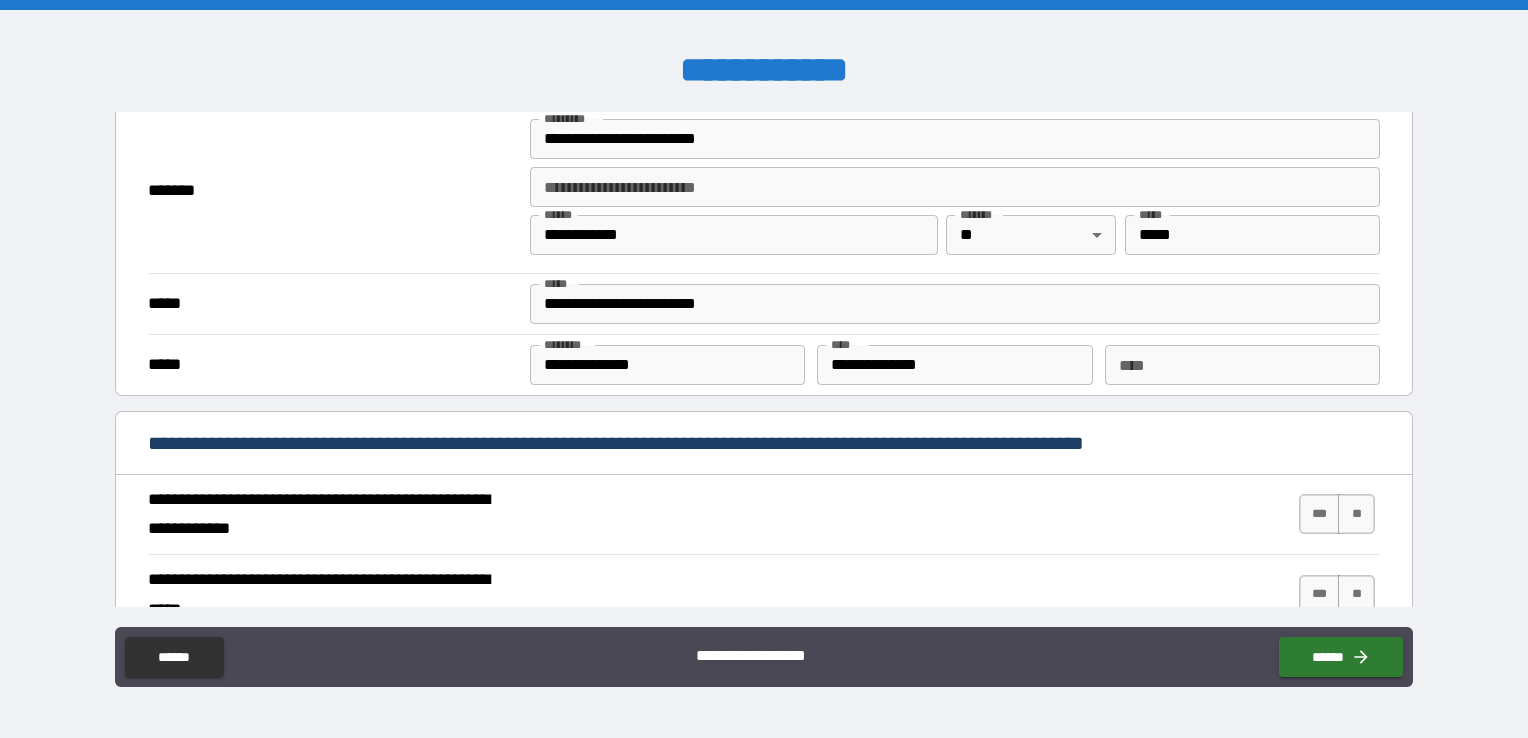 type on "**********" 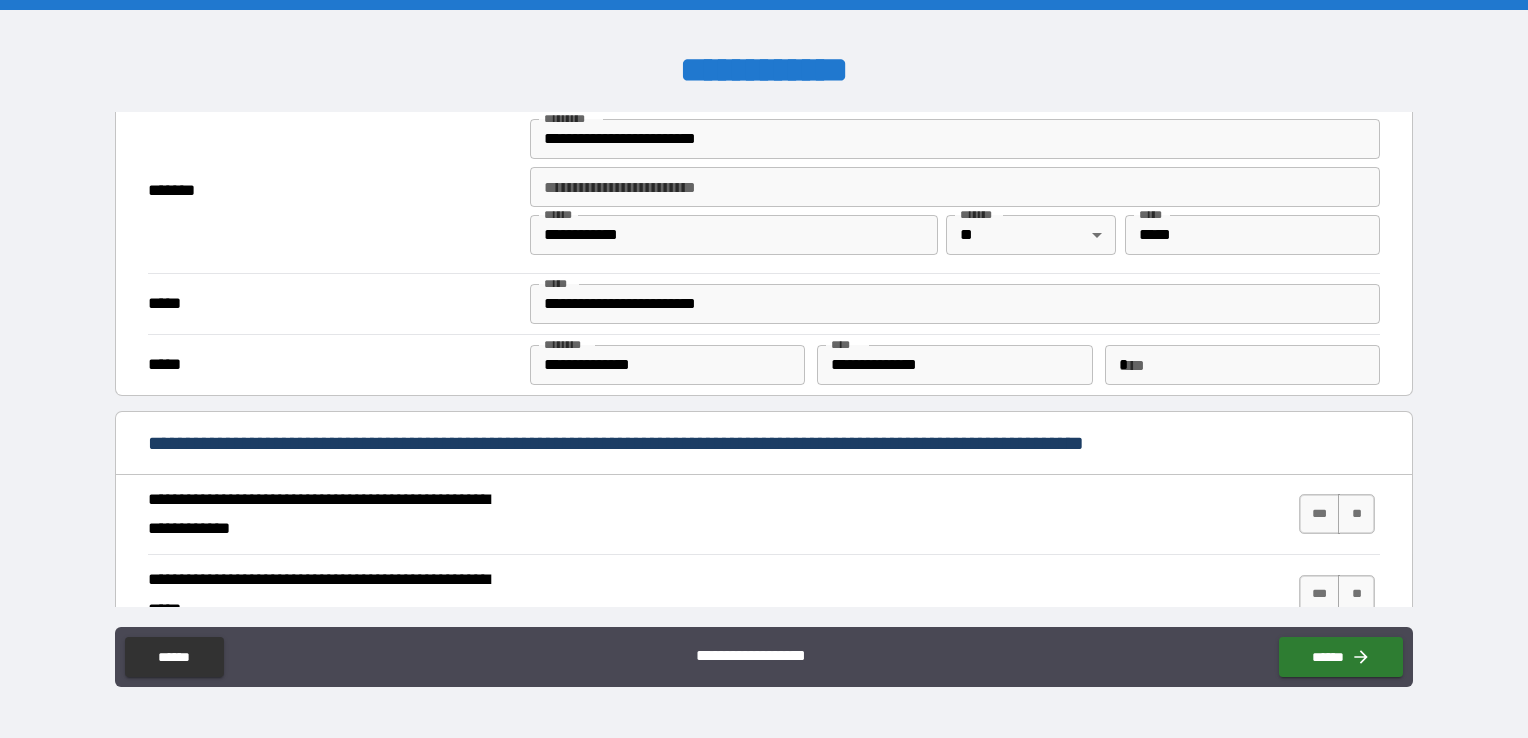 click on "**** * ****" at bounding box center (1242, 365) 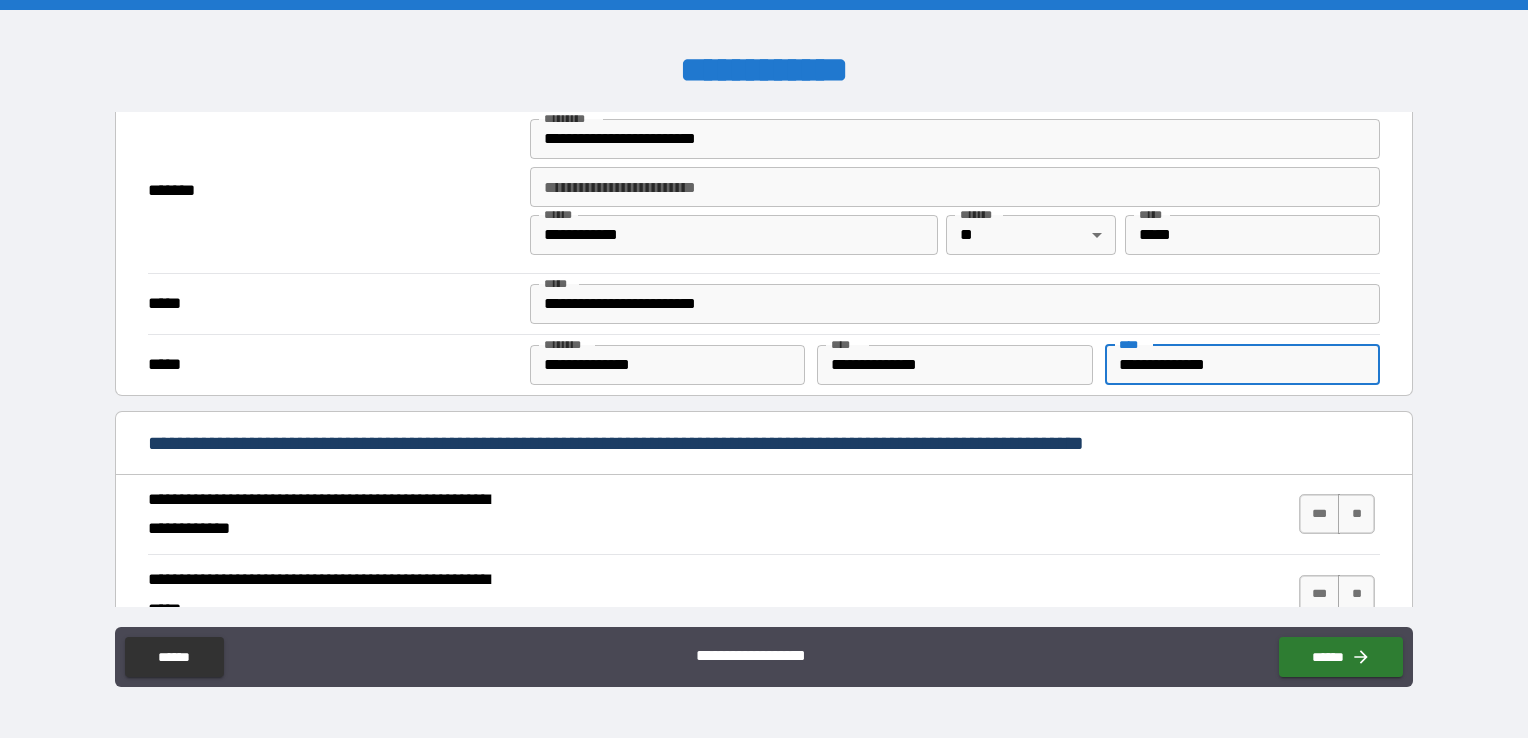 scroll, scrollTop: 1600, scrollLeft: 0, axis: vertical 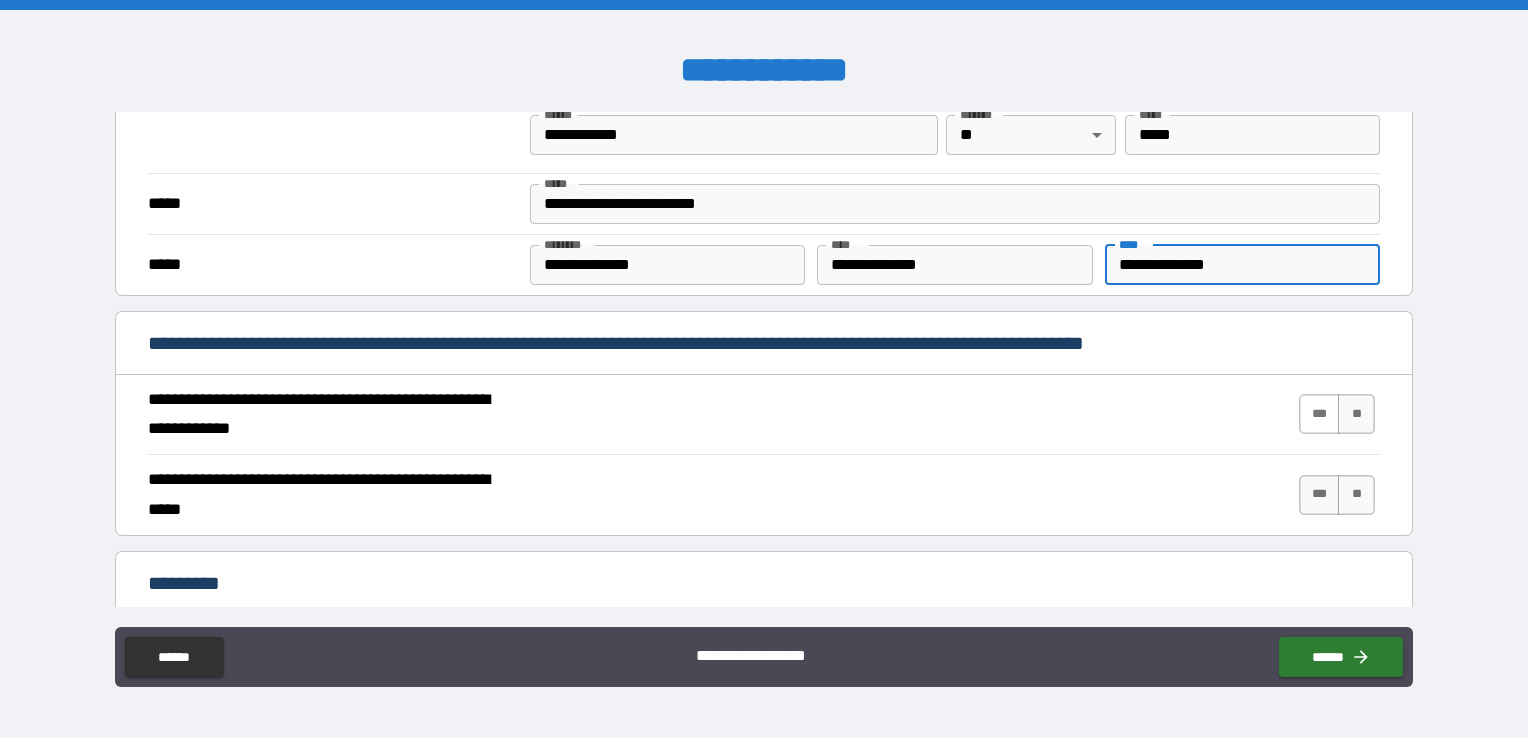 type on "**********" 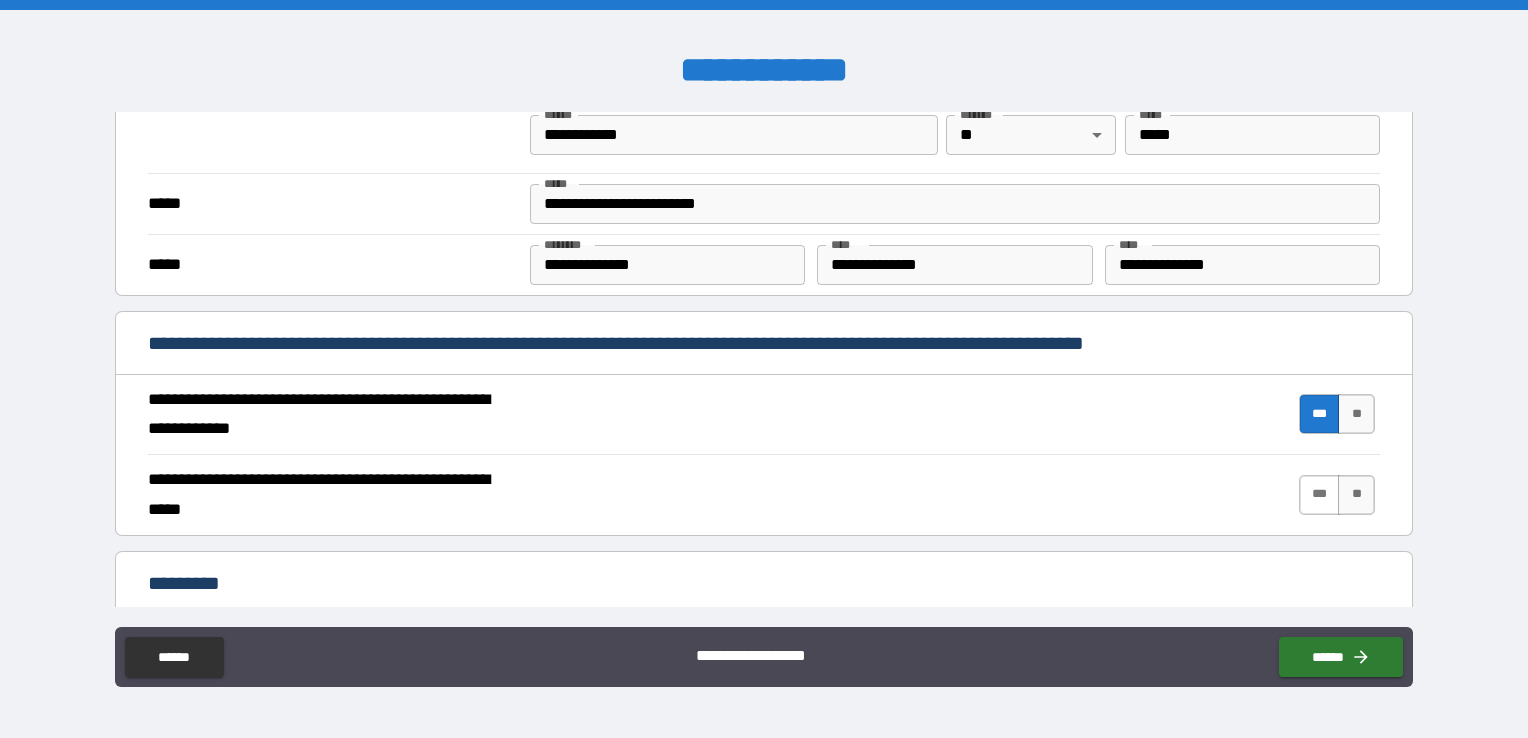 click on "***" at bounding box center [1320, 495] 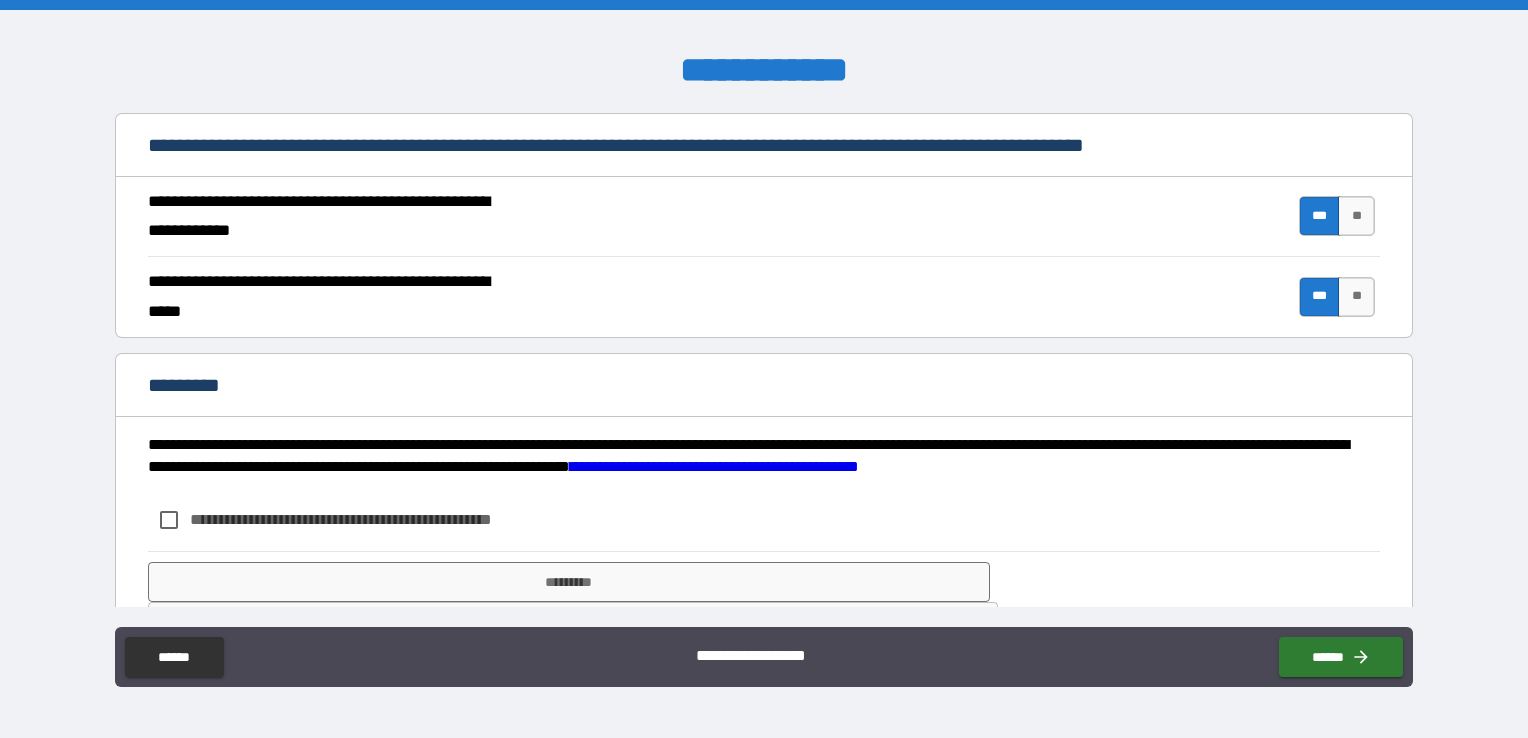 scroll, scrollTop: 1857, scrollLeft: 0, axis: vertical 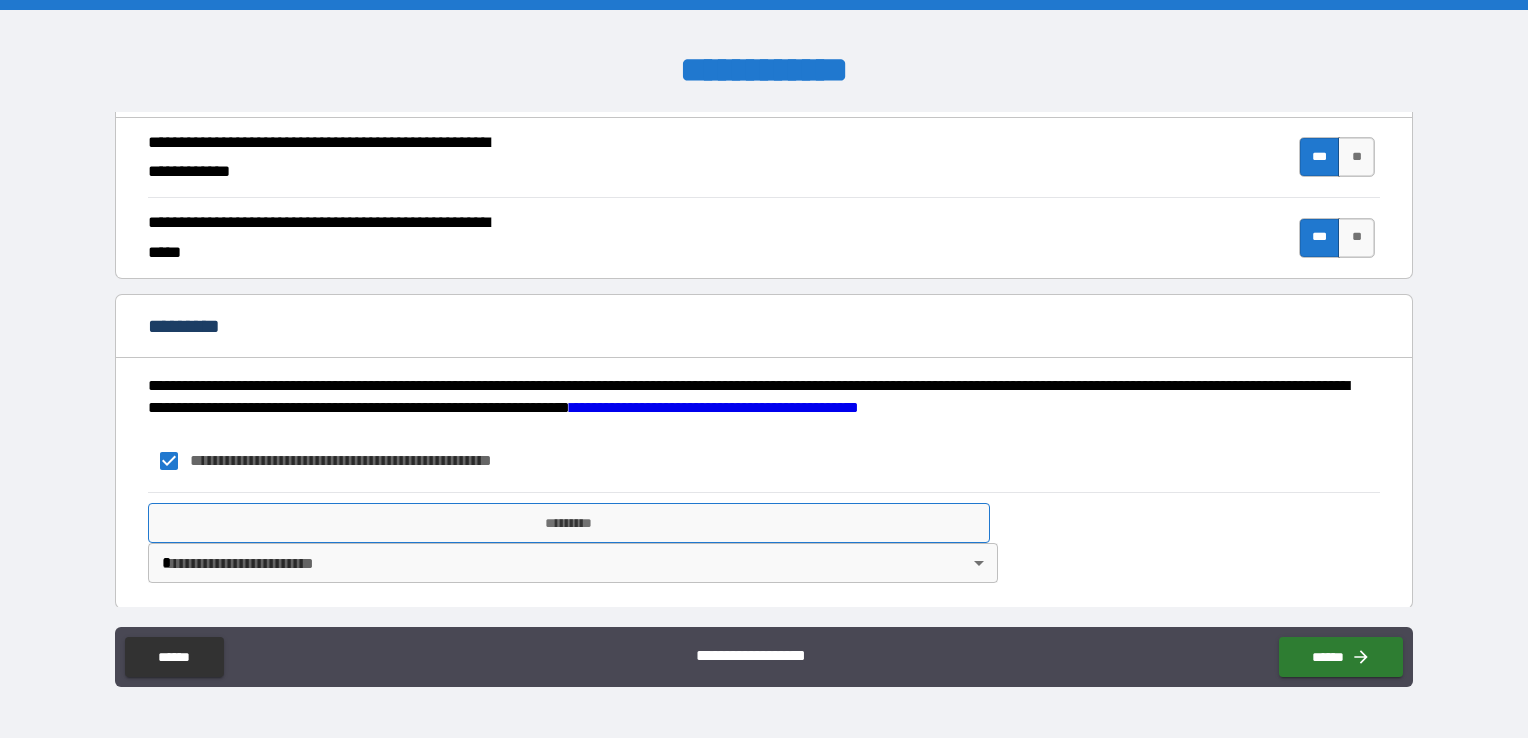 click on "*********" at bounding box center (569, 523) 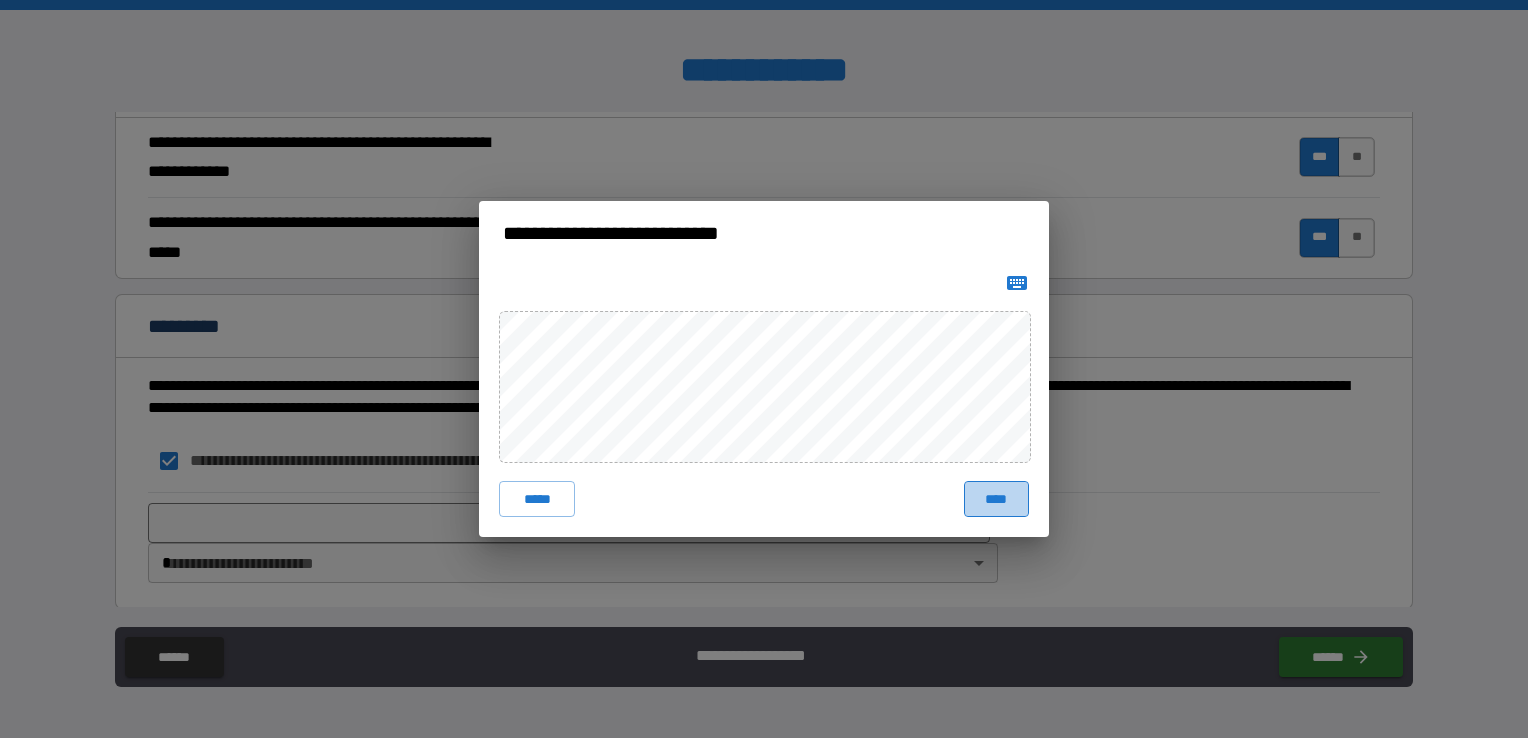 click on "****" at bounding box center [996, 499] 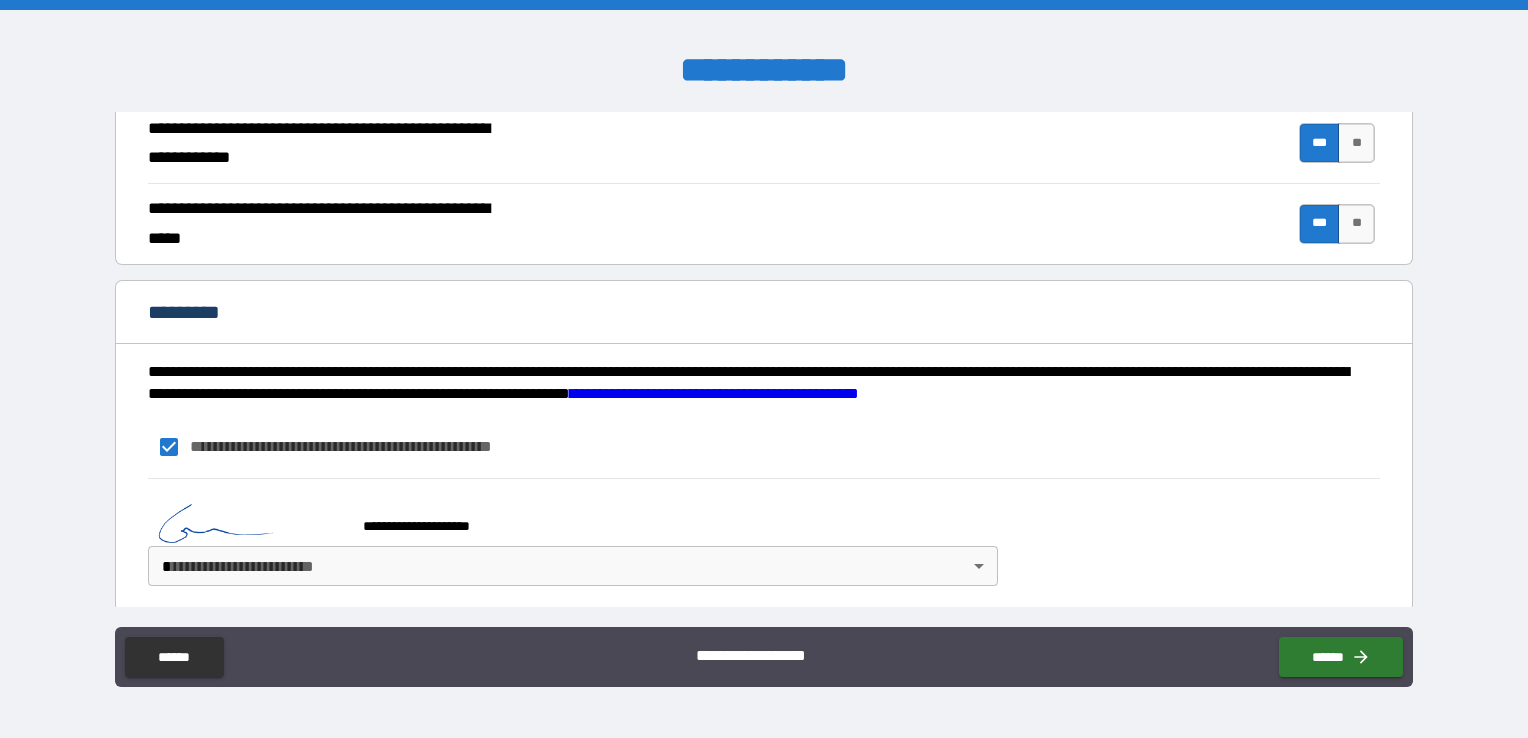 scroll, scrollTop: 1874, scrollLeft: 0, axis: vertical 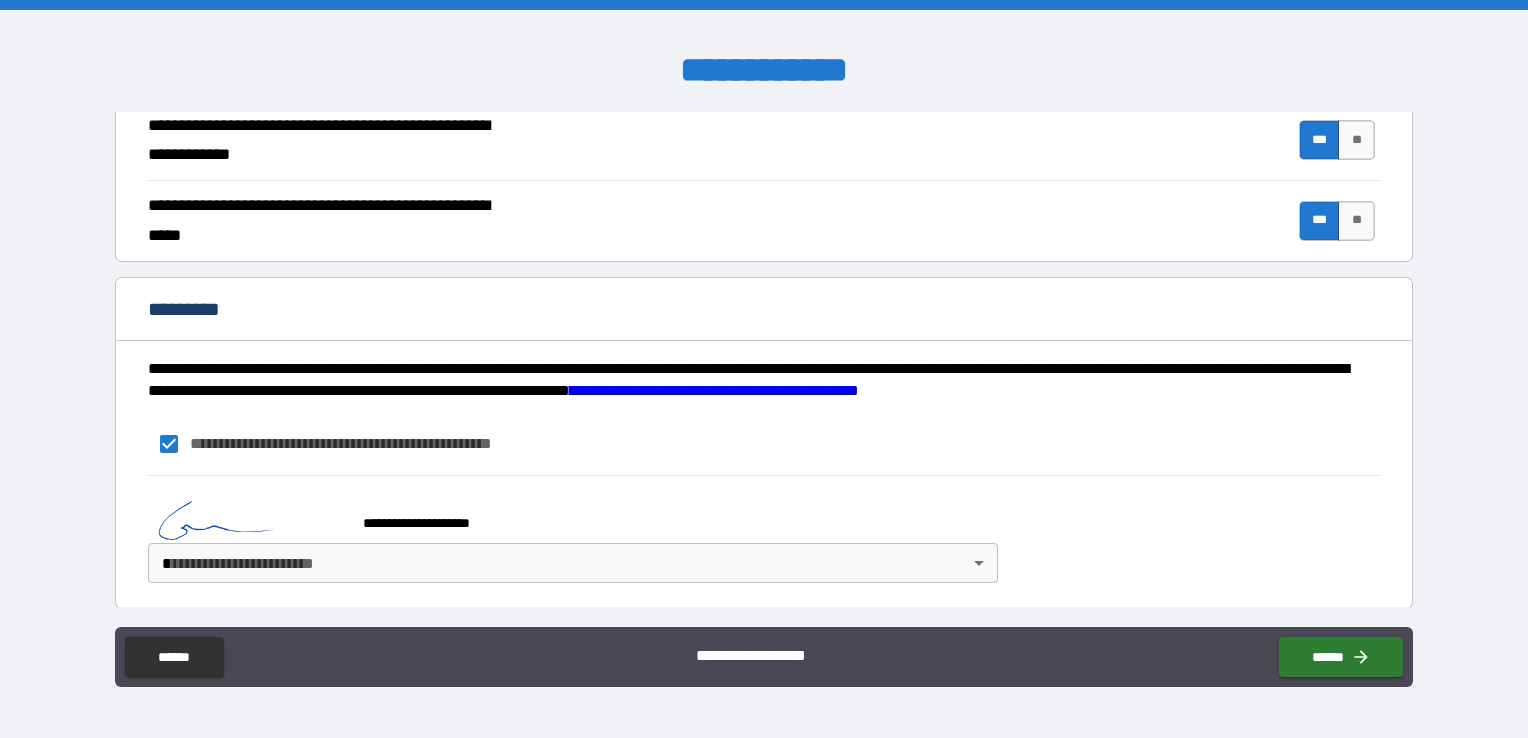 click on "**********" at bounding box center (764, 369) 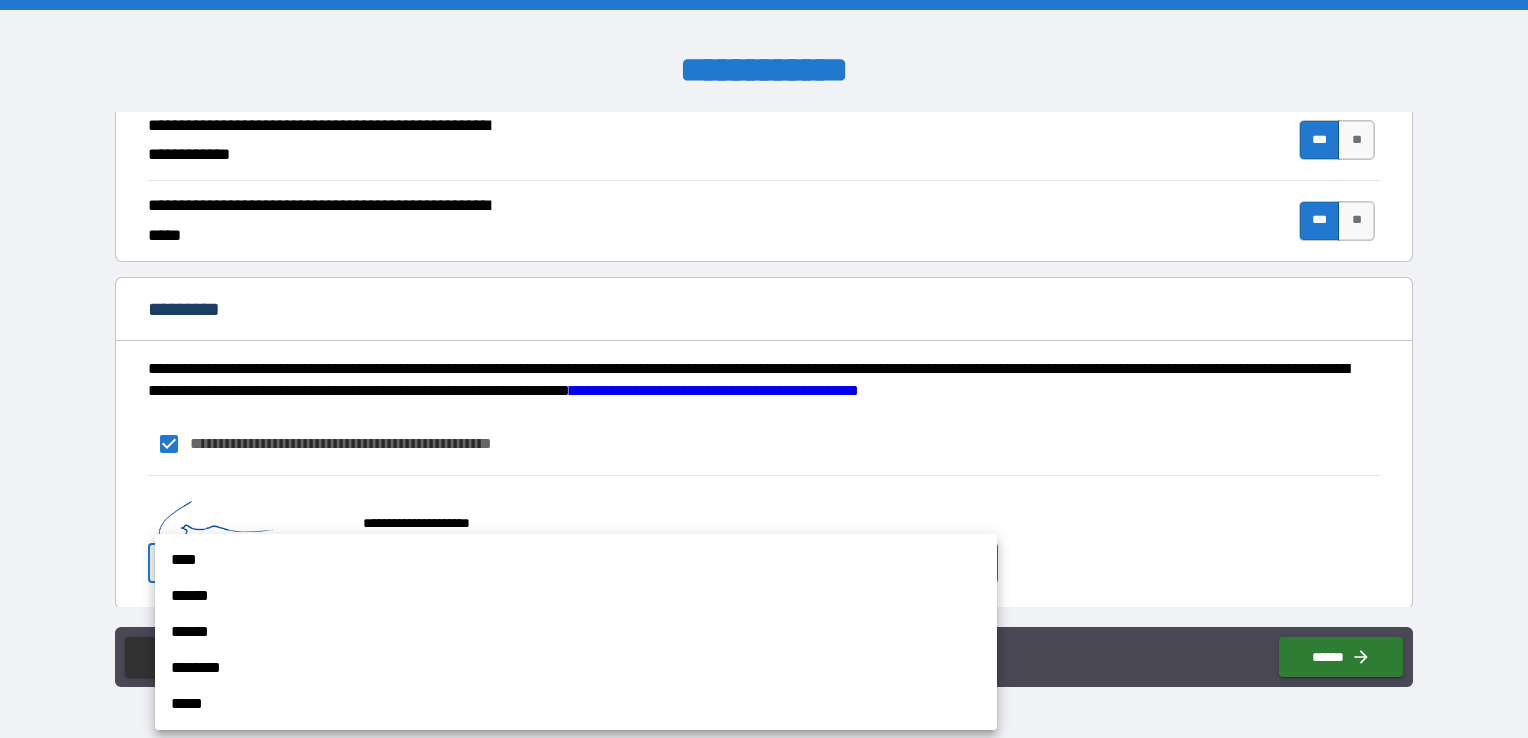 click on "****" at bounding box center (576, 560) 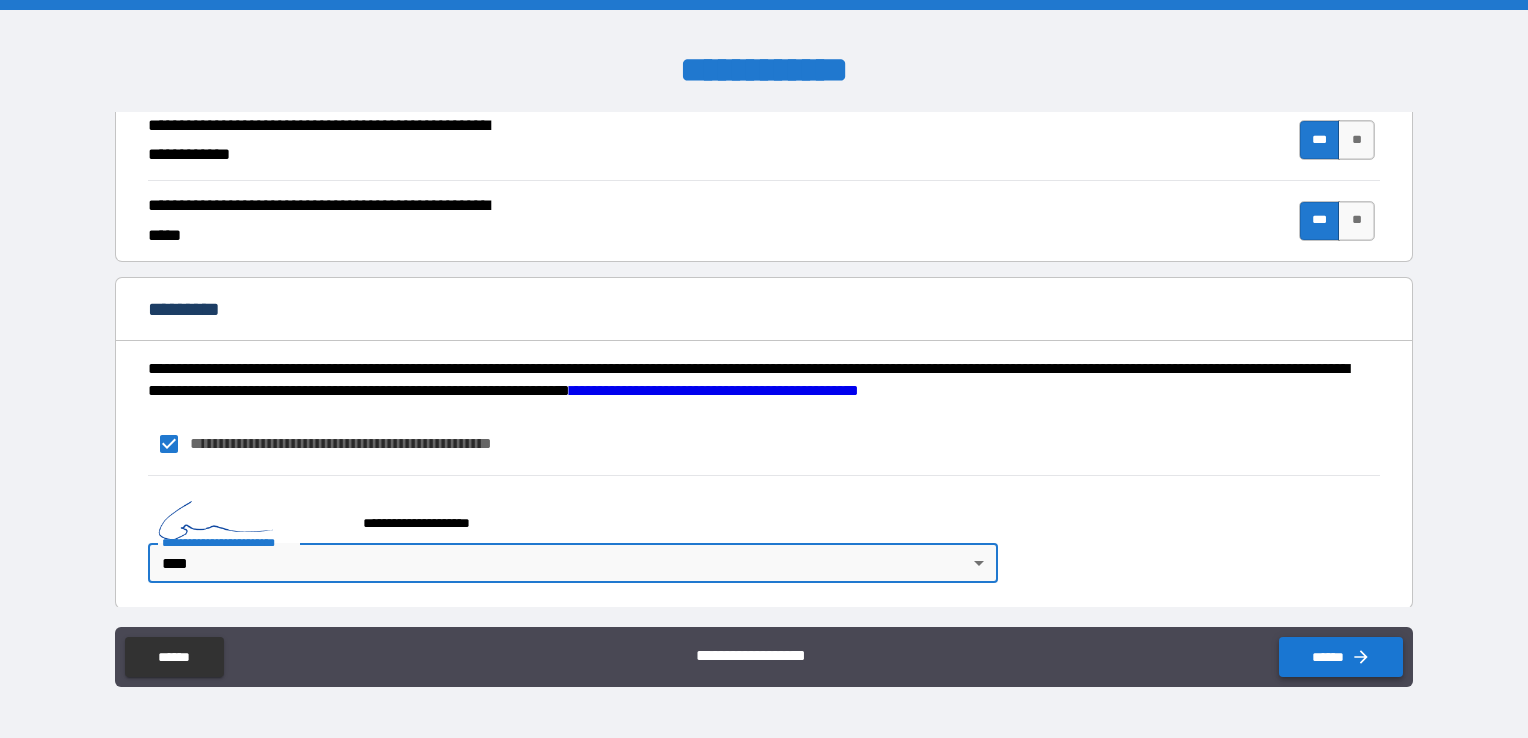 click 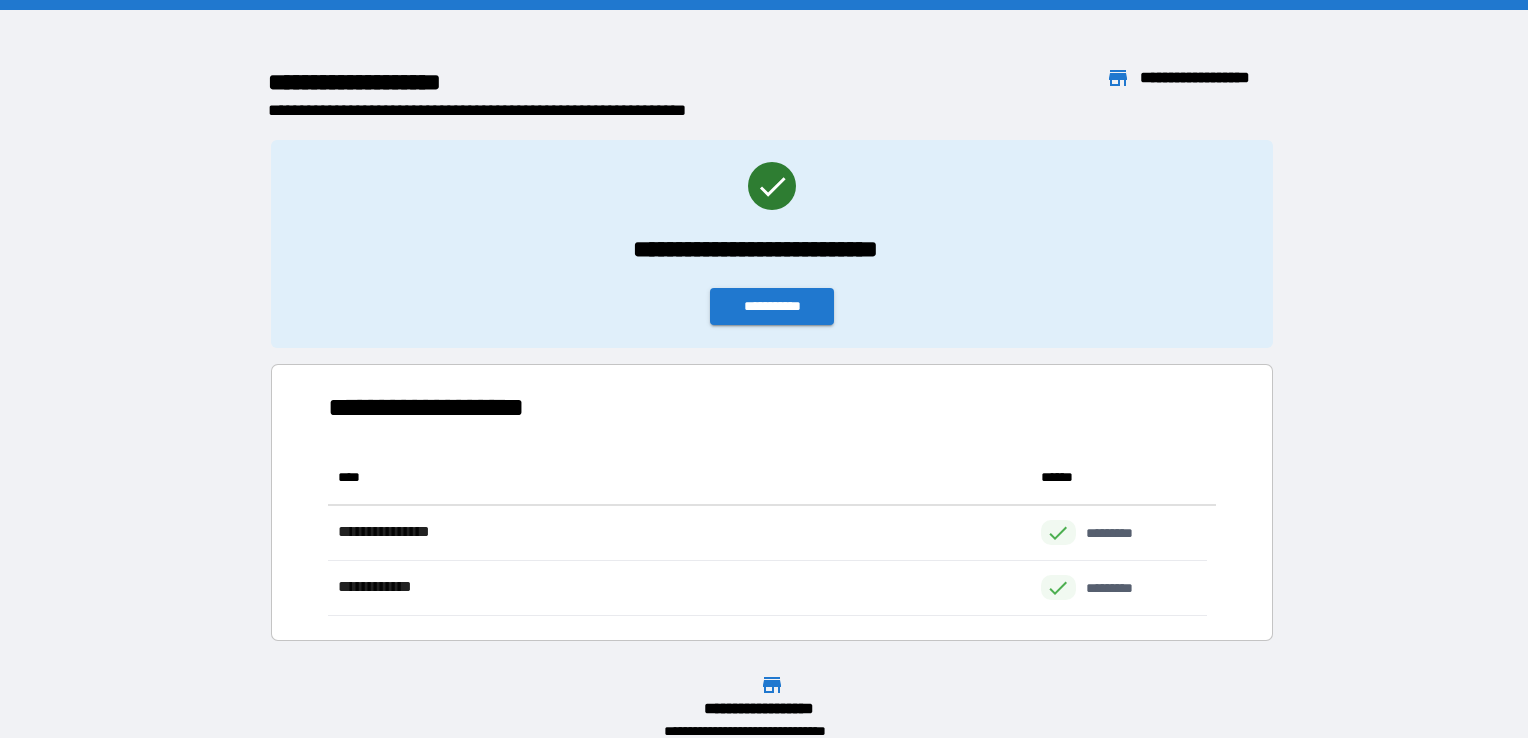 scroll, scrollTop: 16, scrollLeft: 16, axis: both 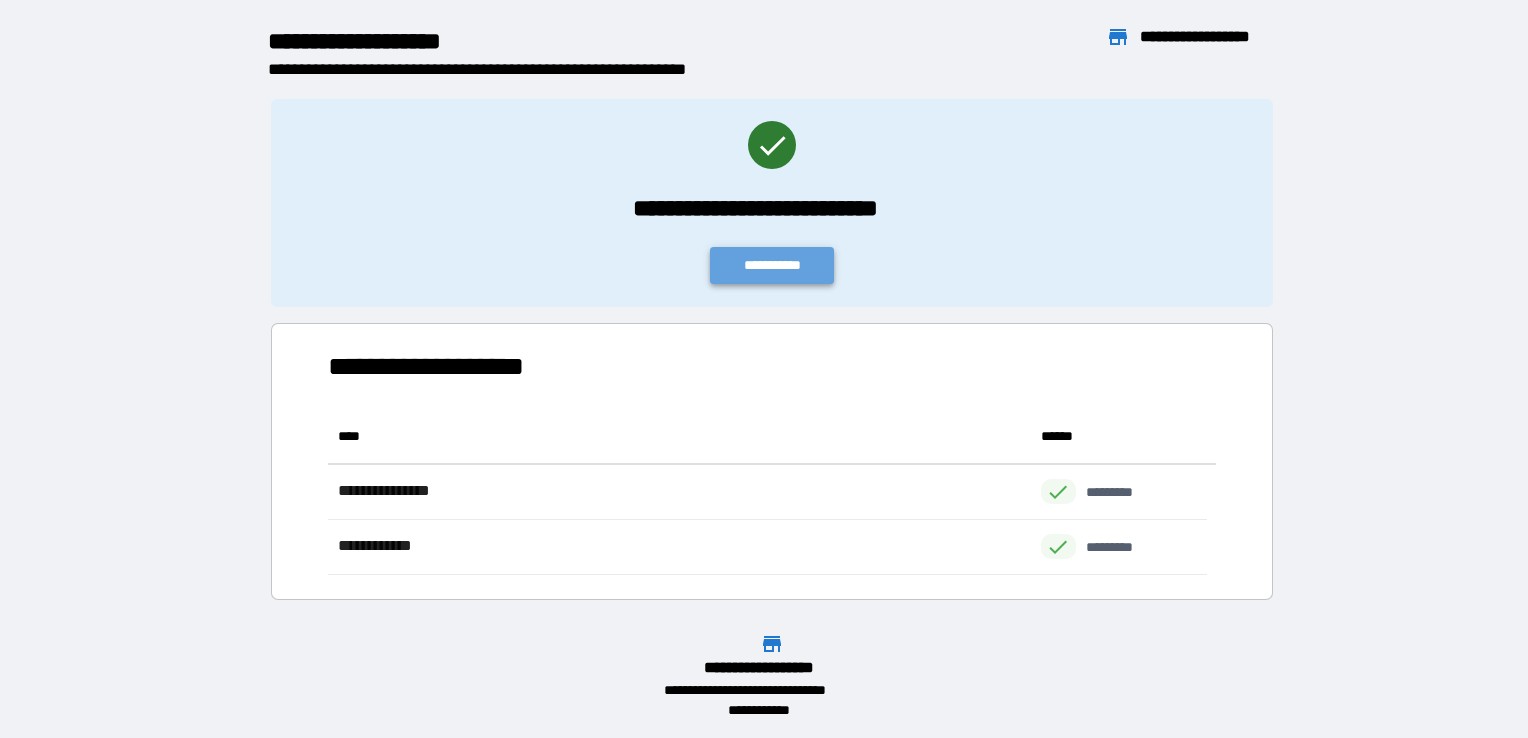 click on "**********" at bounding box center (772, 265) 